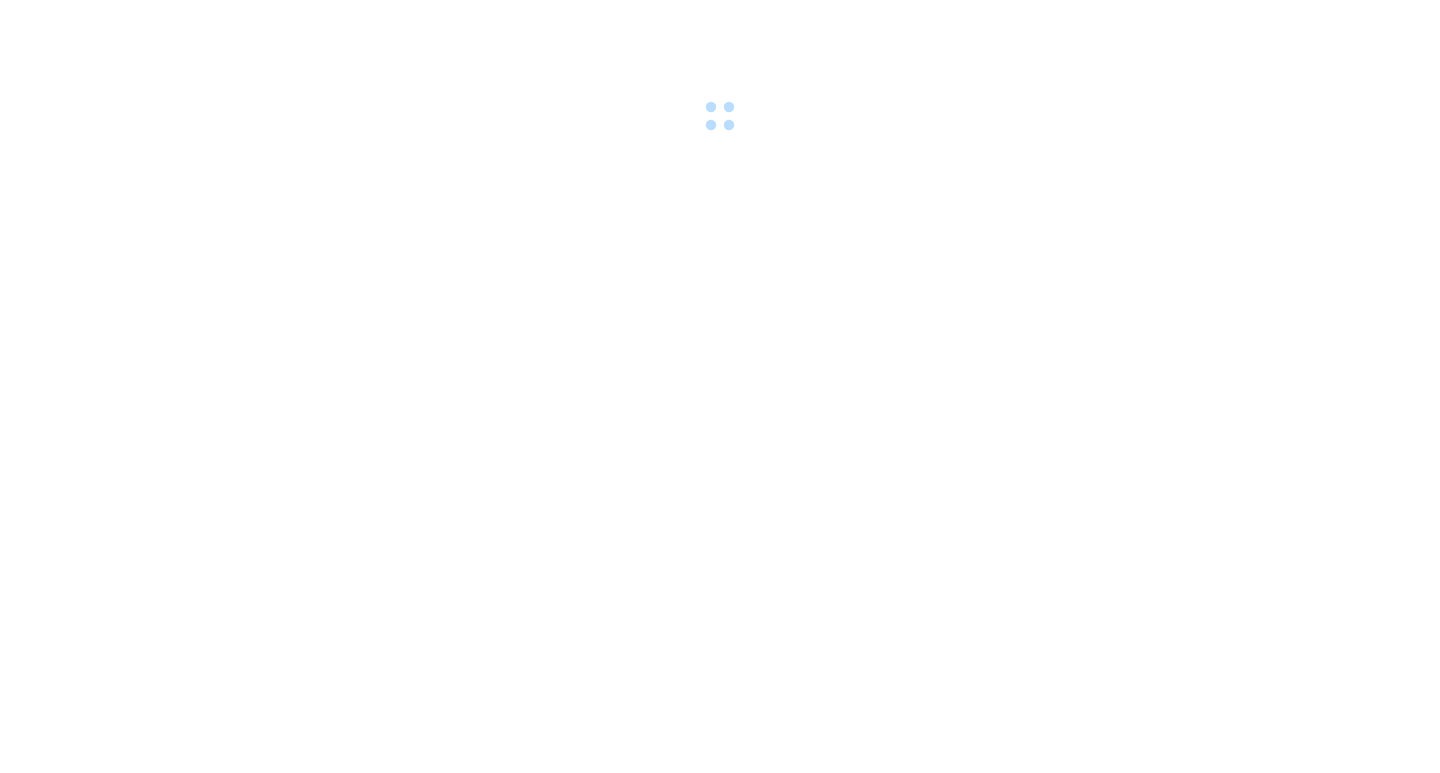 scroll, scrollTop: 0, scrollLeft: 0, axis: both 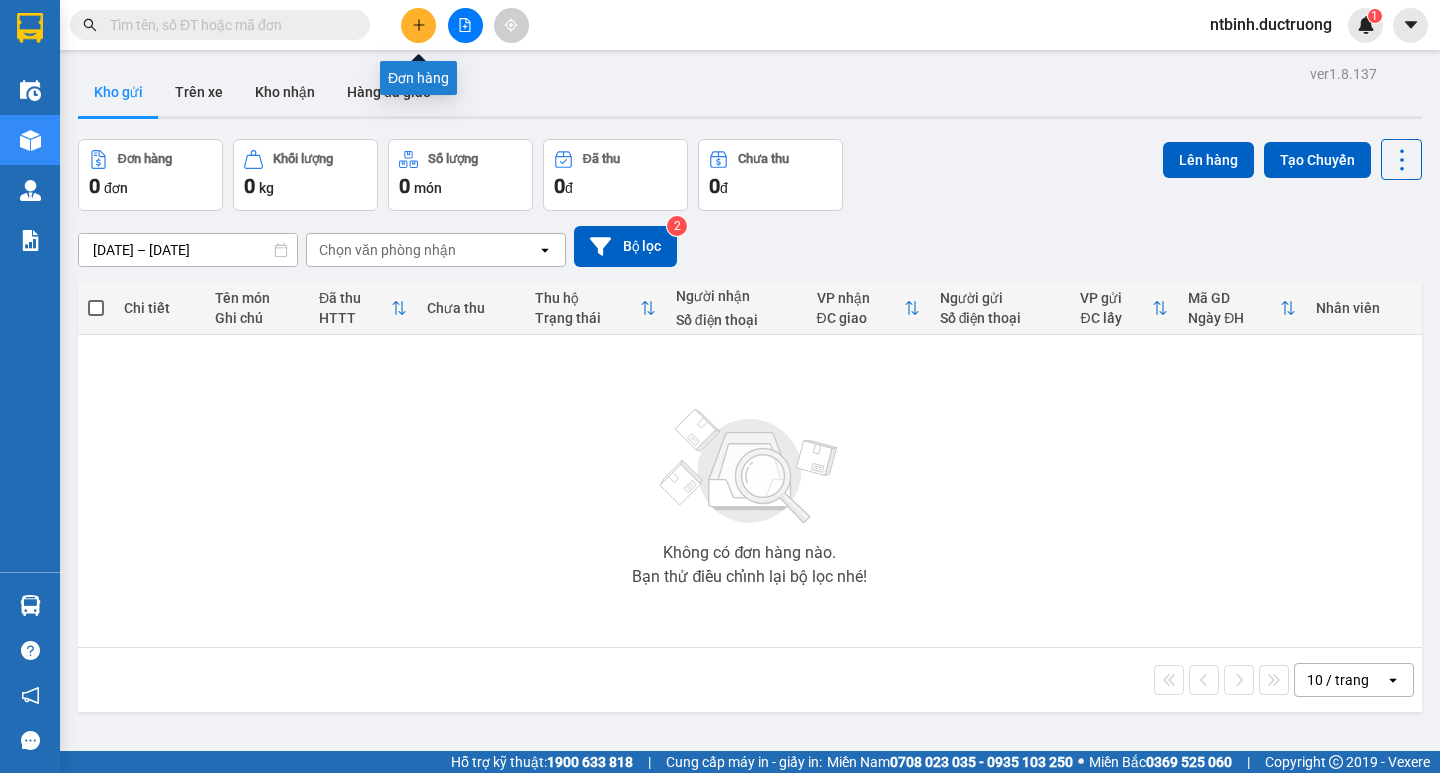 click at bounding box center [418, 25] 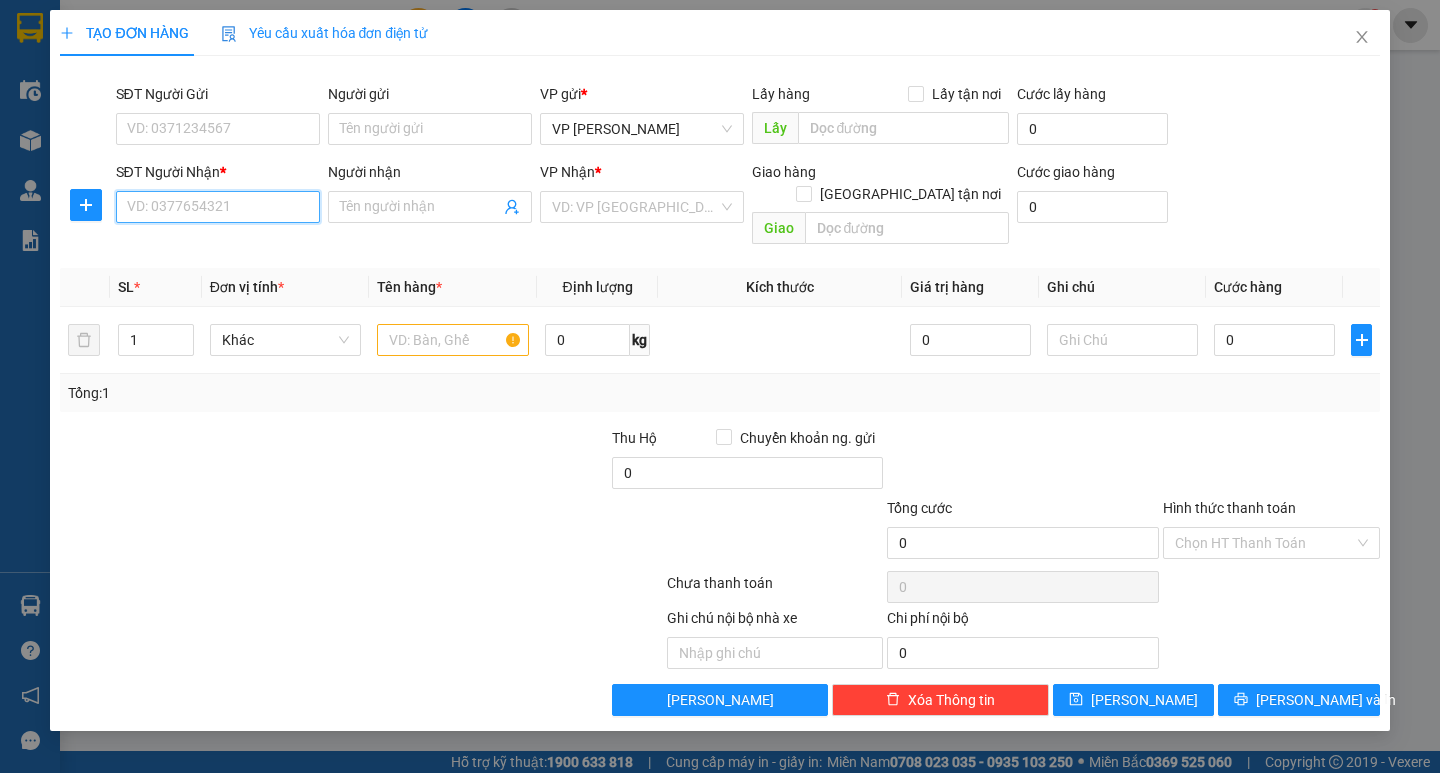 click on "SĐT Người Nhận  *" at bounding box center [218, 207] 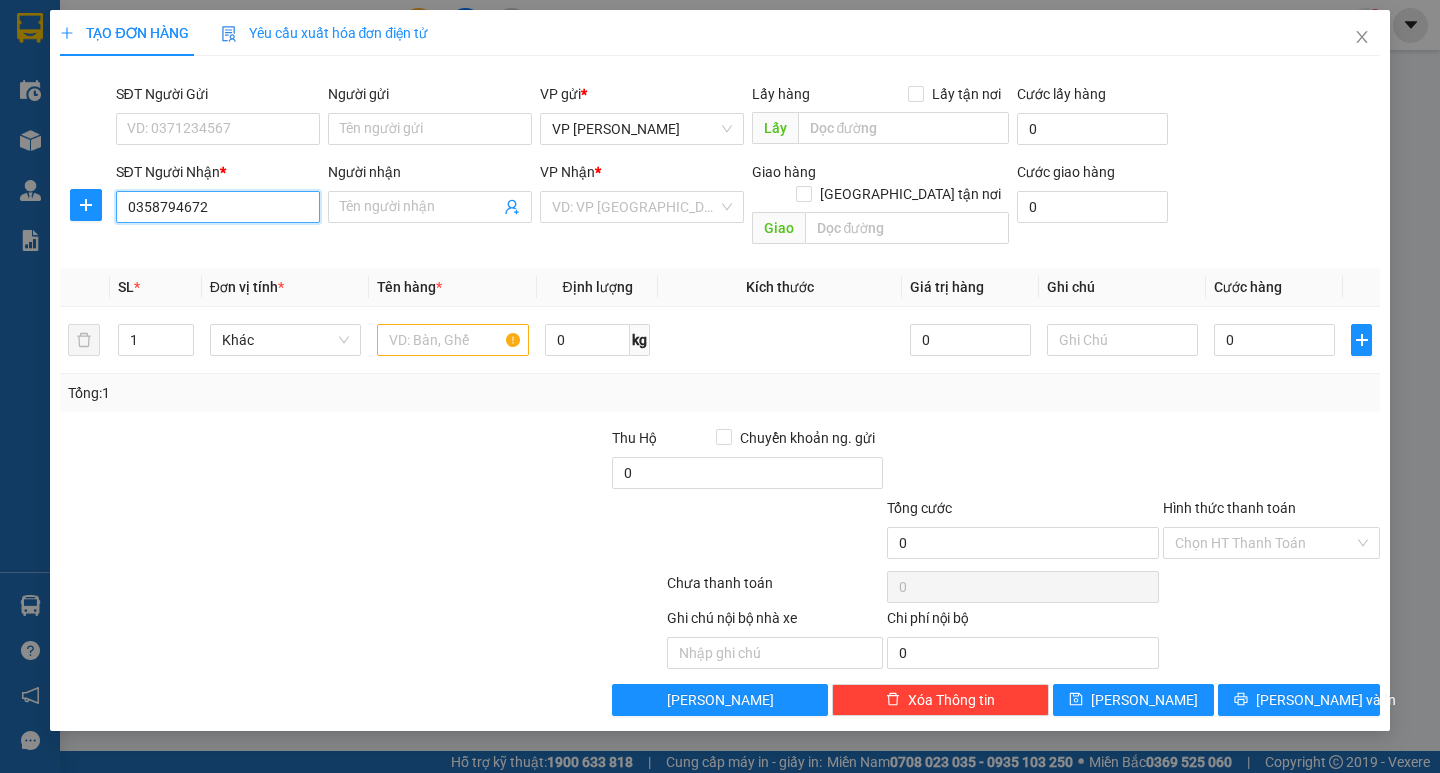 click on "0358794672" at bounding box center (218, 207) 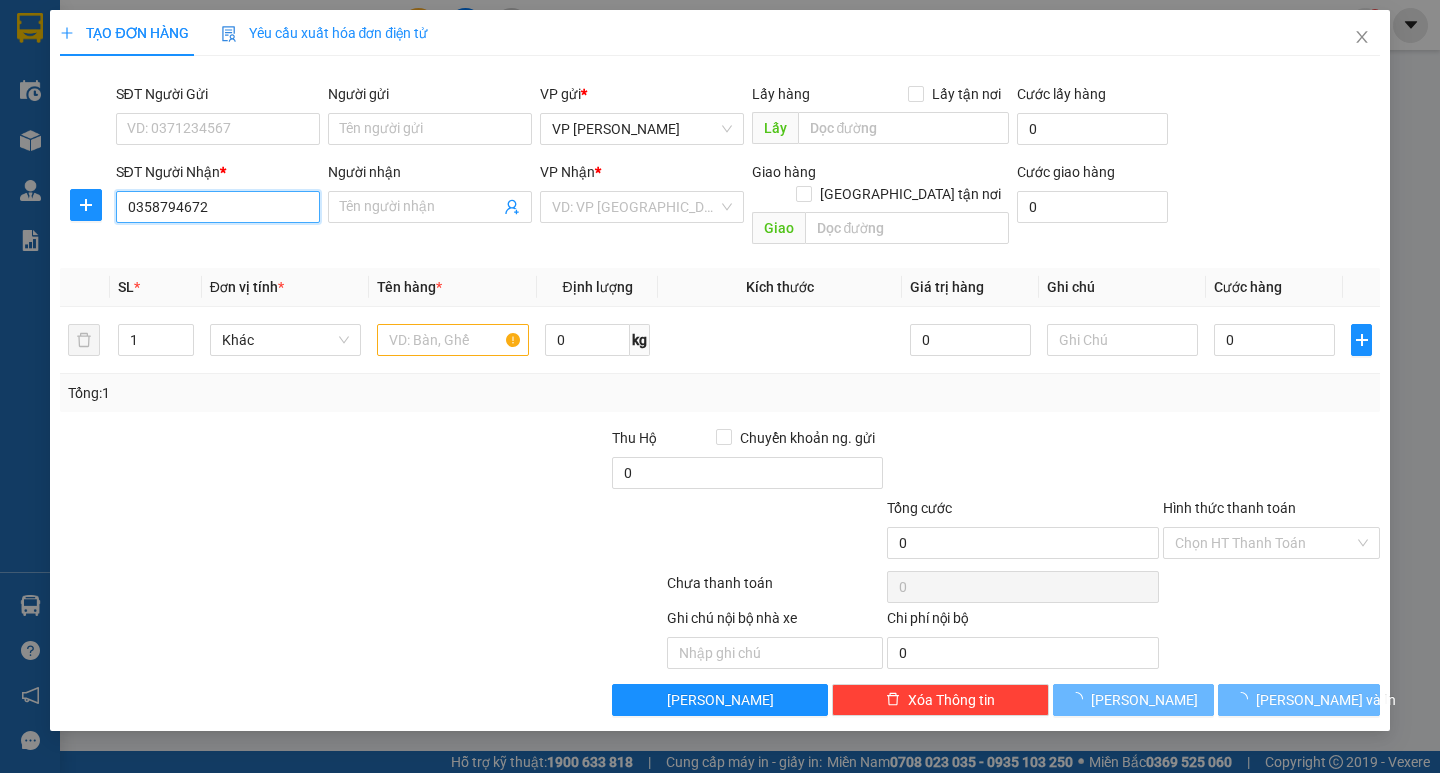 click on "0358794672" at bounding box center (218, 207) 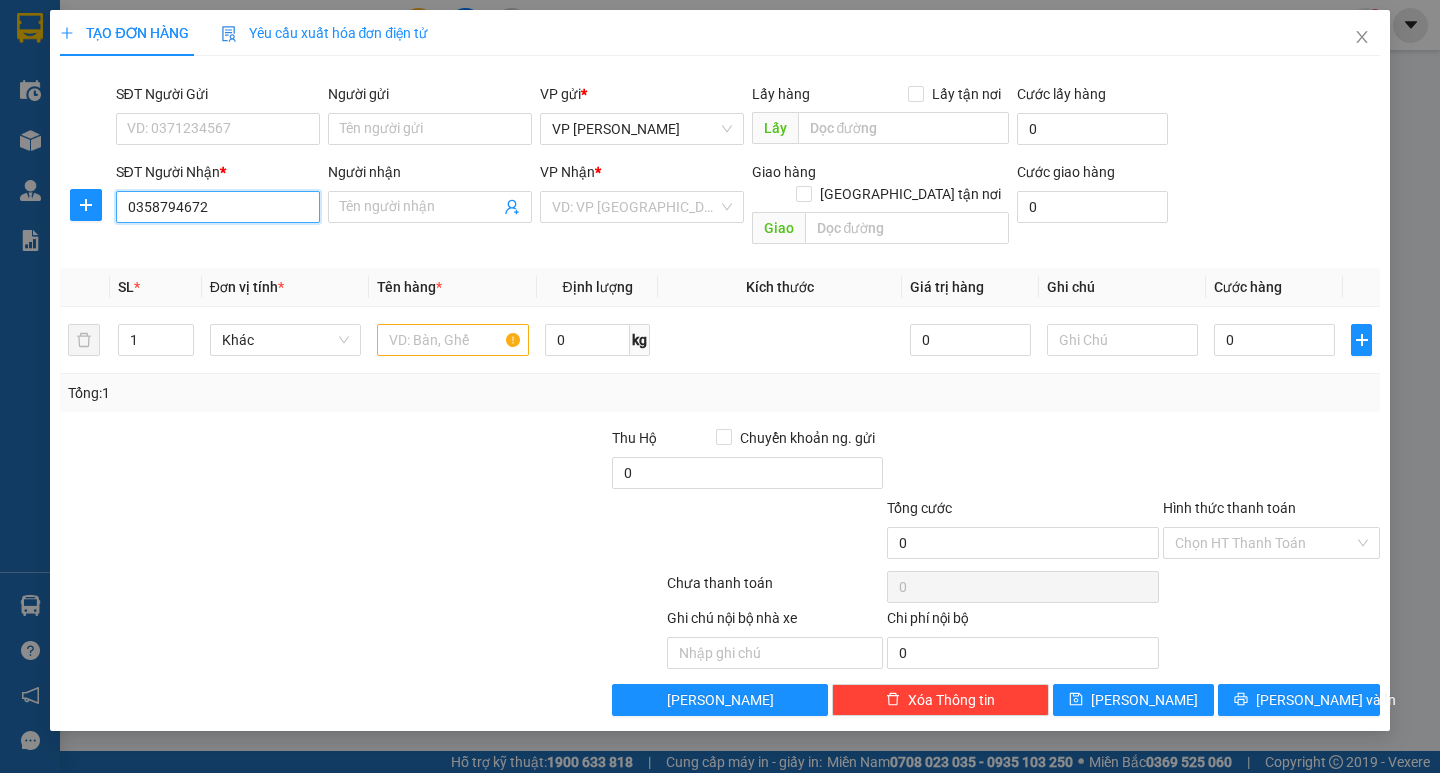click on "0358794672" at bounding box center [218, 207] 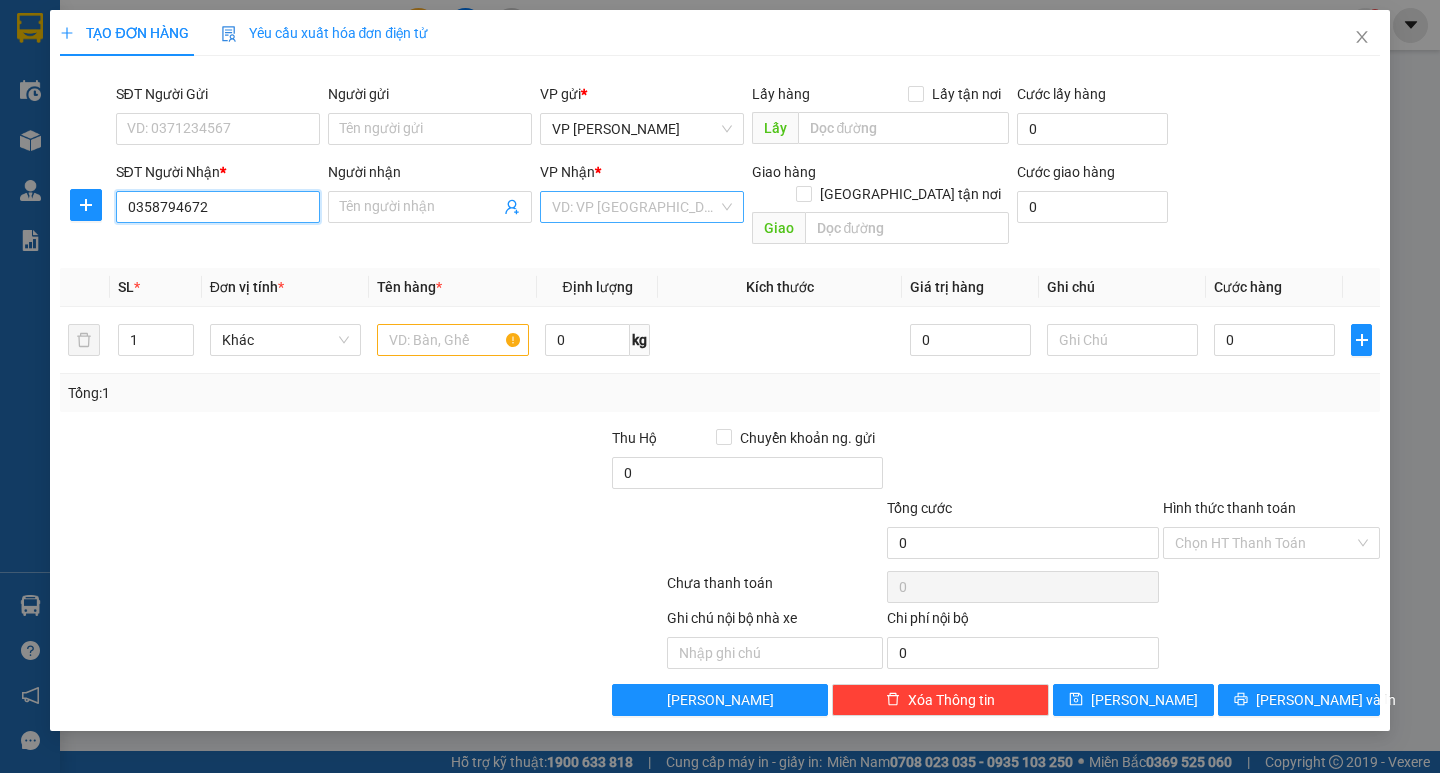 type on "0358794672" 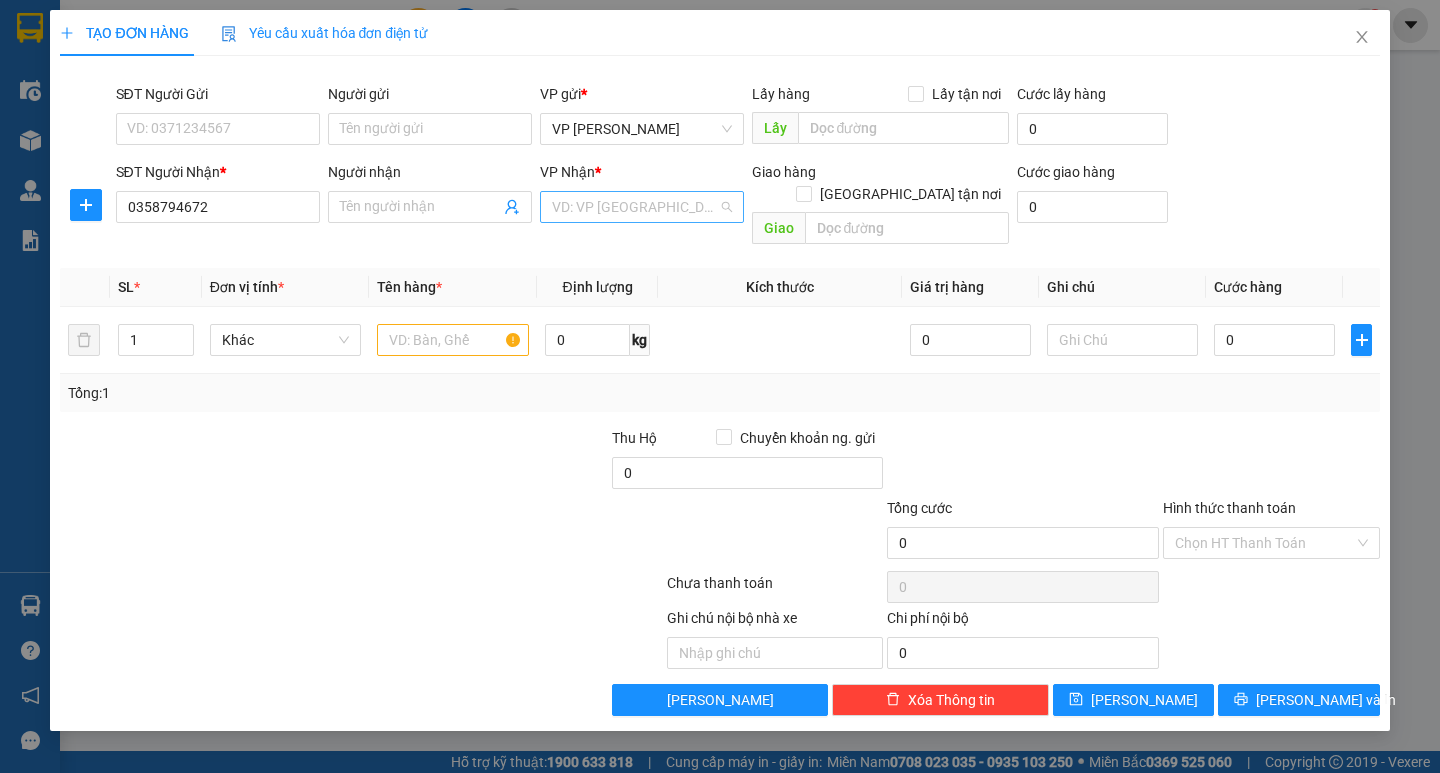 click at bounding box center (635, 207) 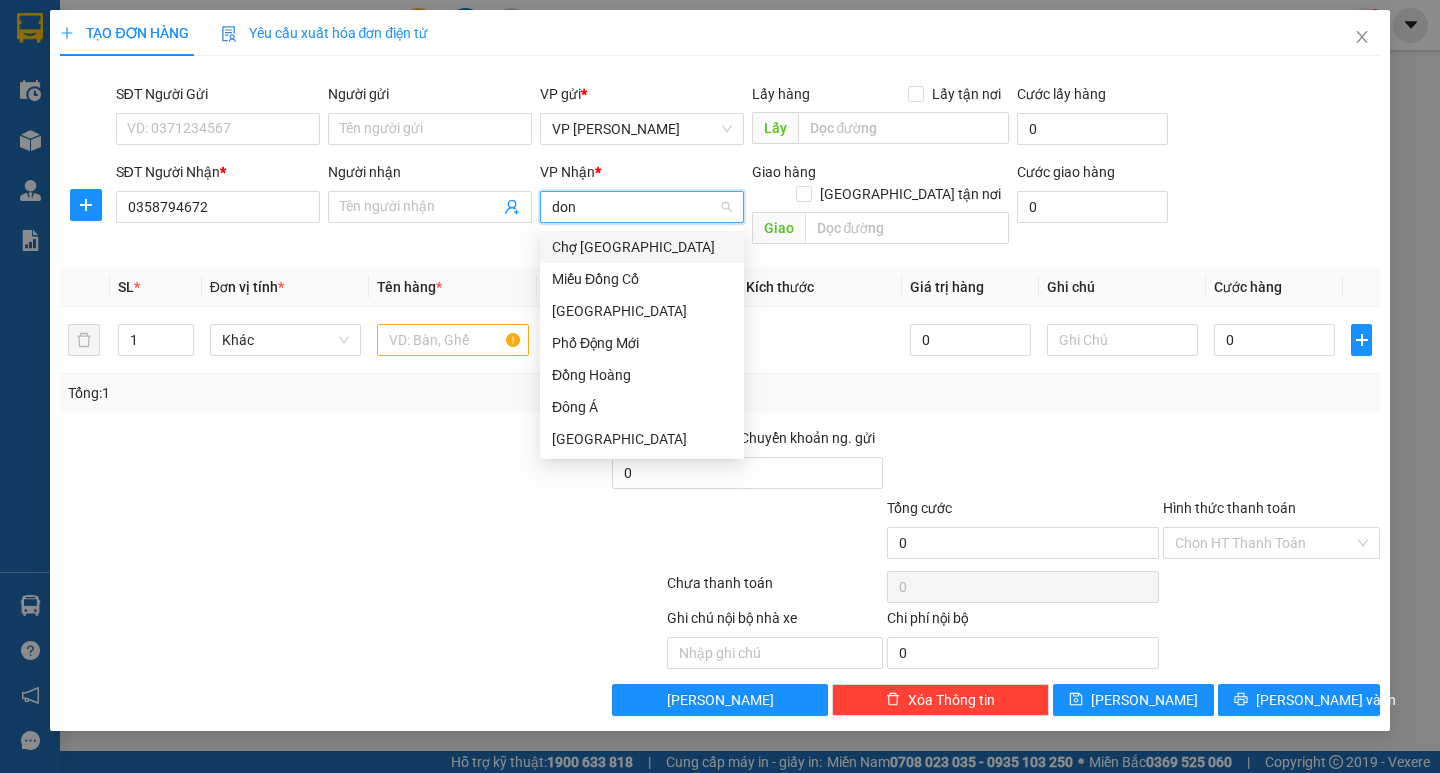 type on "dong" 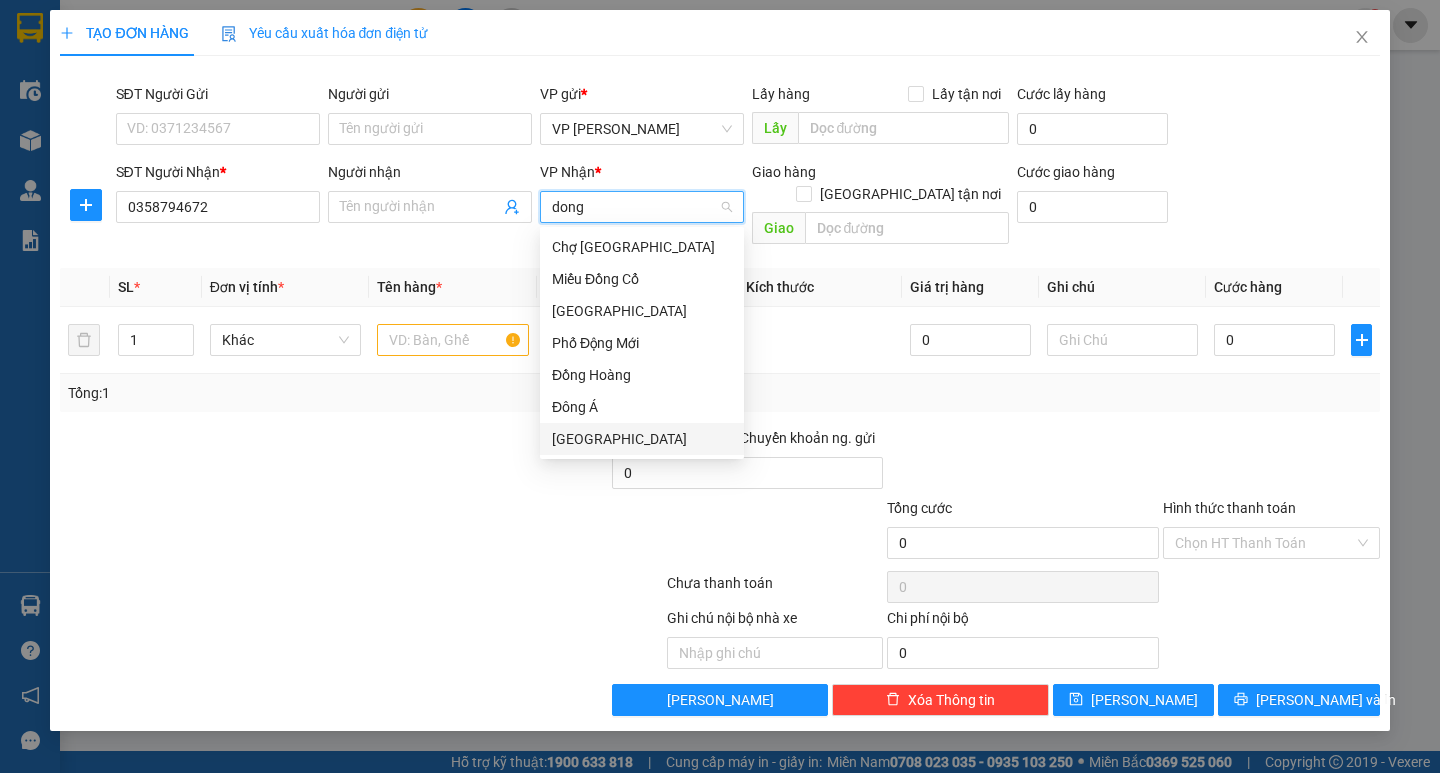 type 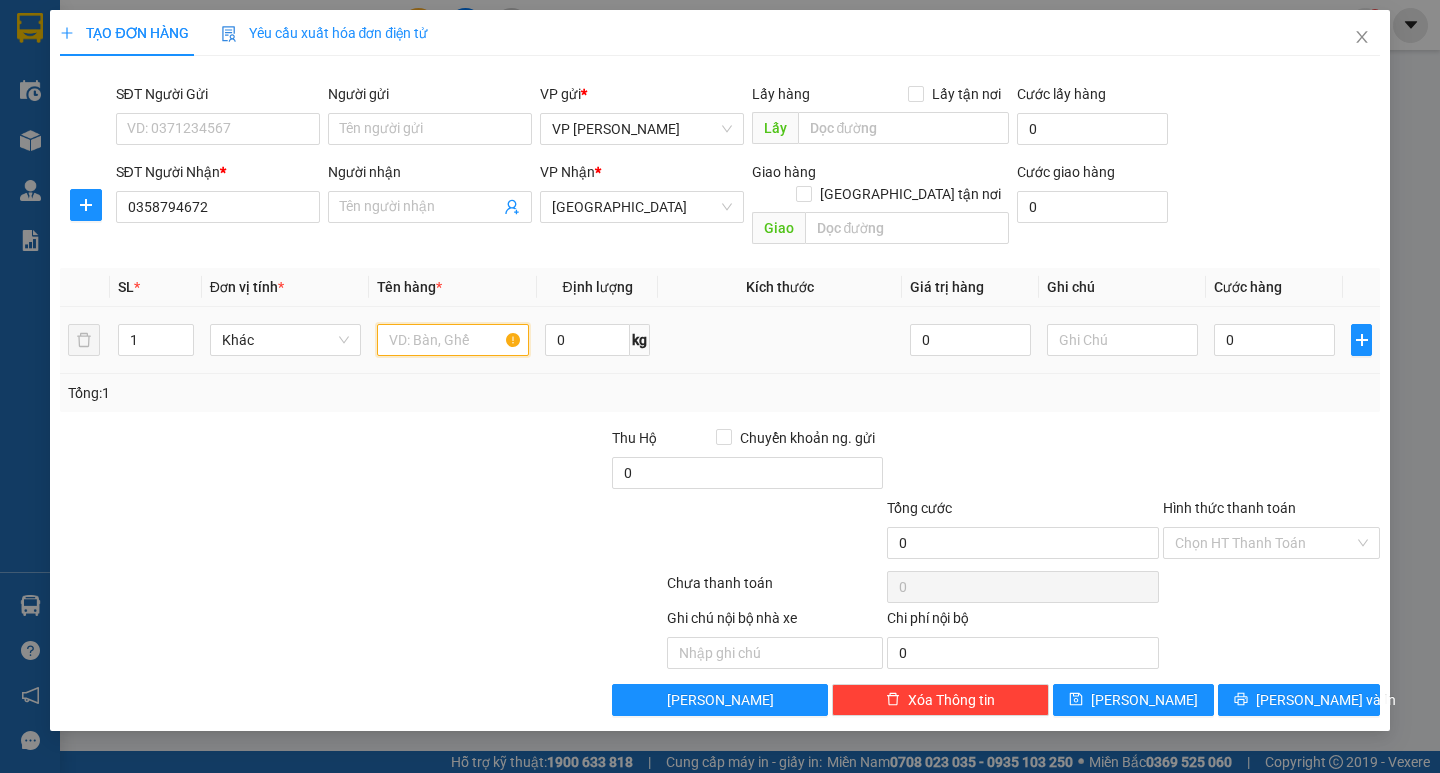 click at bounding box center (452, 340) 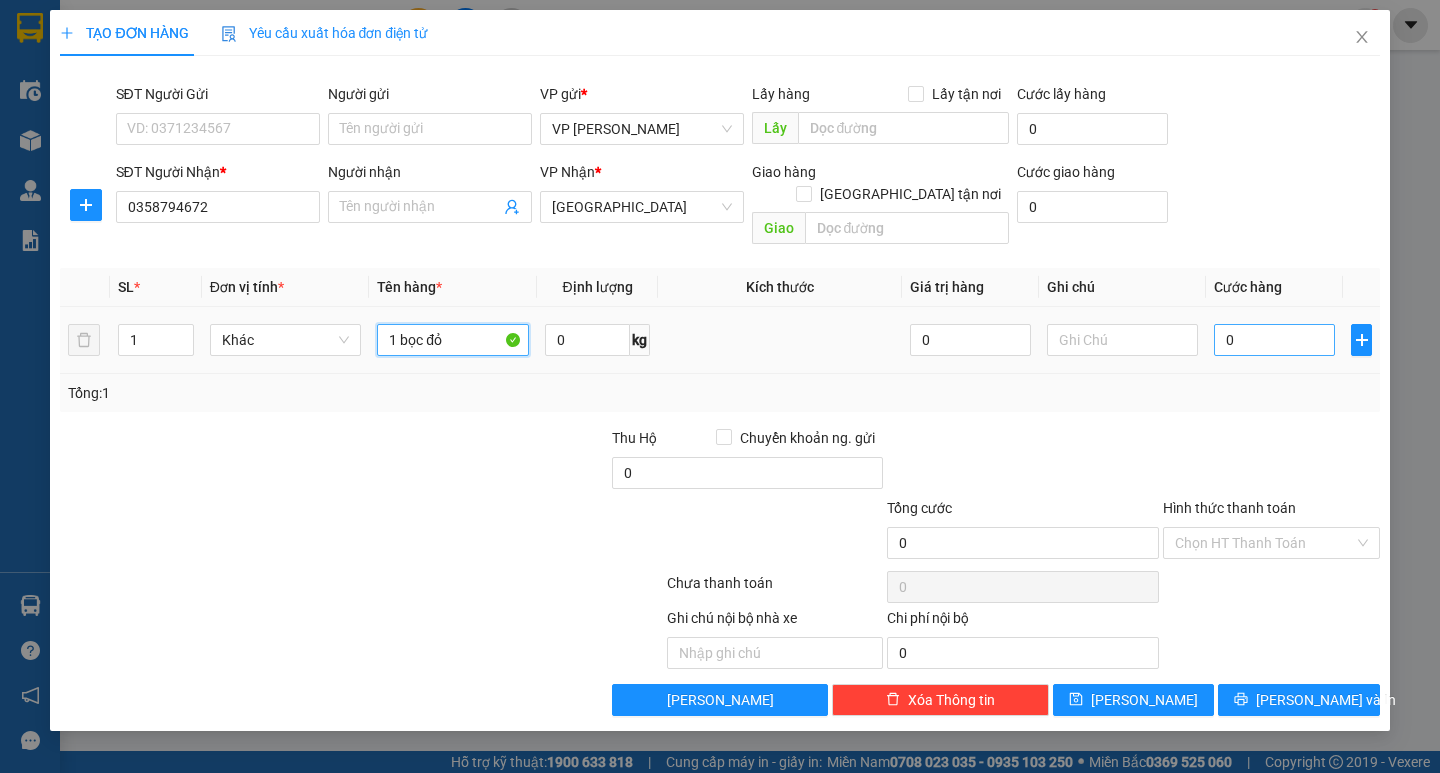 type on "1 bọc đỏ" 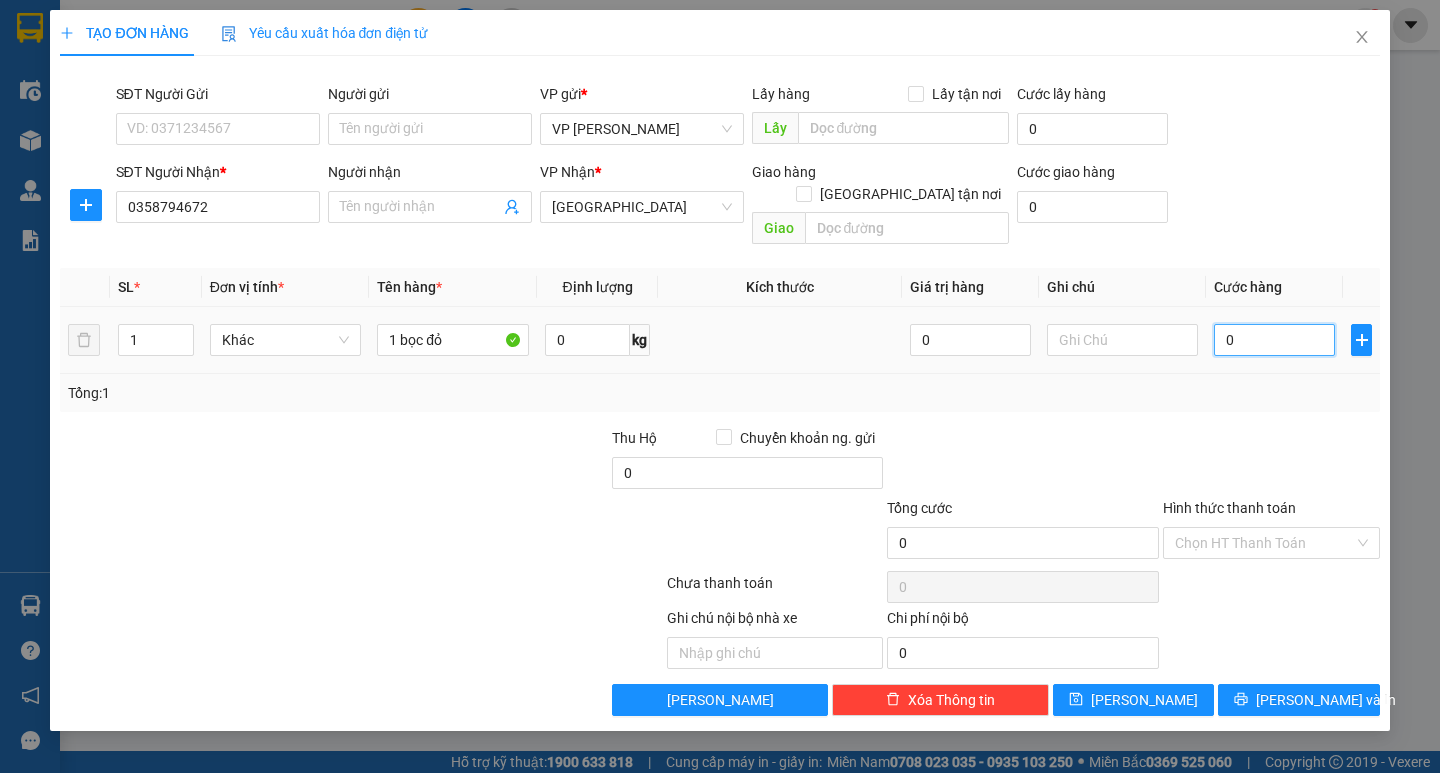 click on "0" at bounding box center [1274, 340] 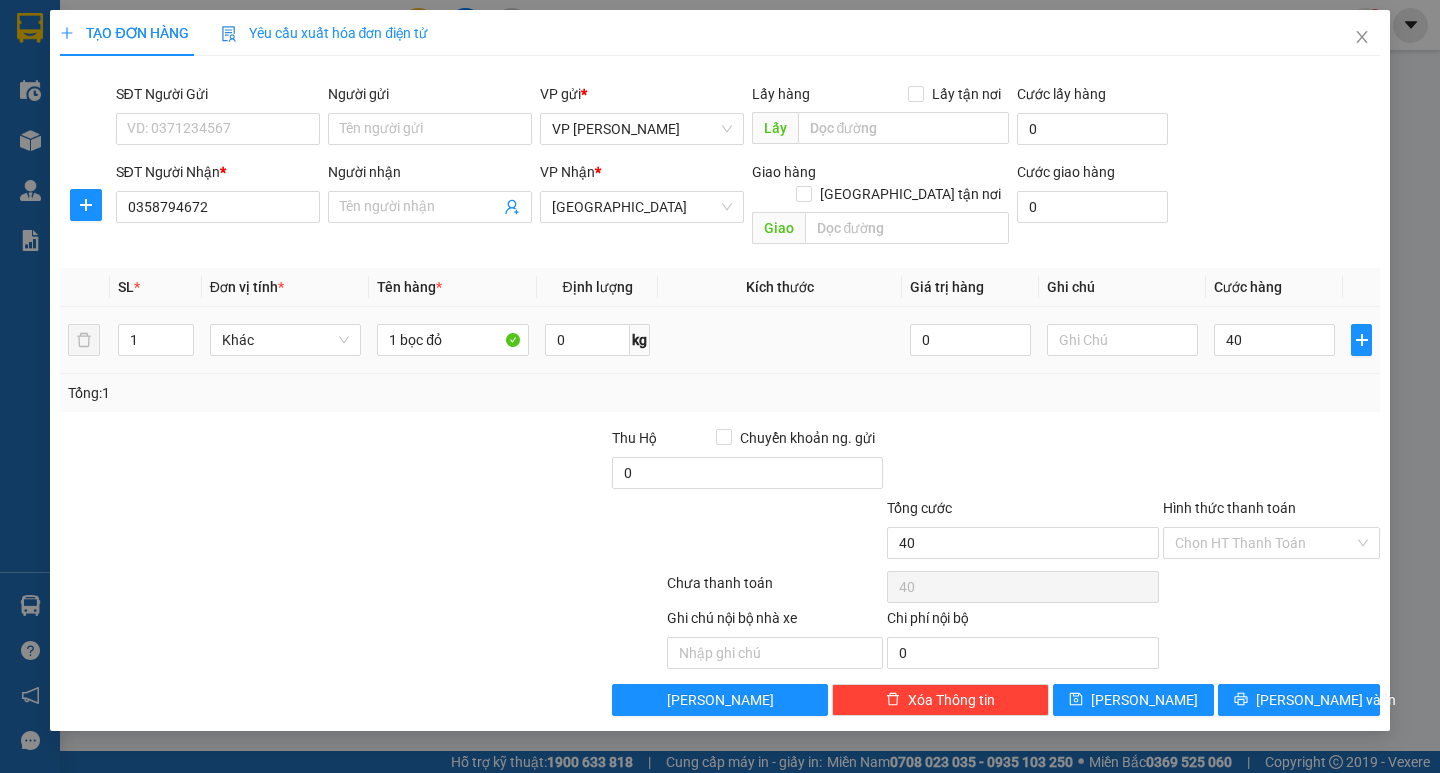 click on "Tổng:  1" at bounding box center (719, 393) 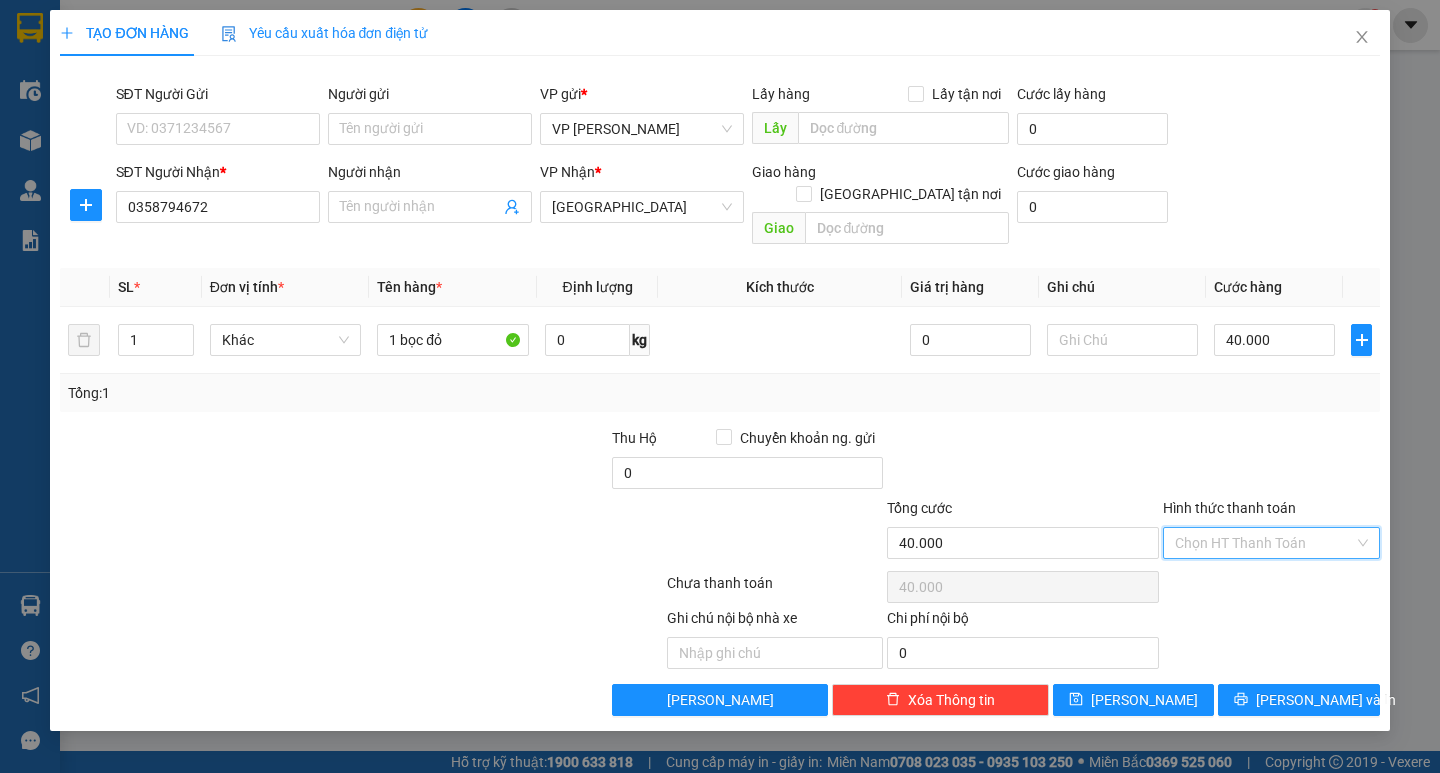 click on "Hình thức thanh toán" at bounding box center (1264, 543) 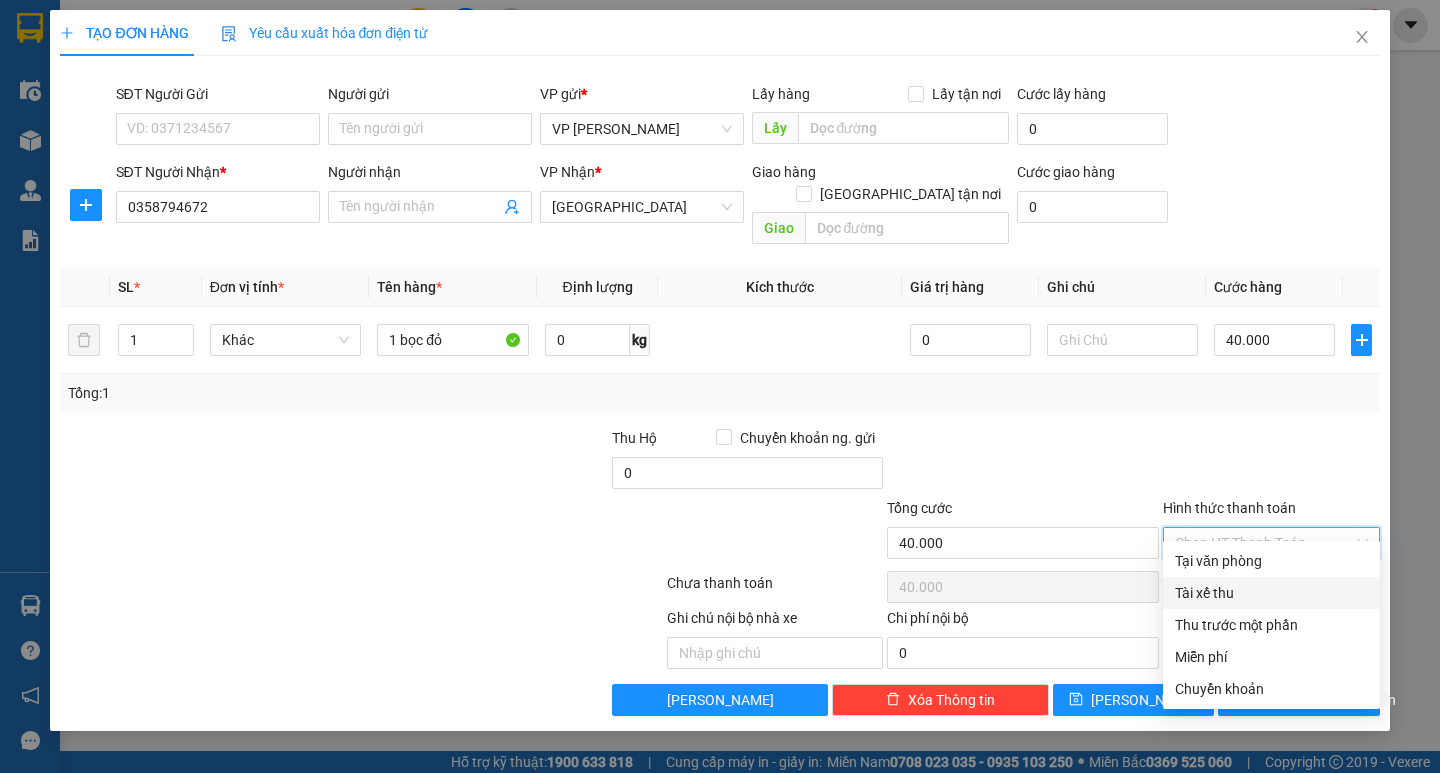 click on "Tại văn phòng" at bounding box center [1271, 561] 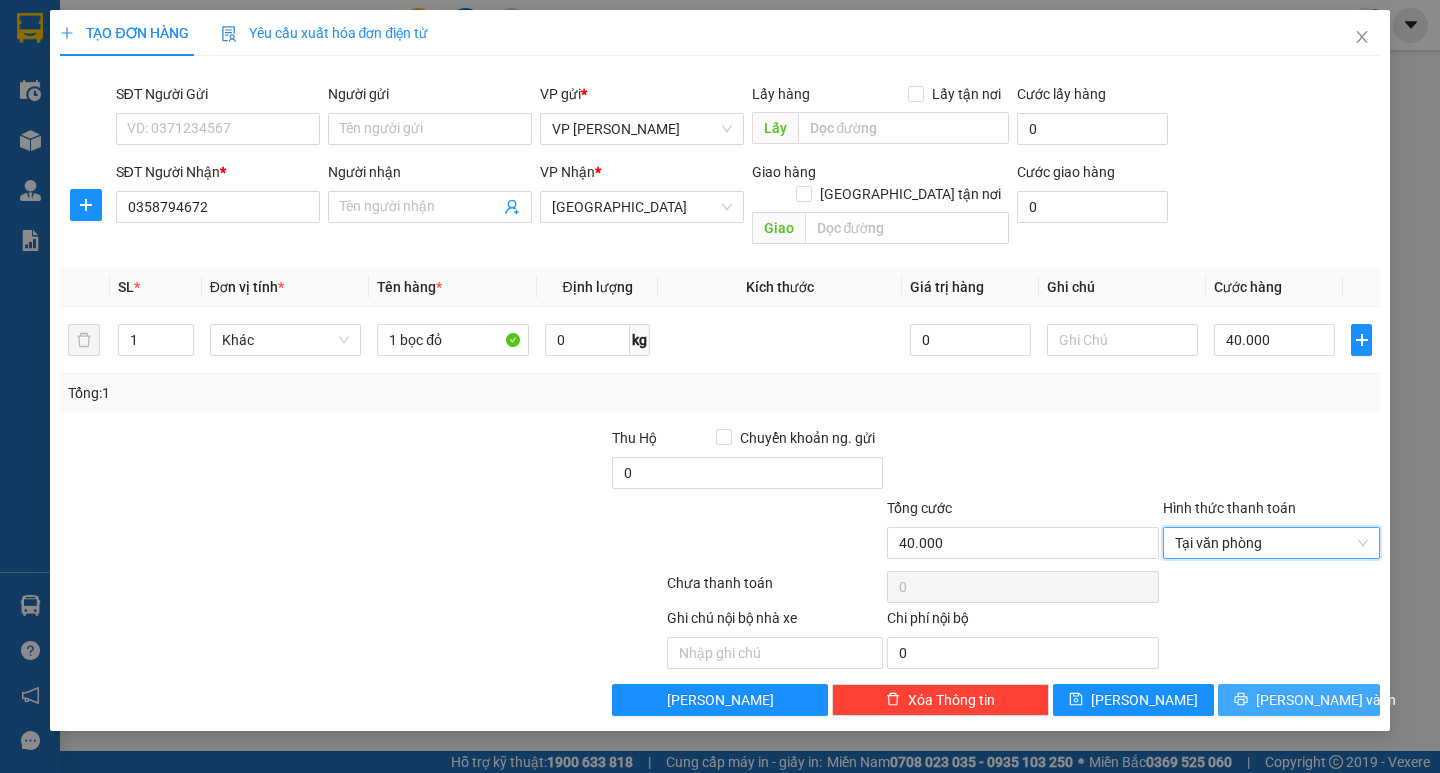 click on "[PERSON_NAME] và In" at bounding box center (1298, 700) 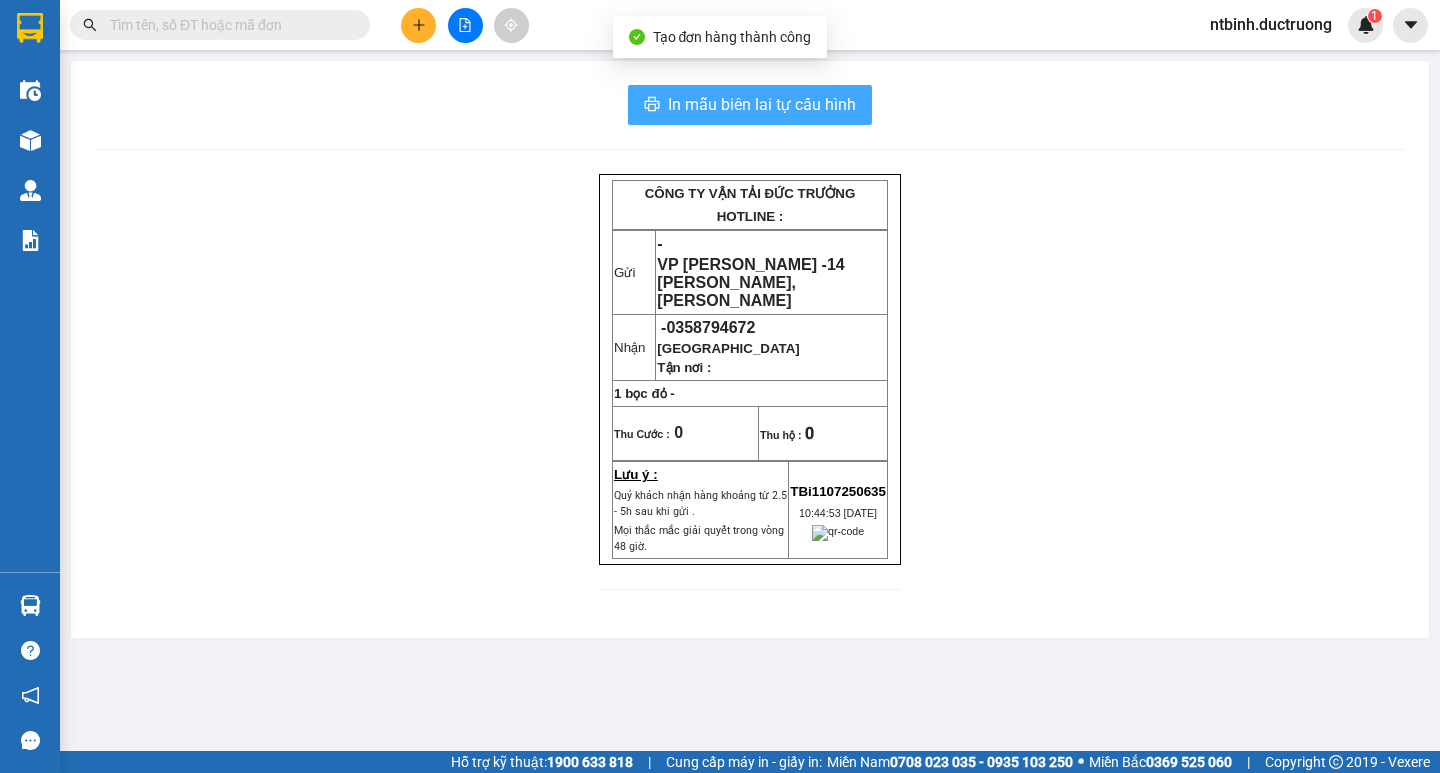 click on "In mẫu biên lai tự cấu hình" at bounding box center (750, 105) 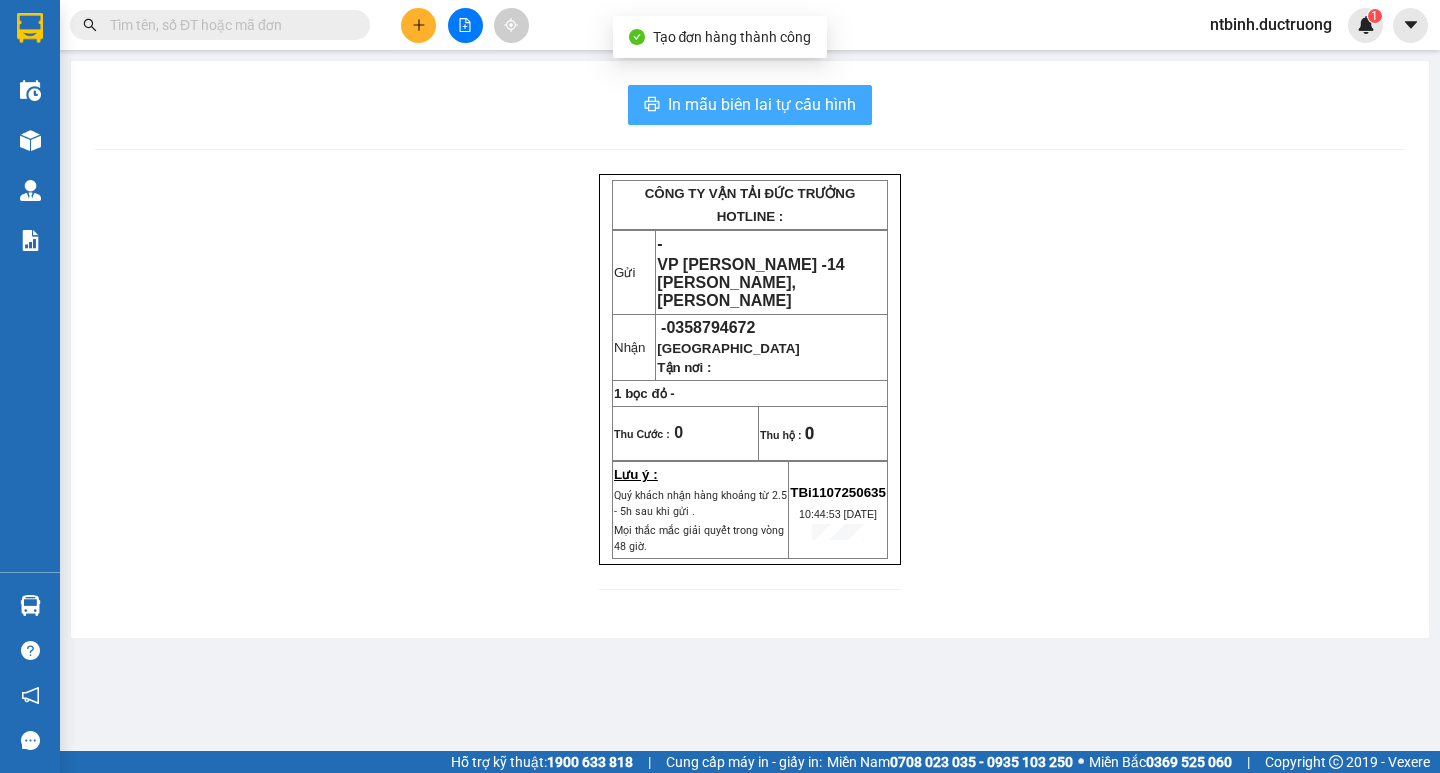 scroll, scrollTop: 0, scrollLeft: 0, axis: both 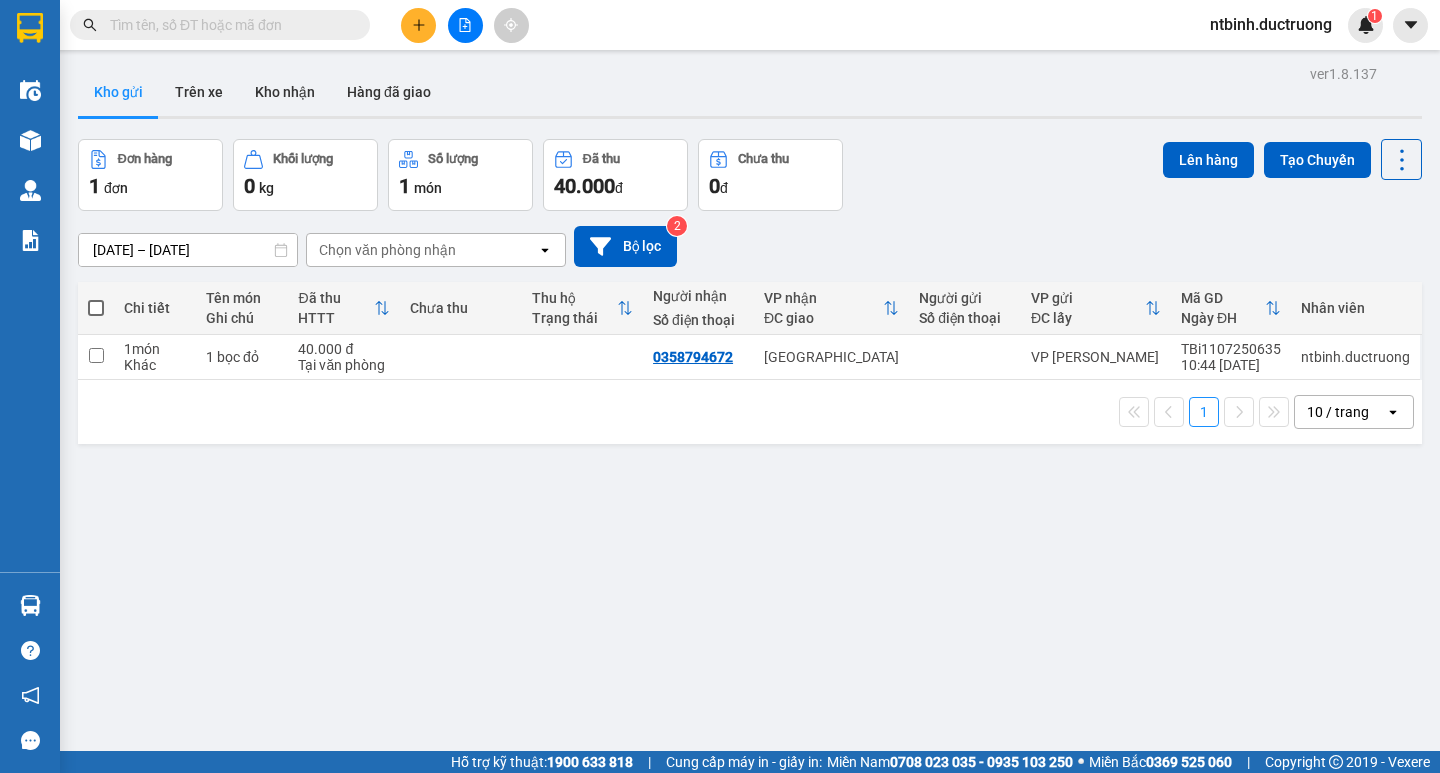 click 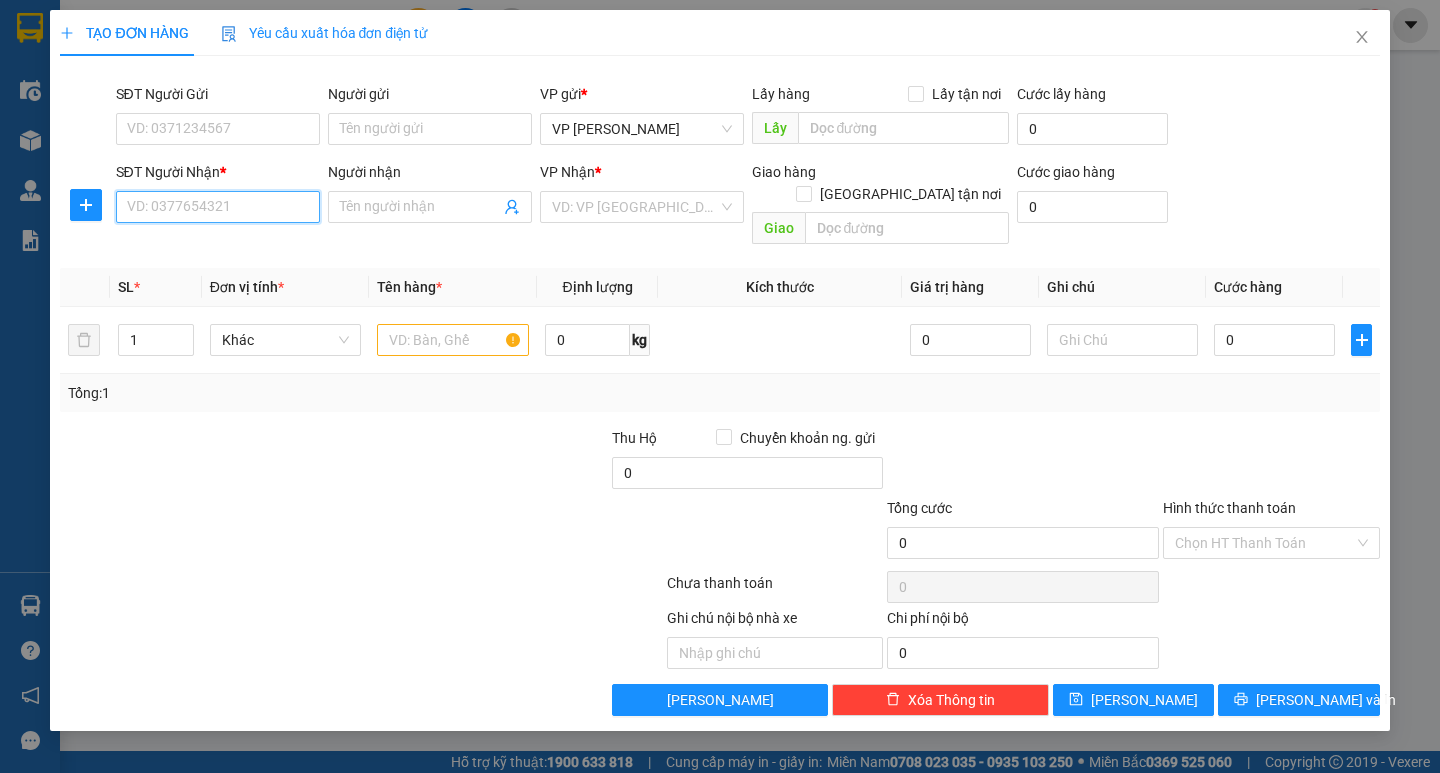click on "SĐT Người Nhận  *" at bounding box center (218, 207) 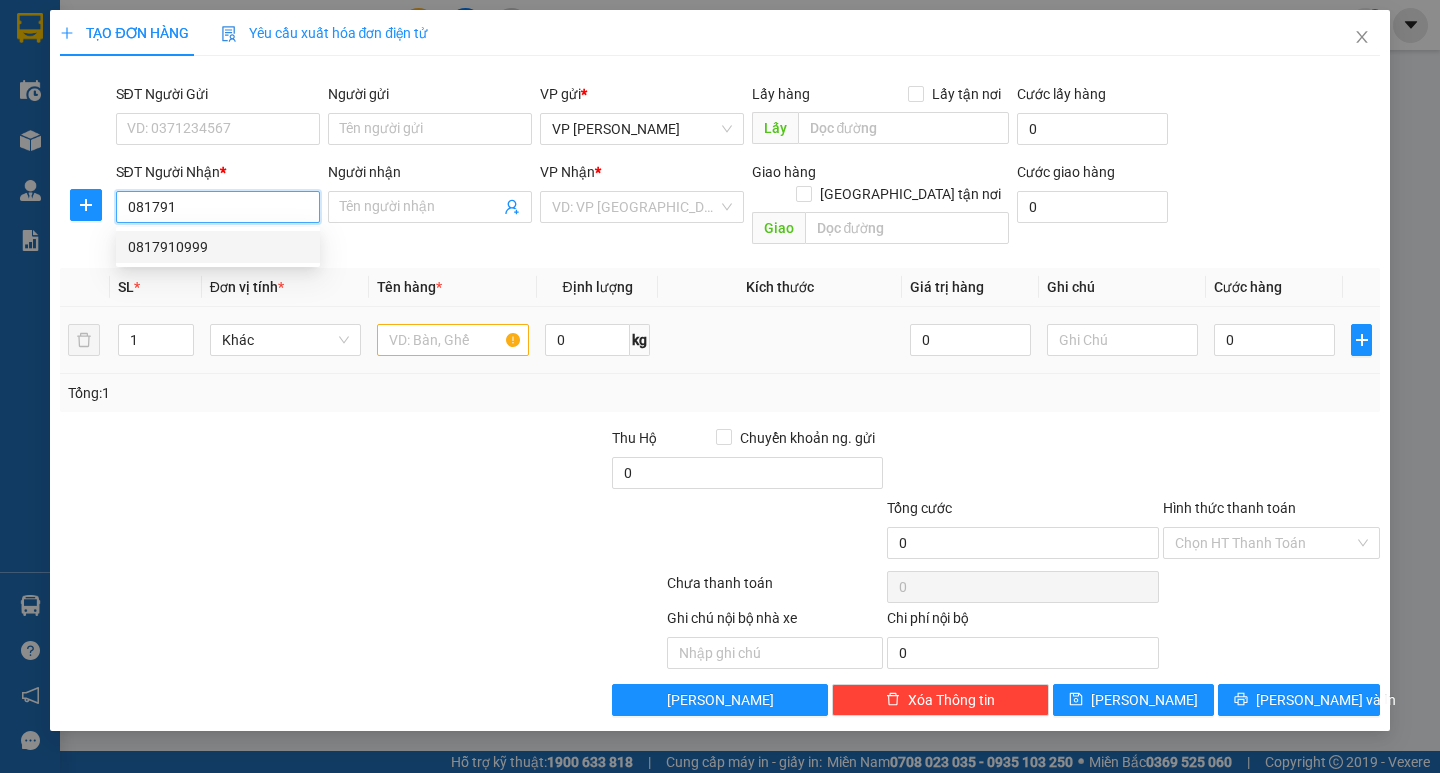click on "0817910999" at bounding box center (218, 247) 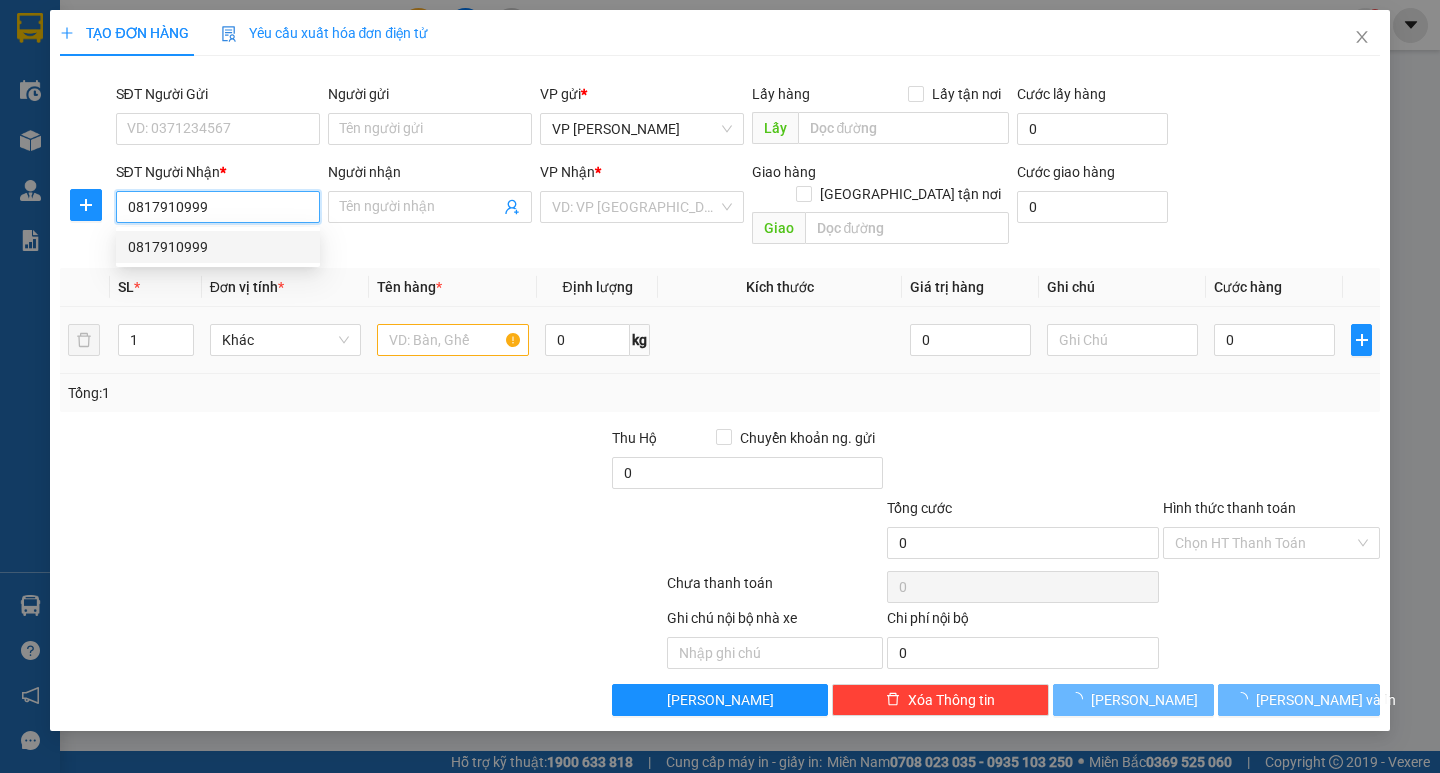 type on "0817910999" 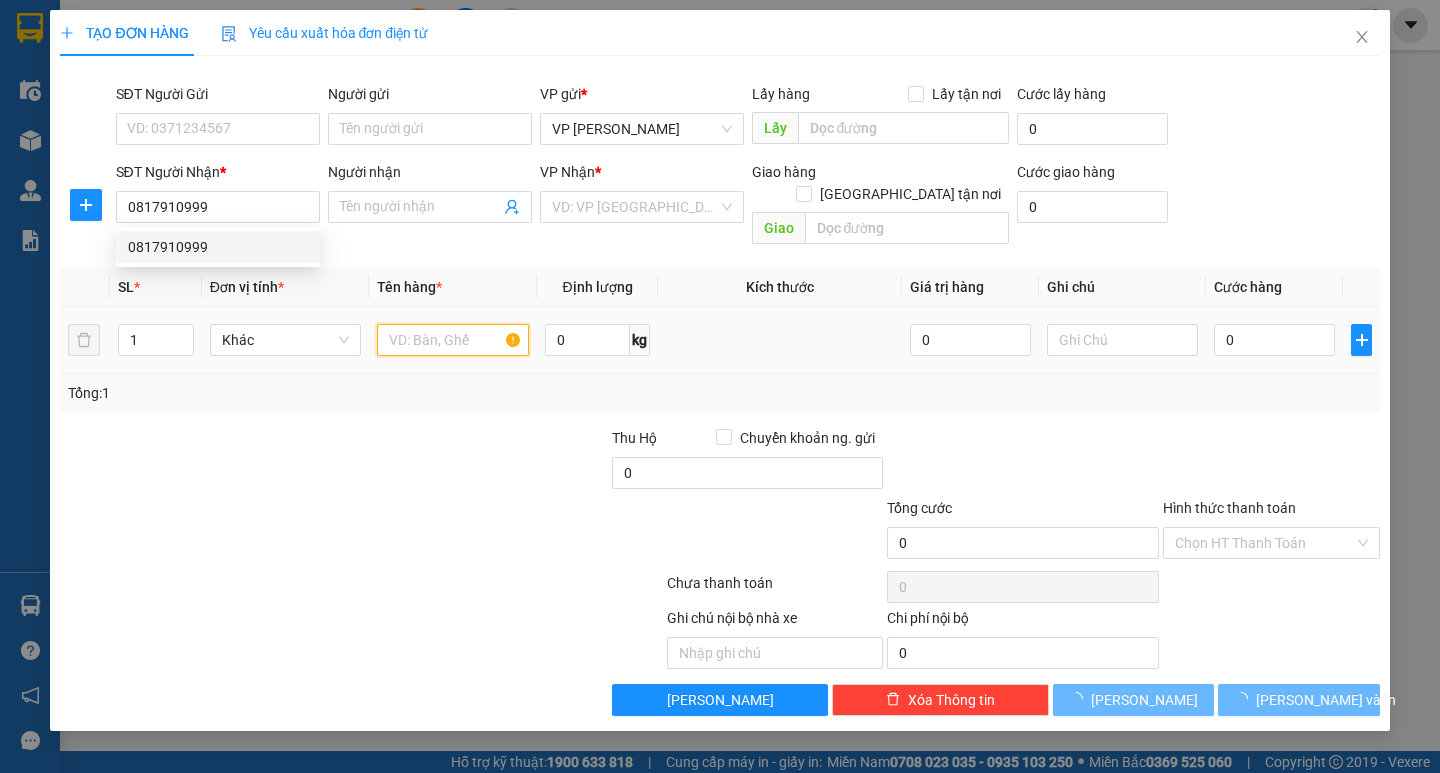 click at bounding box center (452, 340) 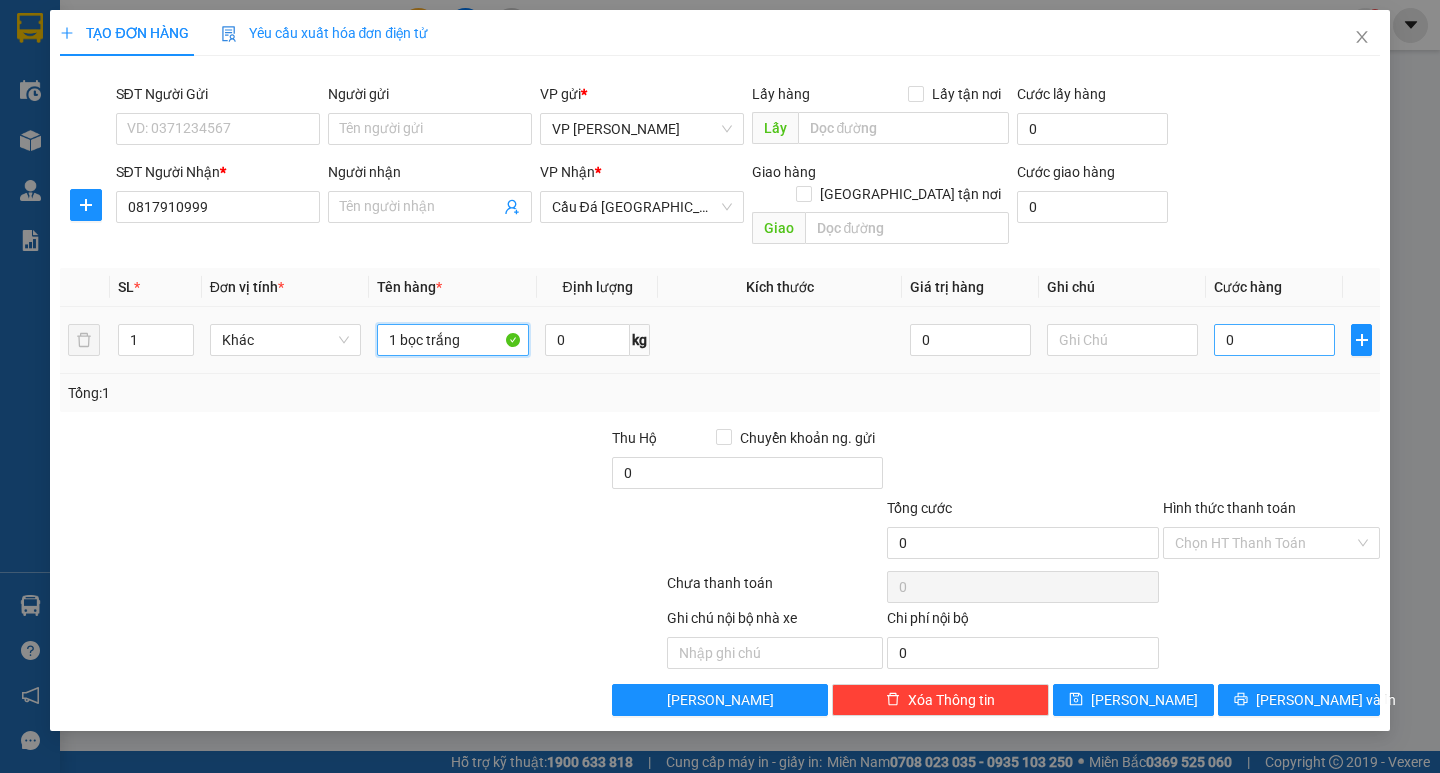 type on "1 bọc trắng" 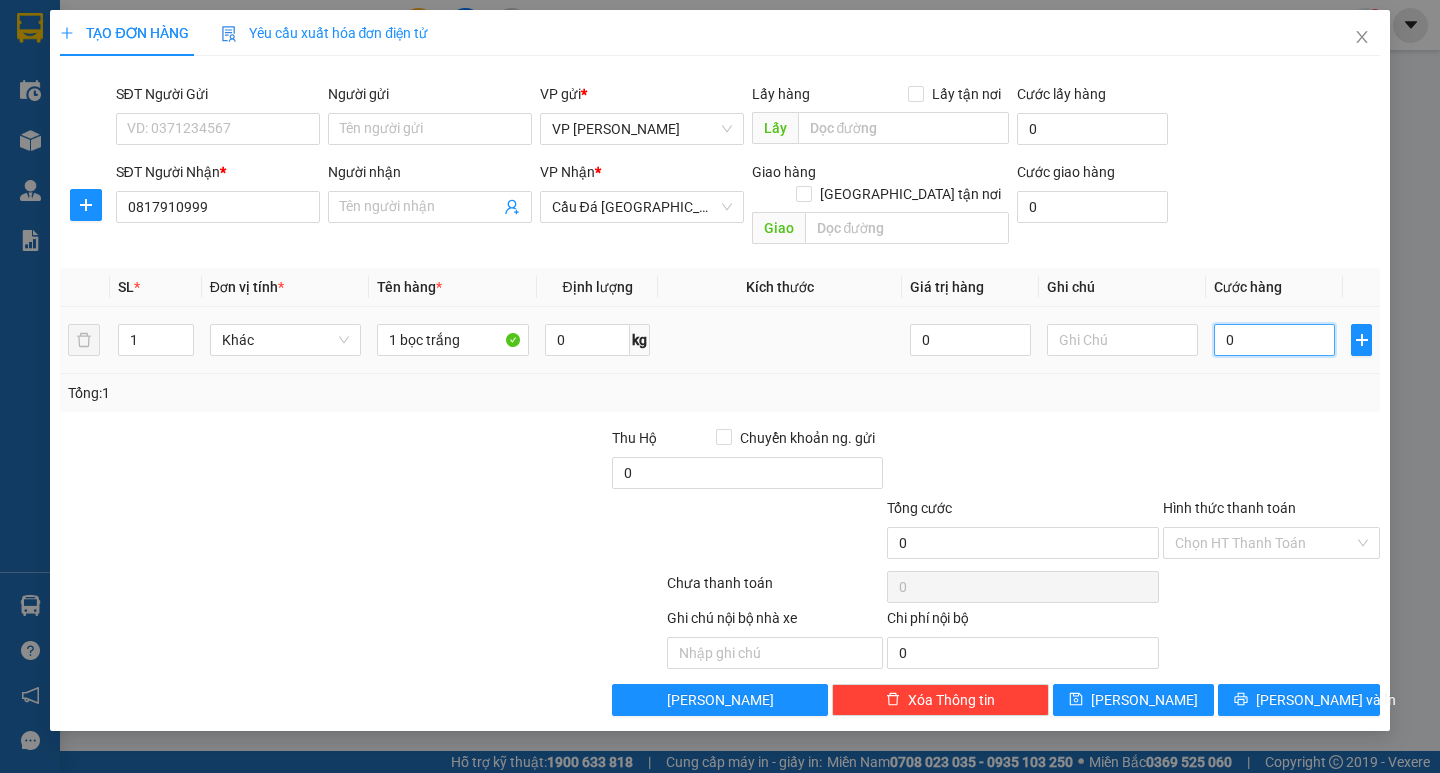 click on "0" at bounding box center [1274, 340] 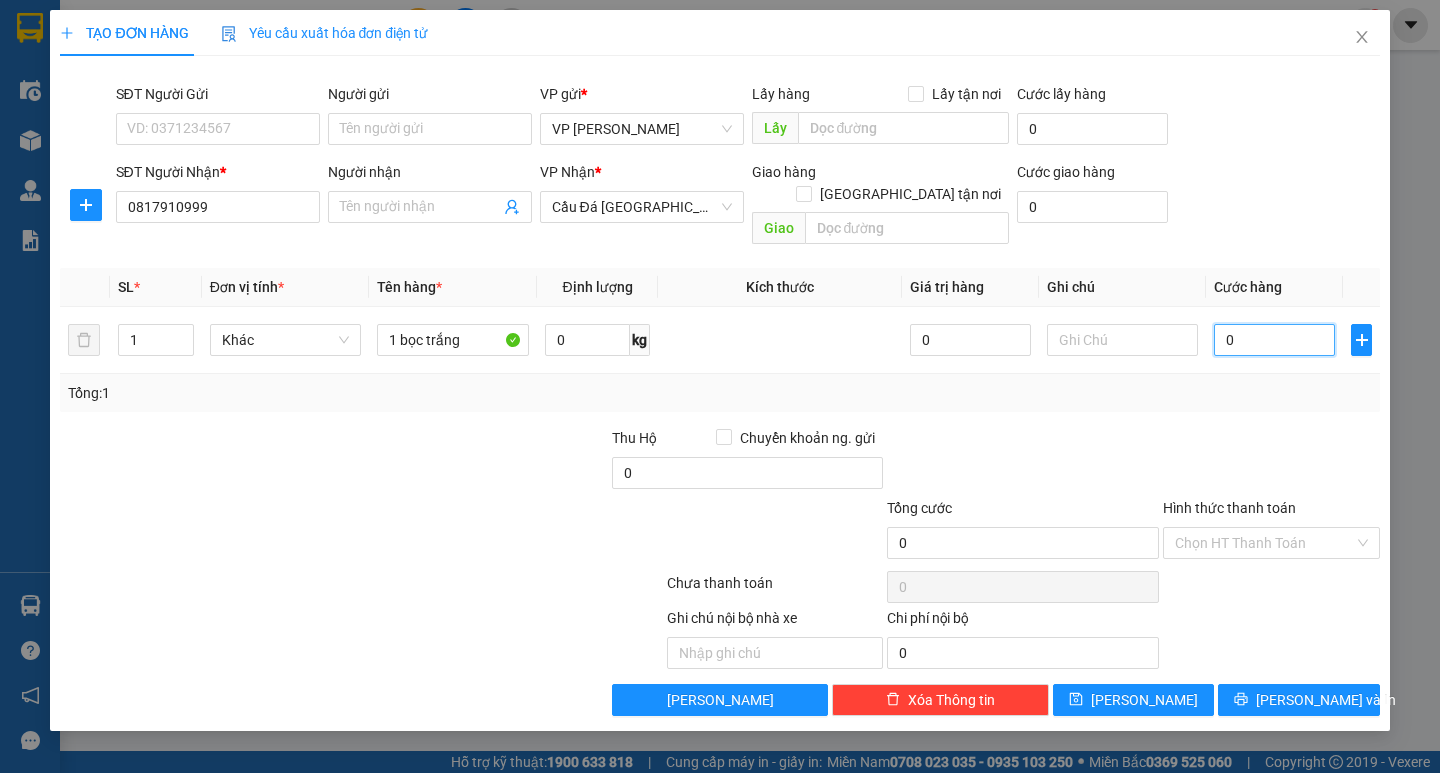type on "30" 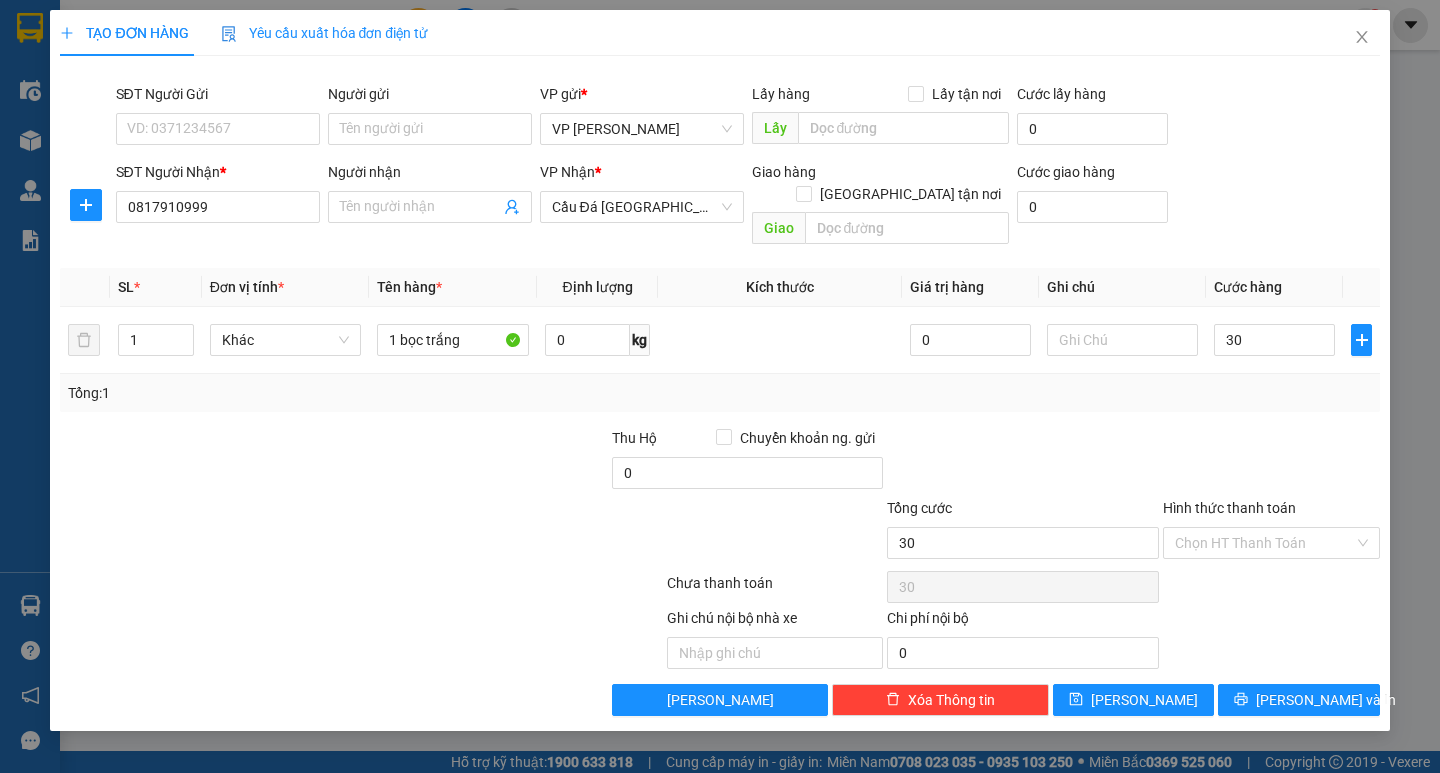 click on "Tổng:  1" at bounding box center [719, 393] 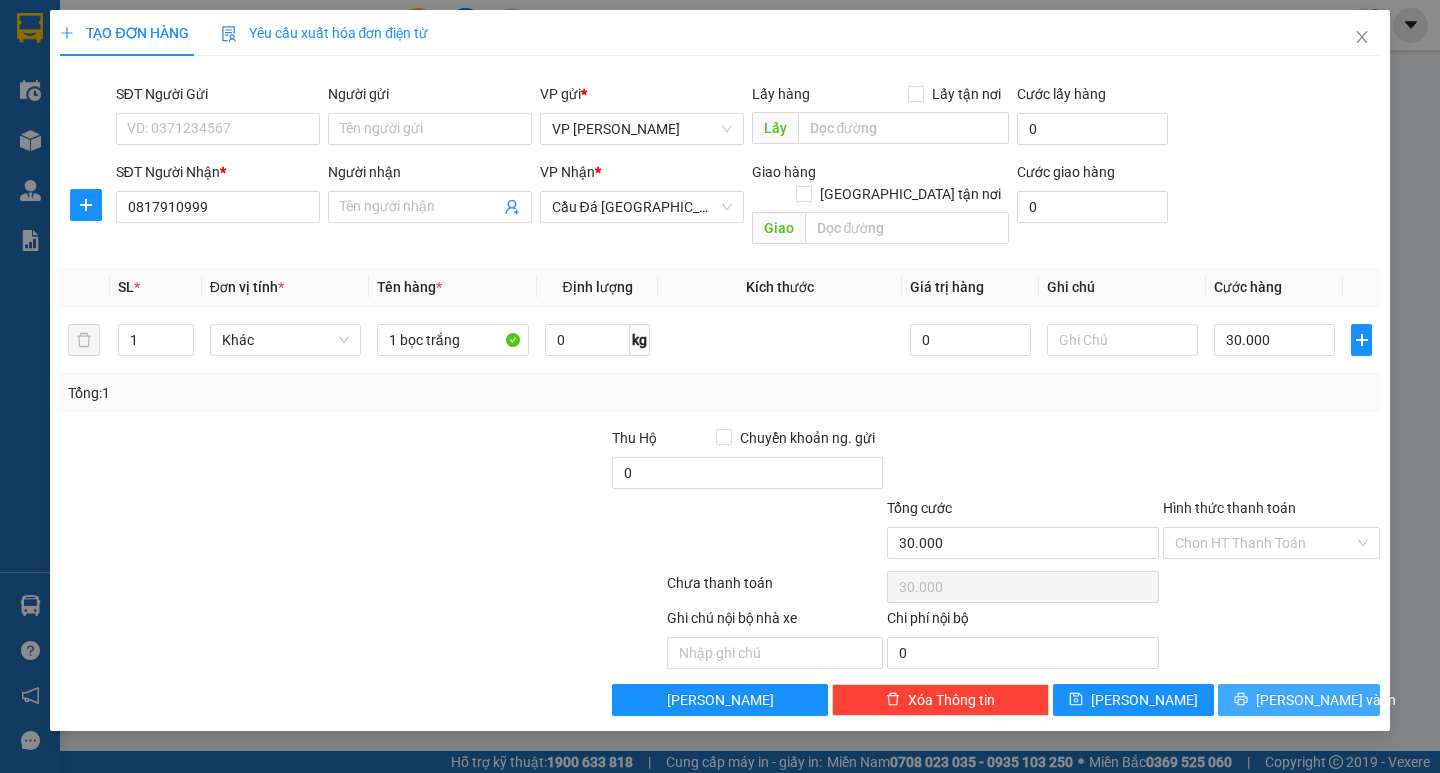 click on "[PERSON_NAME] và In" at bounding box center (1326, 700) 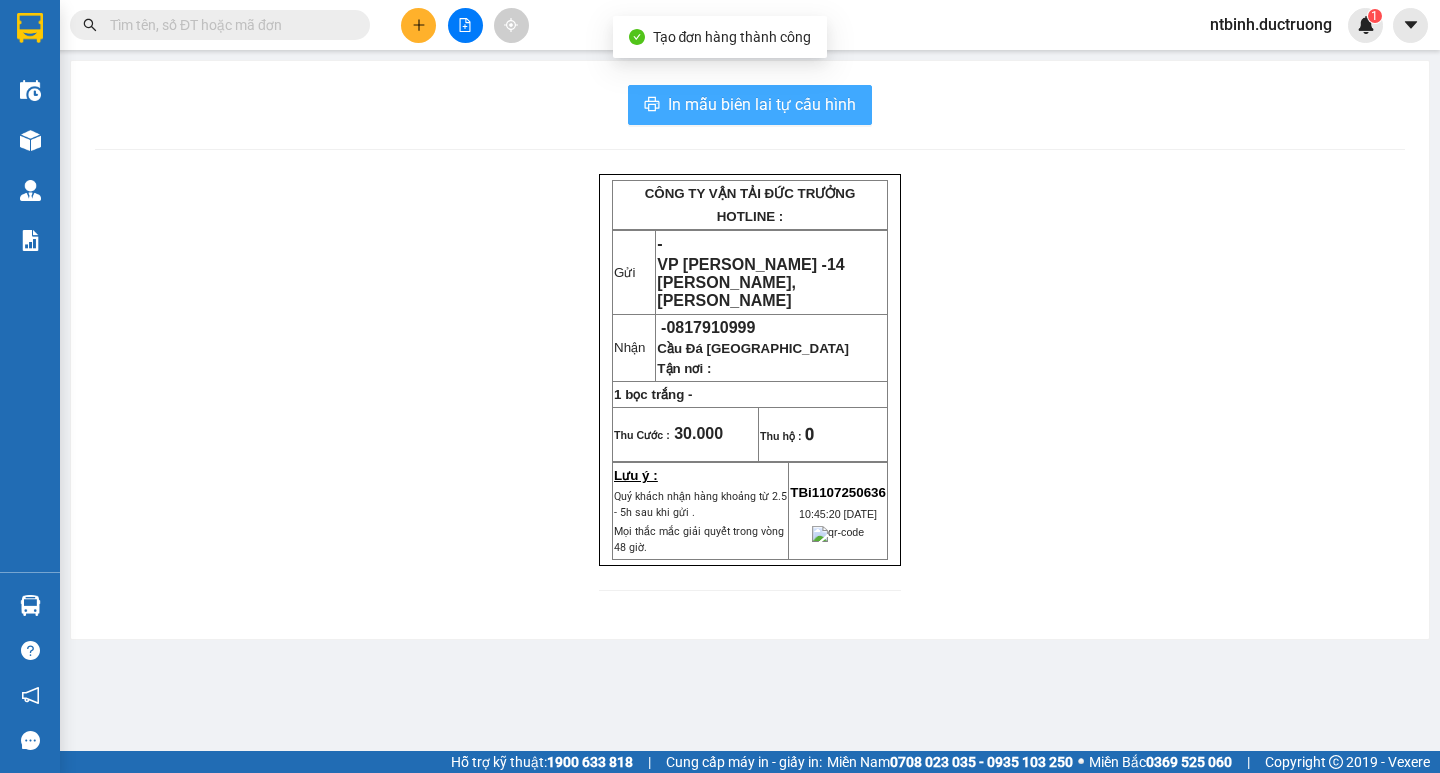 click on "In mẫu biên lai tự cấu hình" at bounding box center (762, 104) 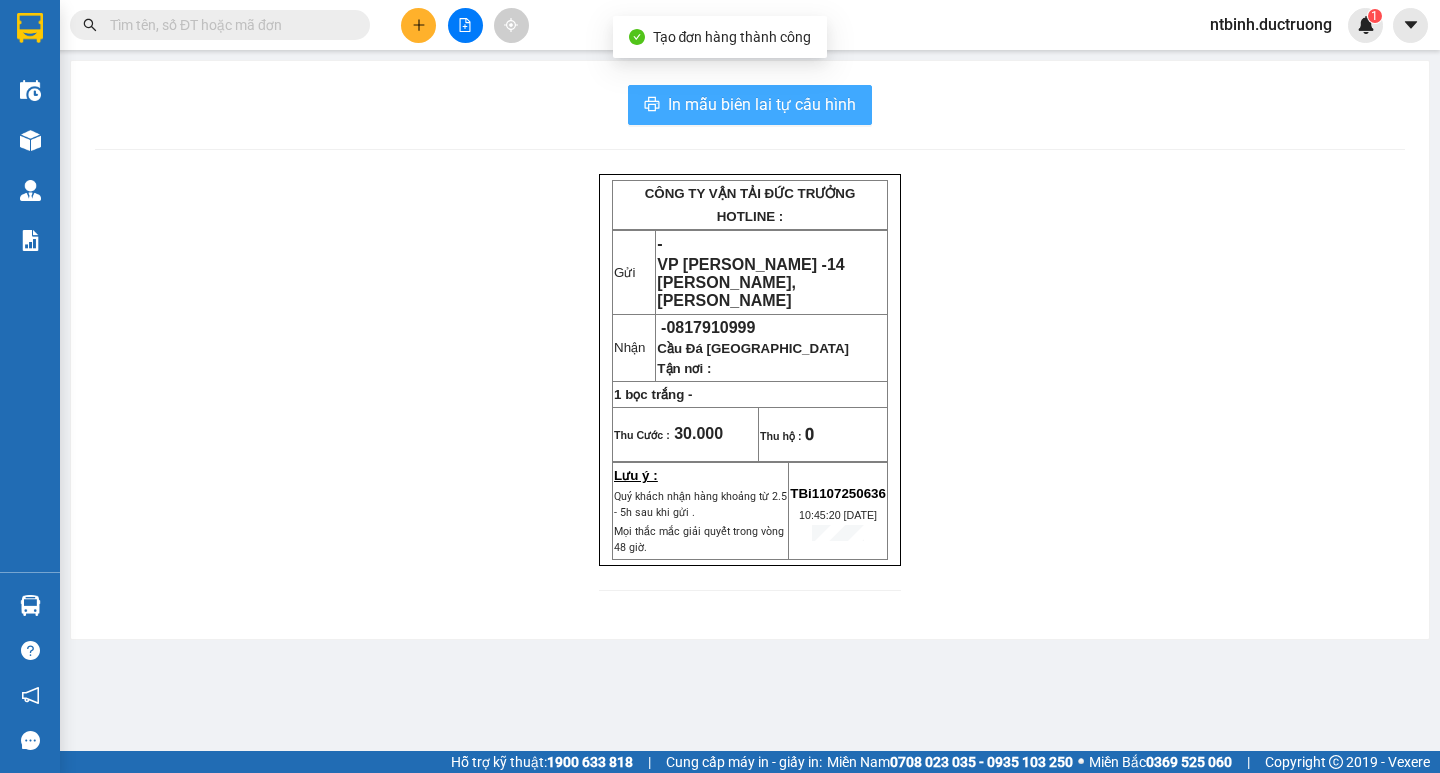 scroll, scrollTop: 0, scrollLeft: 0, axis: both 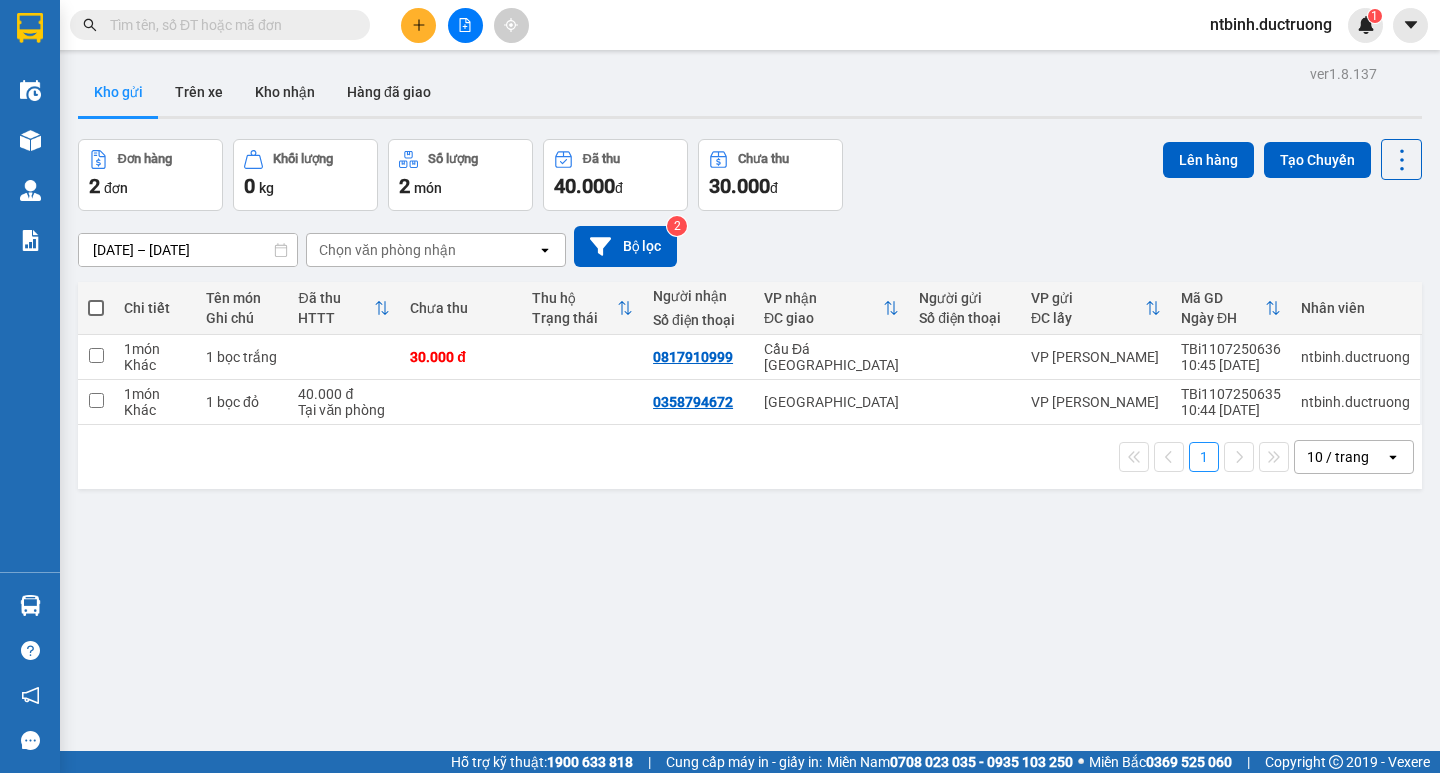 click at bounding box center [418, 25] 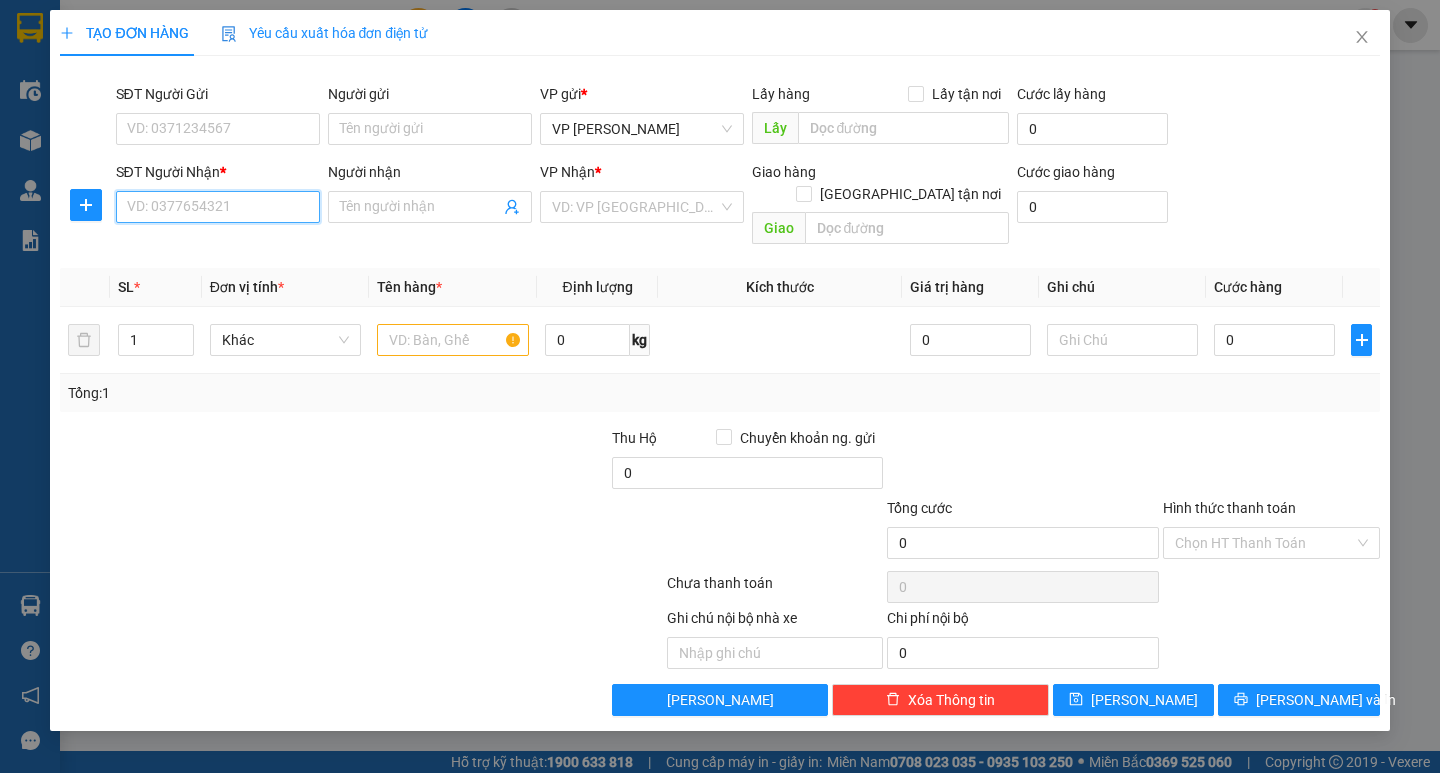 click on "SĐT Người Nhận  *" at bounding box center (218, 207) 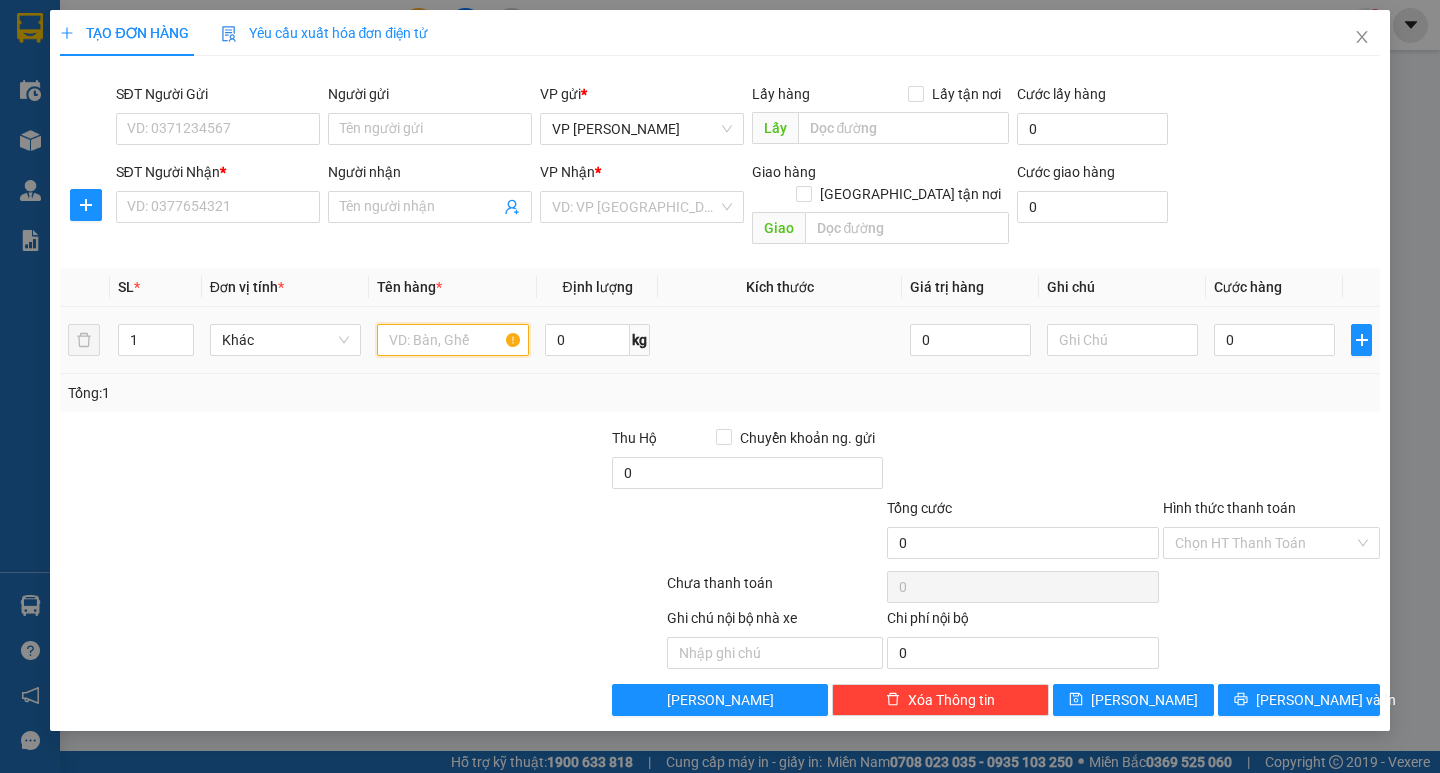 click at bounding box center (452, 340) 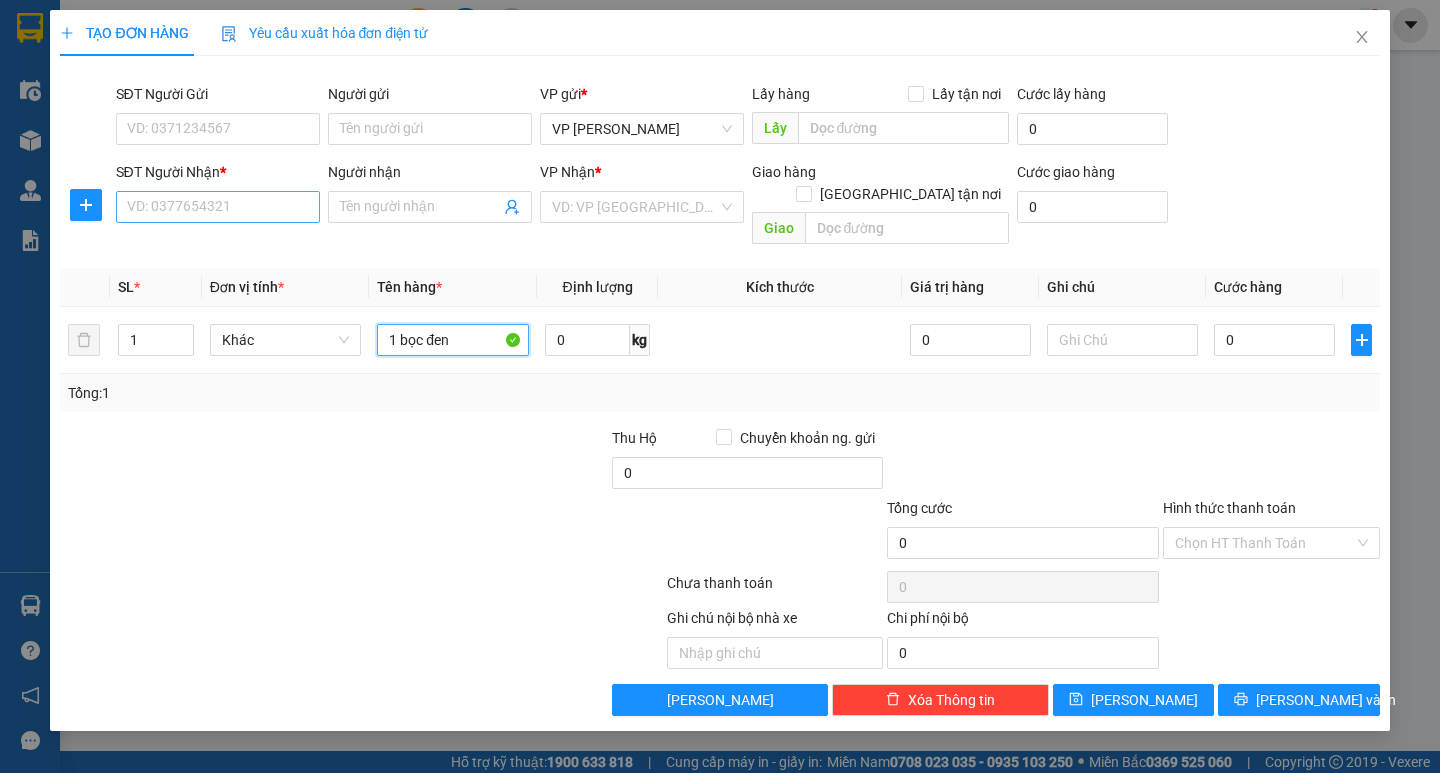 type on "1 bọc đen" 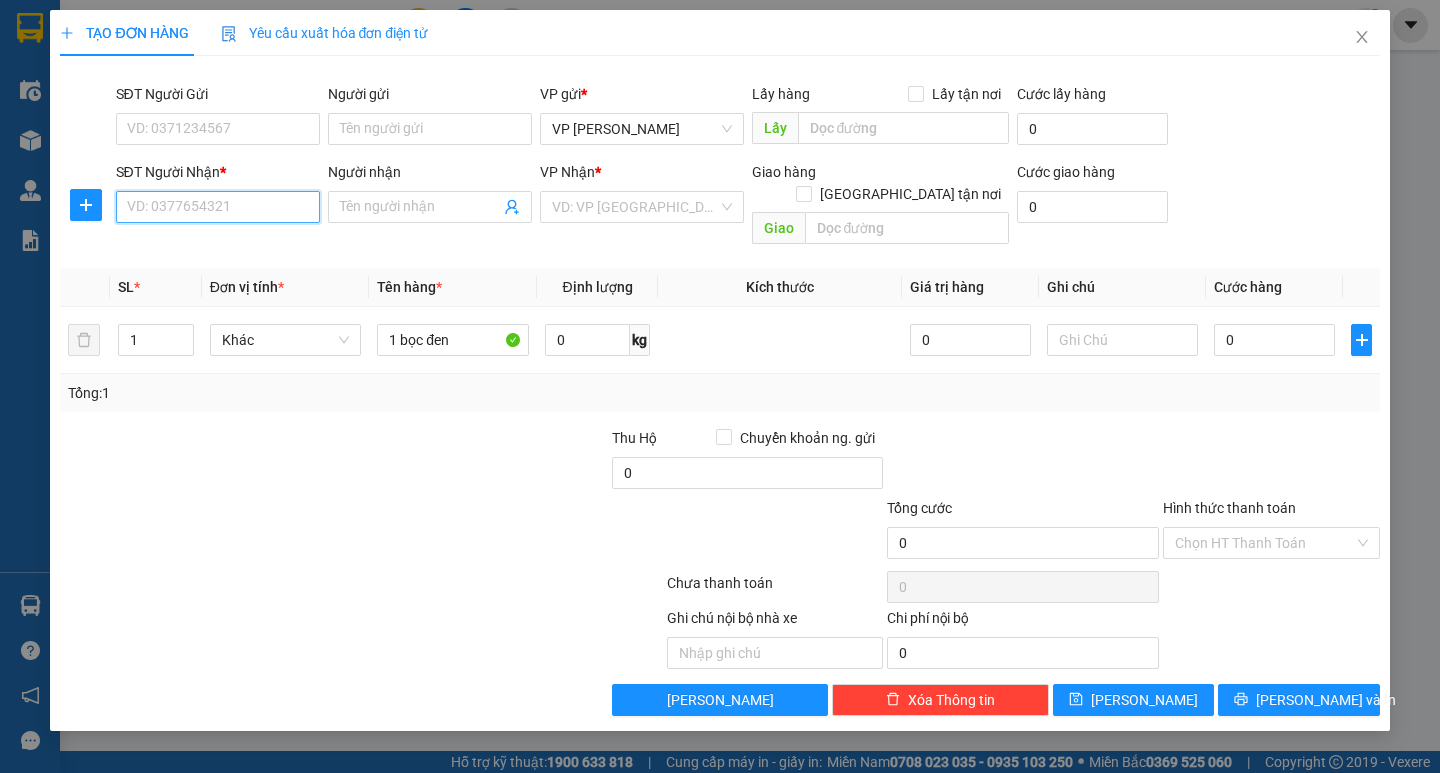 click on "SĐT Người Nhận  *" at bounding box center (218, 207) 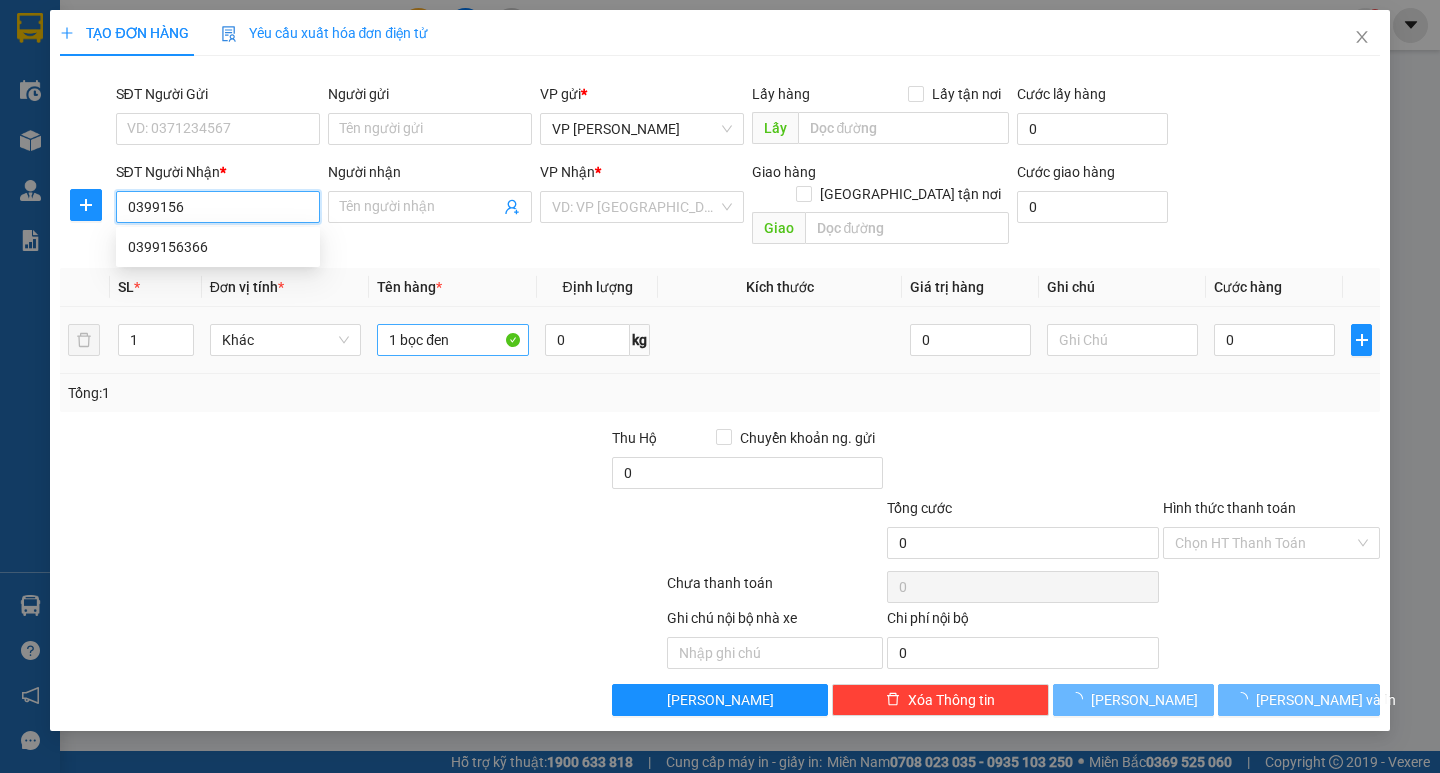 click on "0399156366" at bounding box center (218, 247) 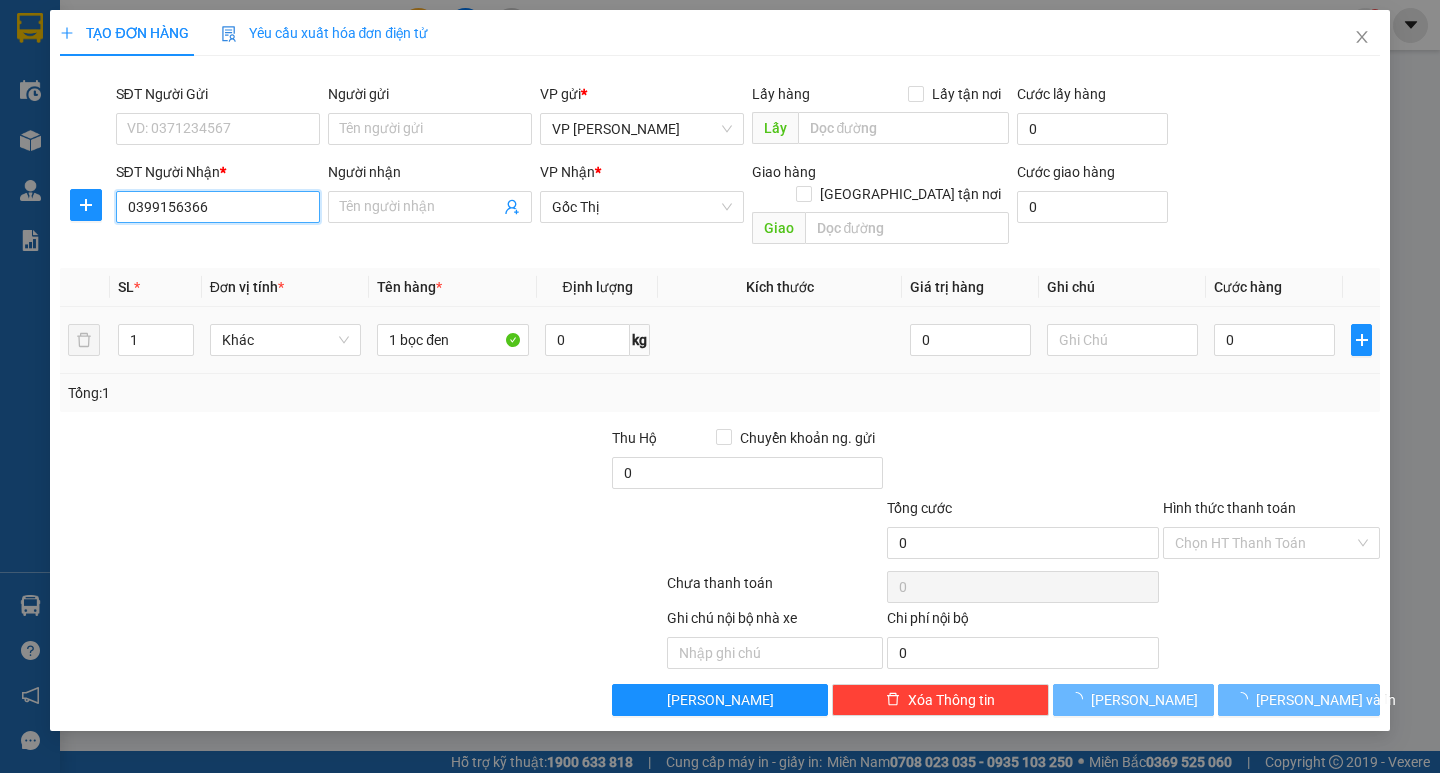type on "0399156366" 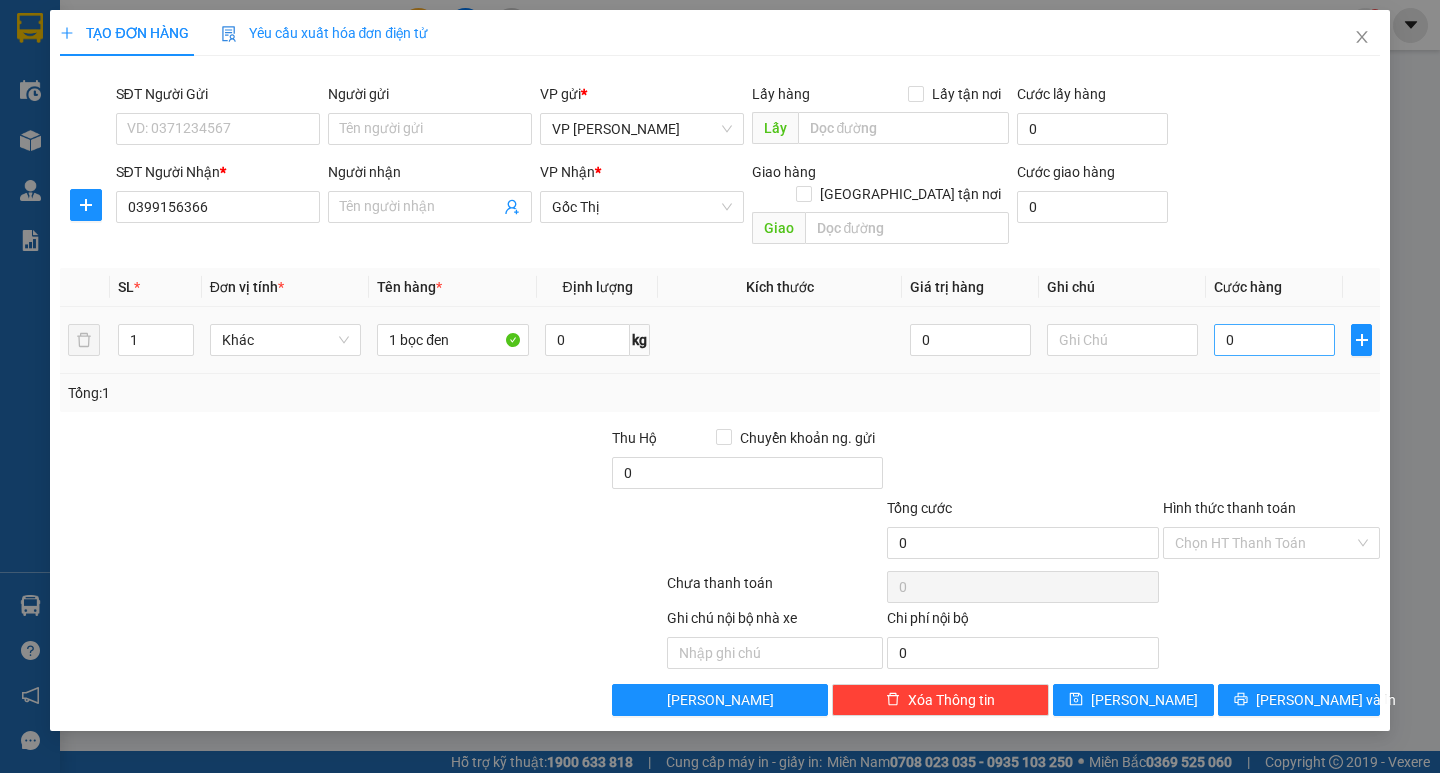 drag, startPoint x: 1262, startPoint y: 342, endPoint x: 1227, endPoint y: 318, distance: 42.43819 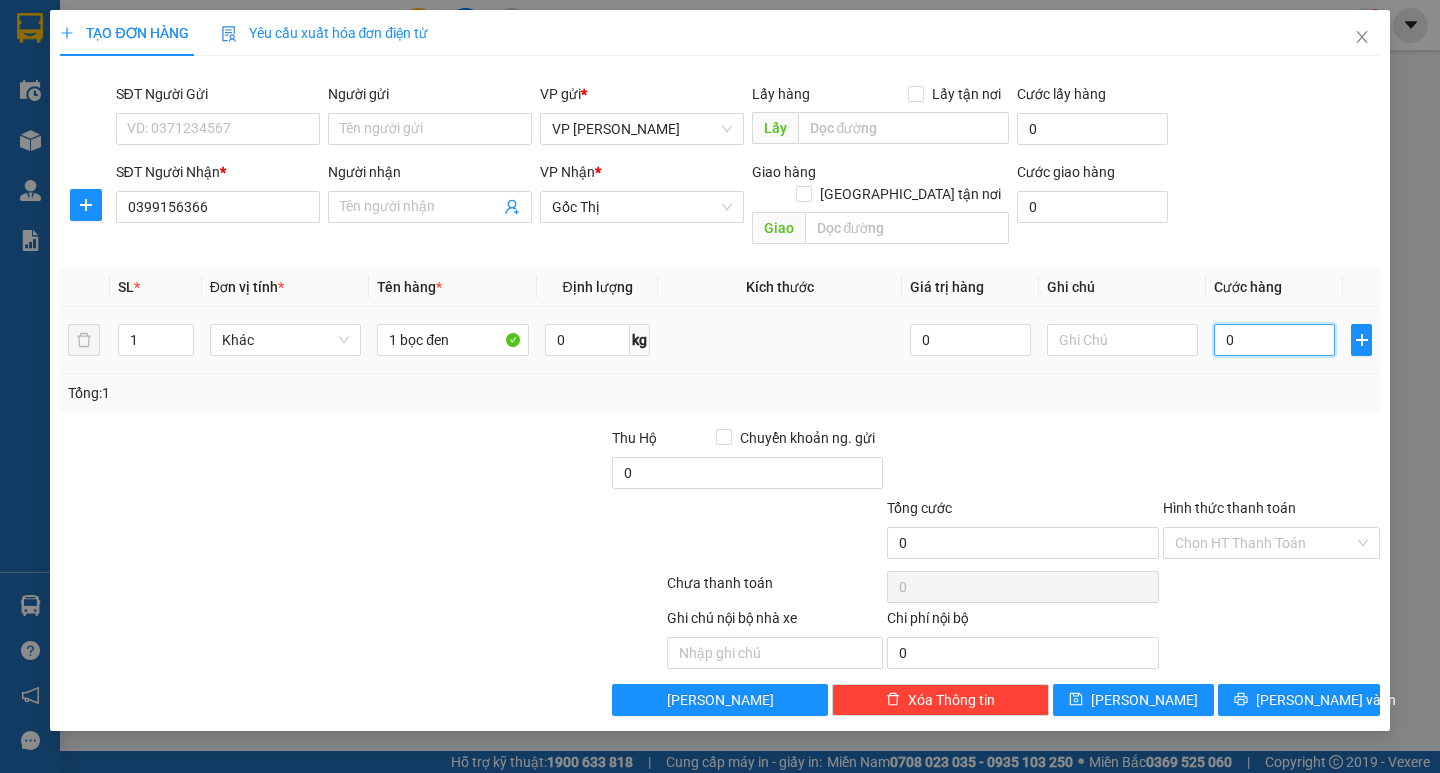 click on "0" at bounding box center [1274, 340] 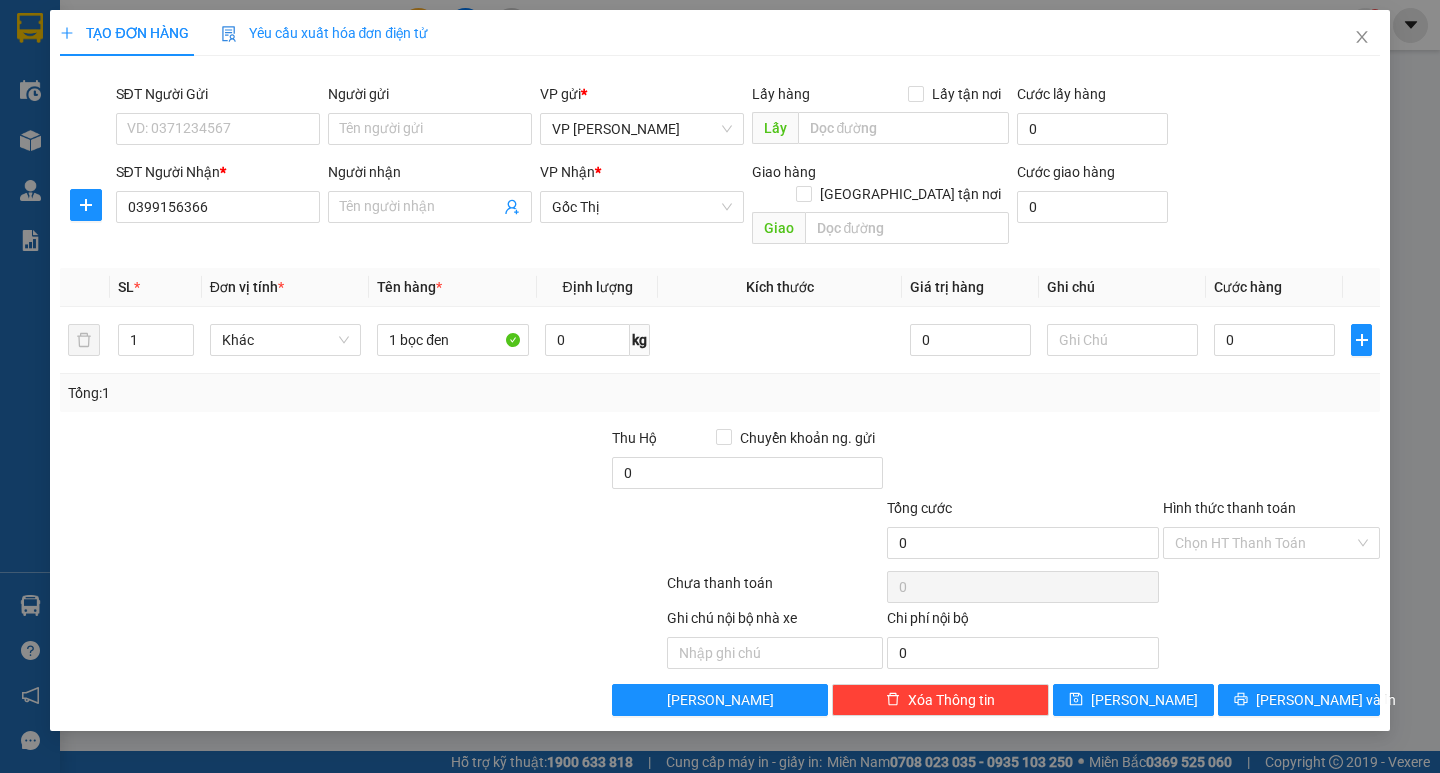 click on "Tổng:  1" at bounding box center (719, 393) 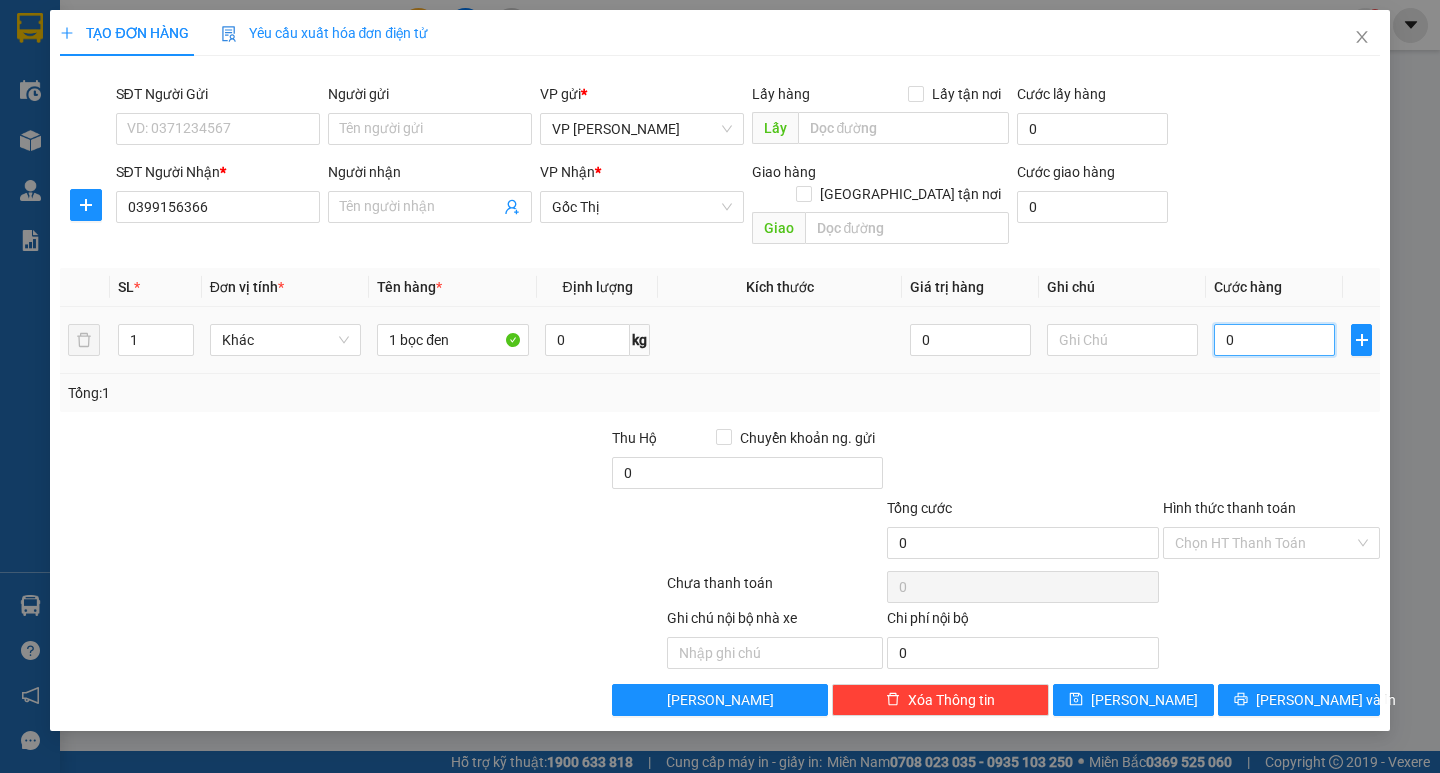 click on "0" at bounding box center (1274, 340) 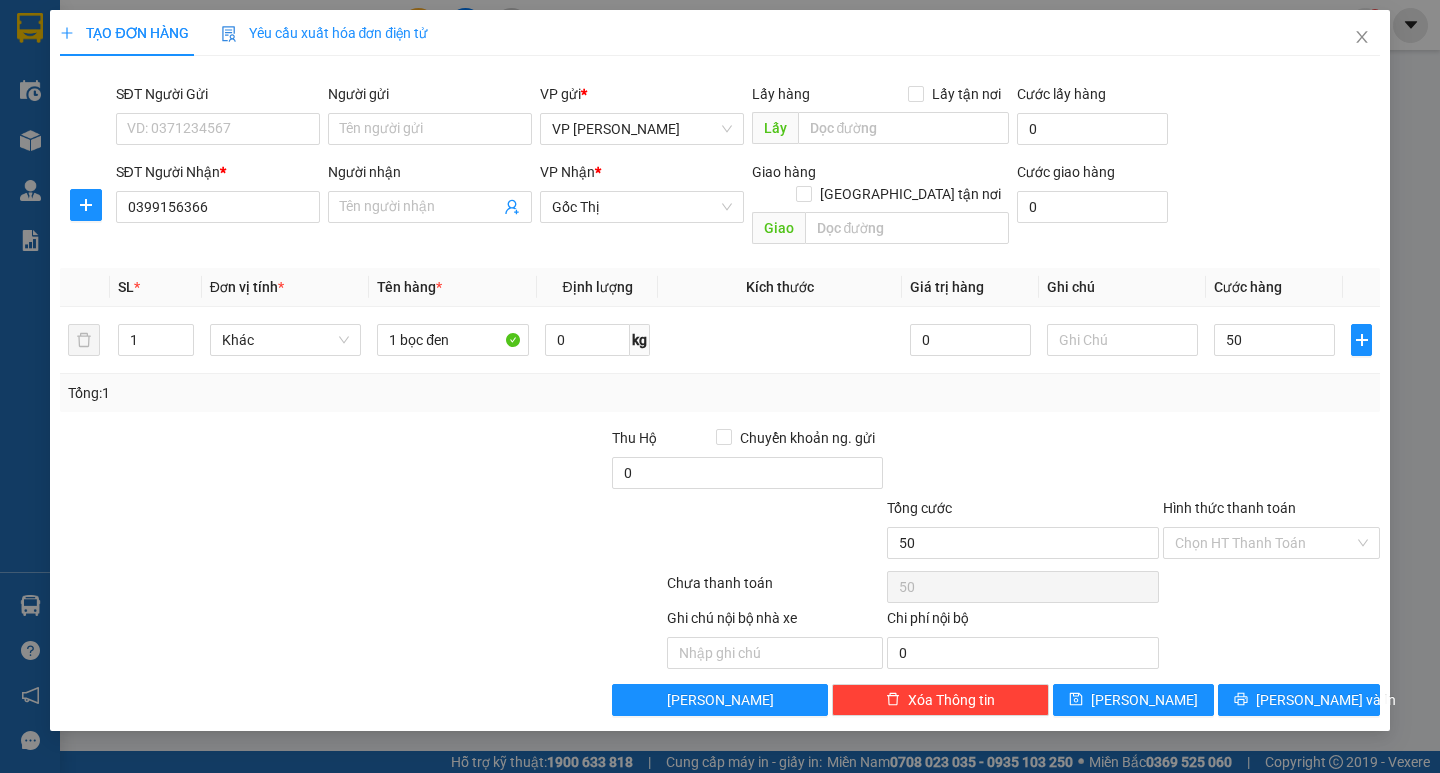click on "Tổng:  1" at bounding box center [719, 393] 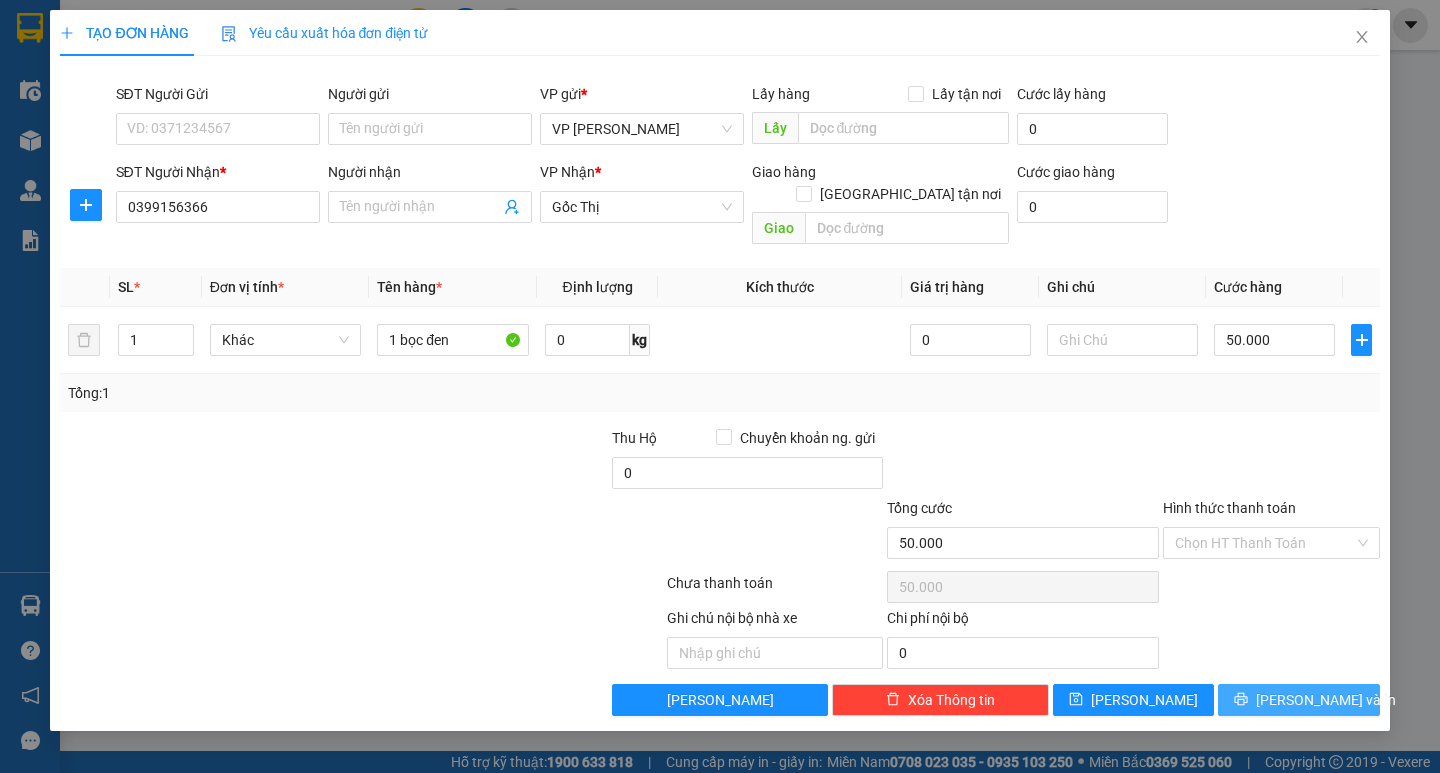 drag, startPoint x: 1350, startPoint y: 655, endPoint x: 1344, endPoint y: 671, distance: 17.088007 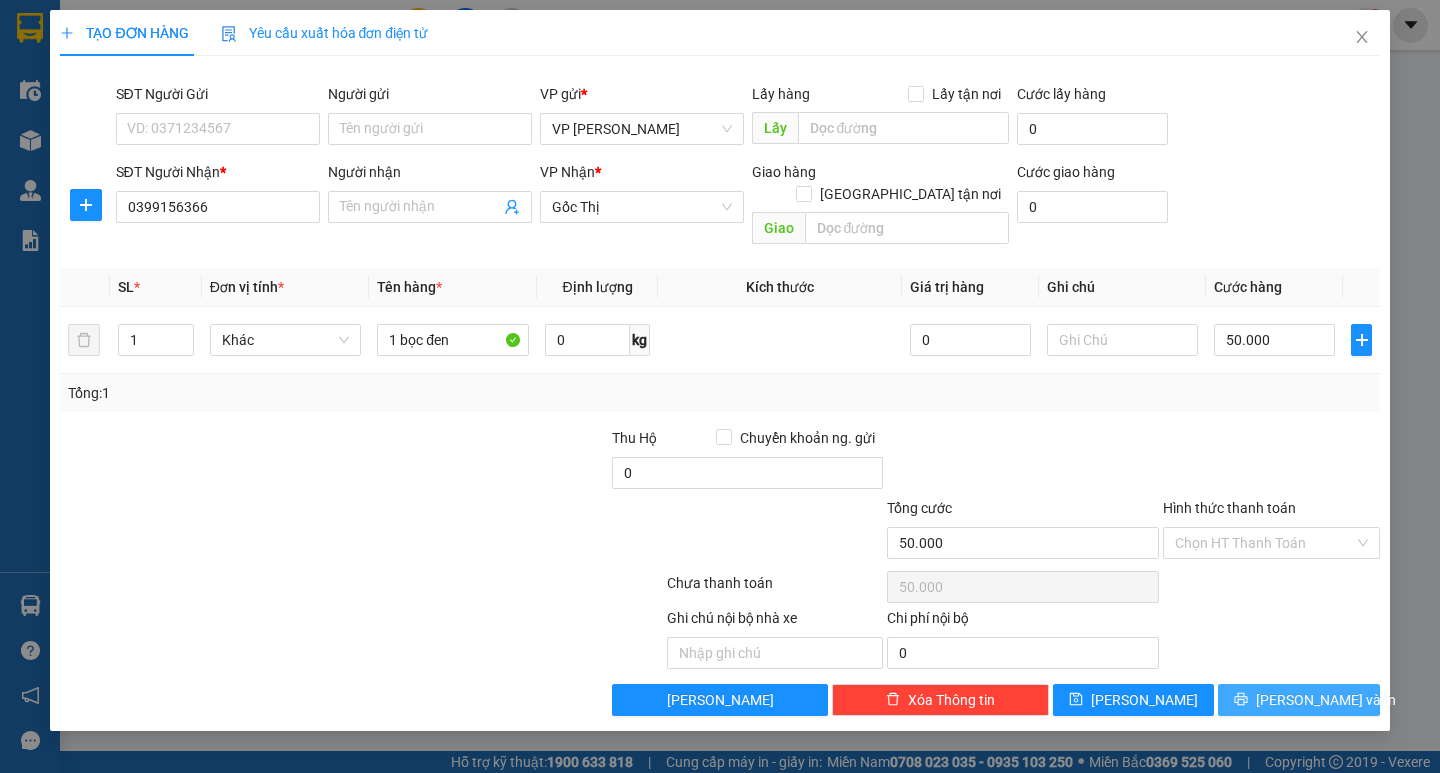 click on "[PERSON_NAME] và In" at bounding box center (1298, 700) 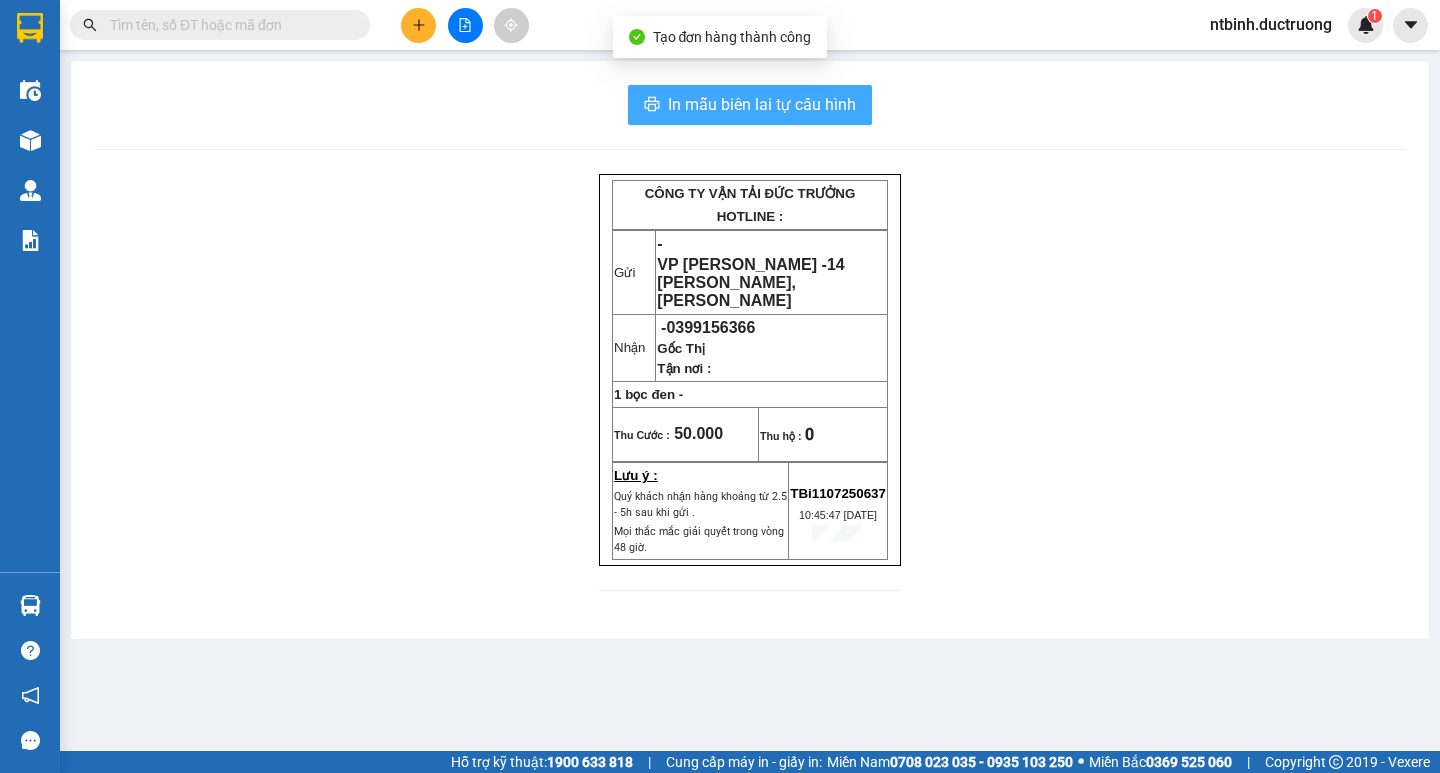 click on "In mẫu biên lai tự cấu hình" at bounding box center [762, 104] 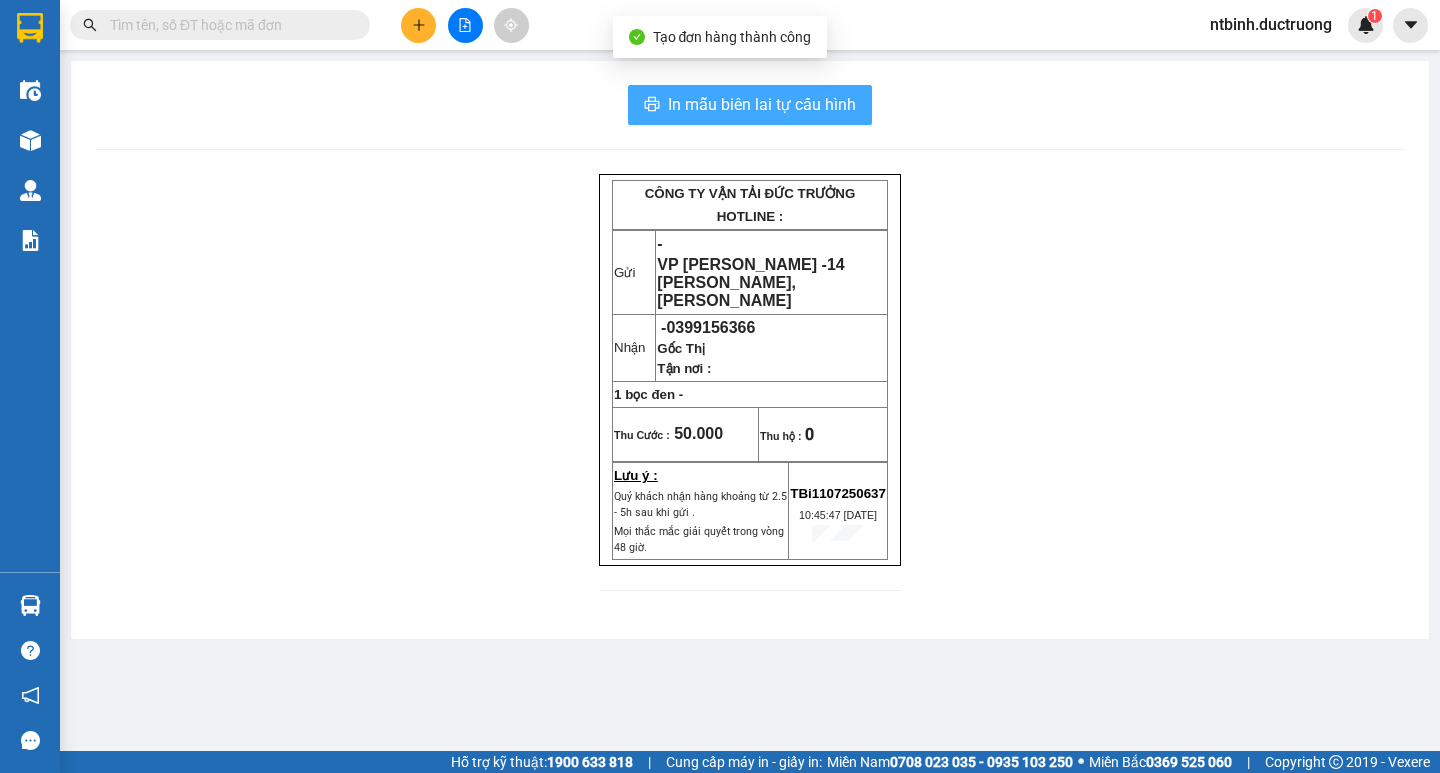 scroll, scrollTop: 0, scrollLeft: 0, axis: both 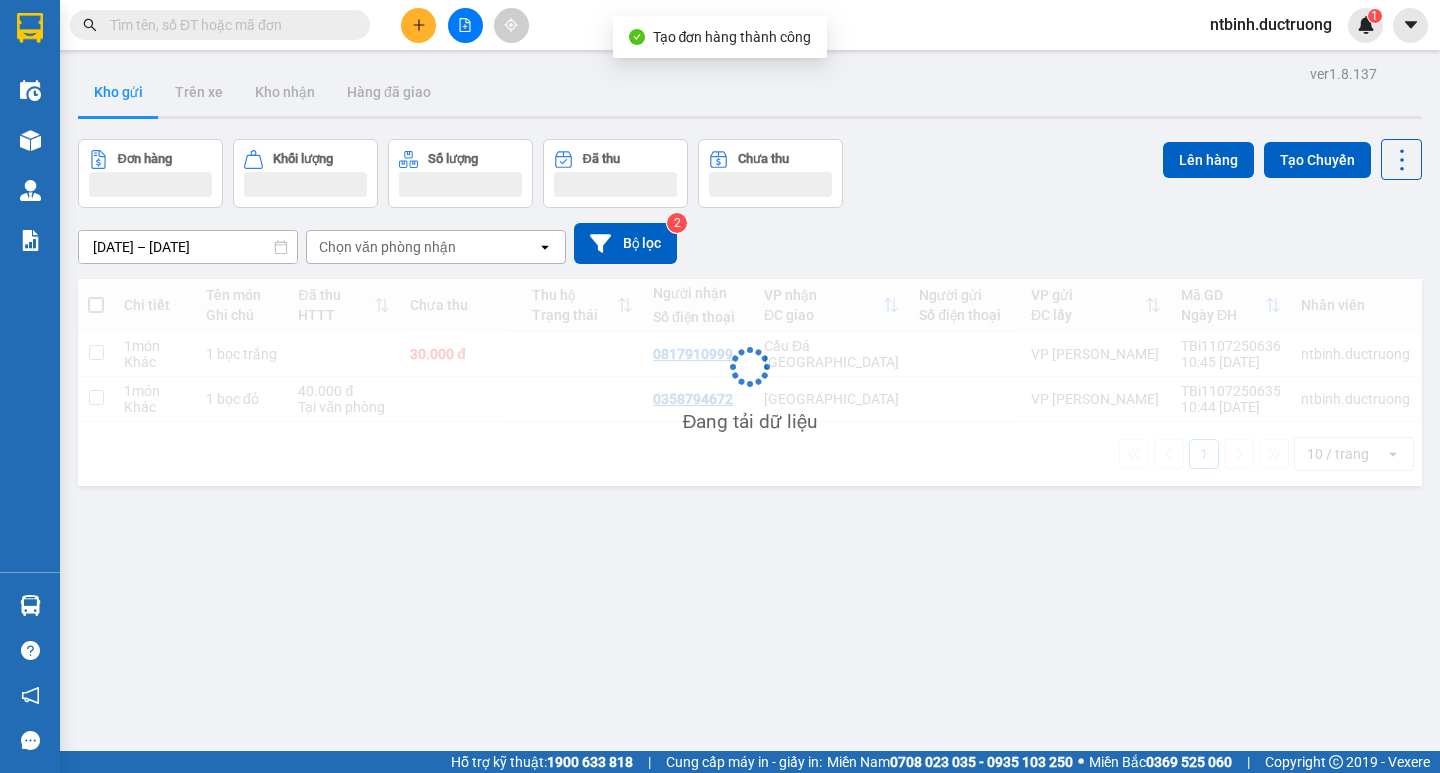 click 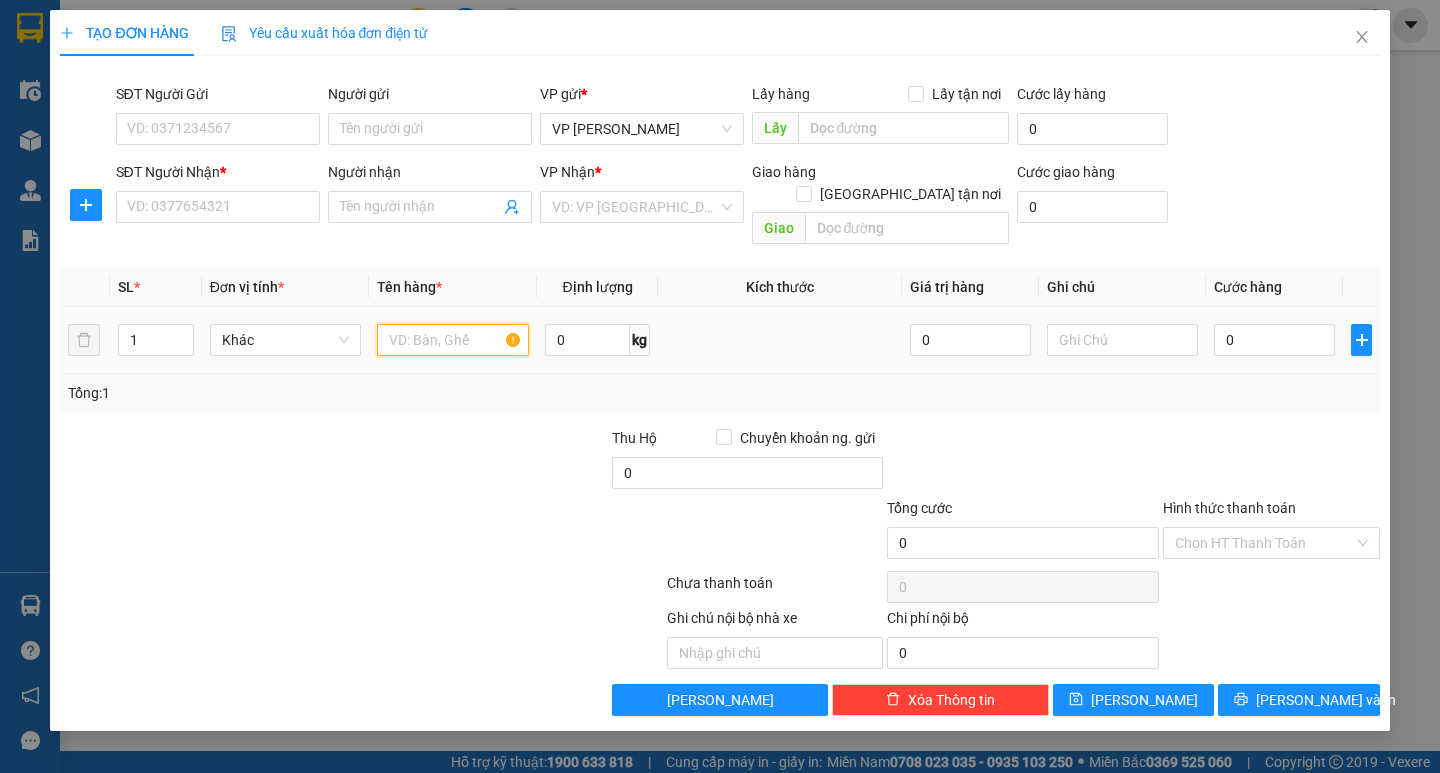click at bounding box center [452, 340] 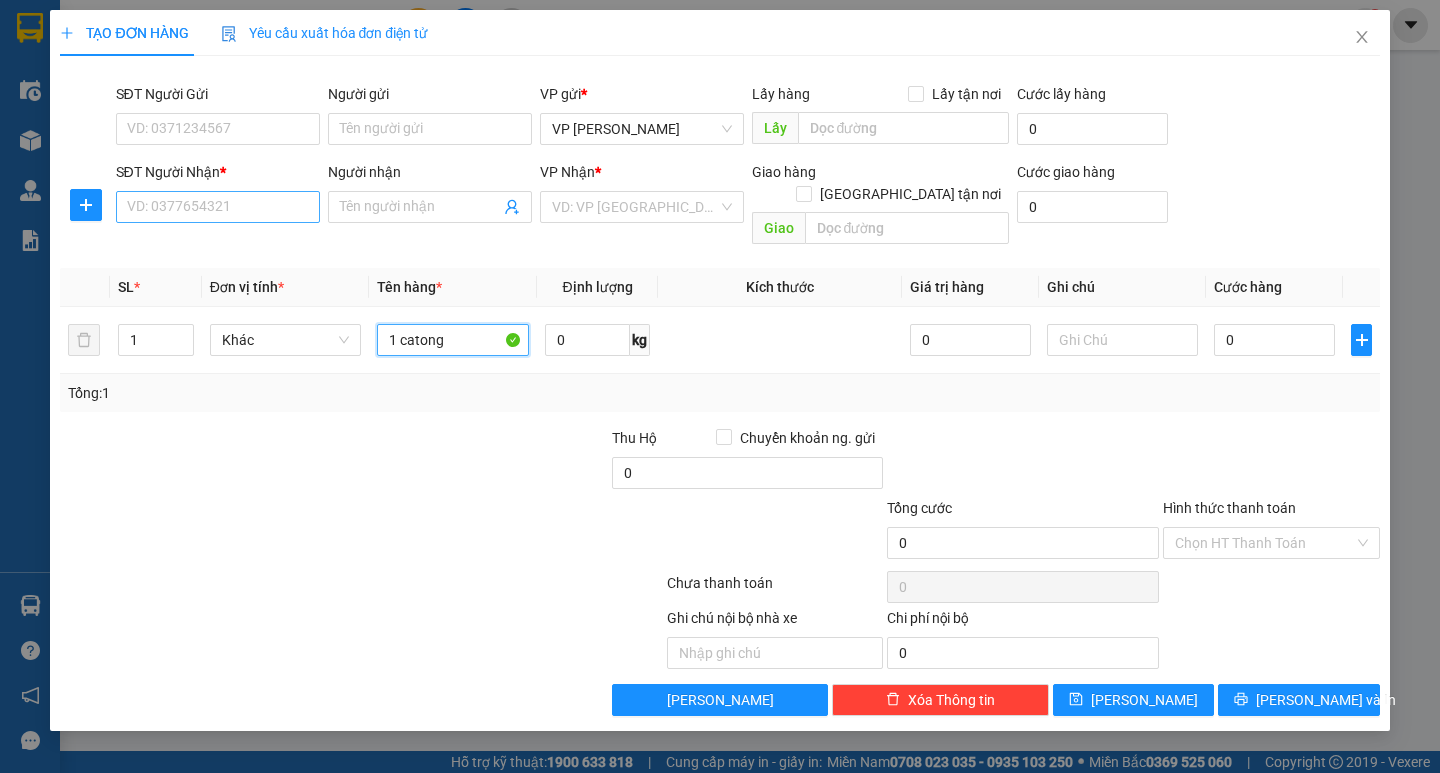type on "1 catong" 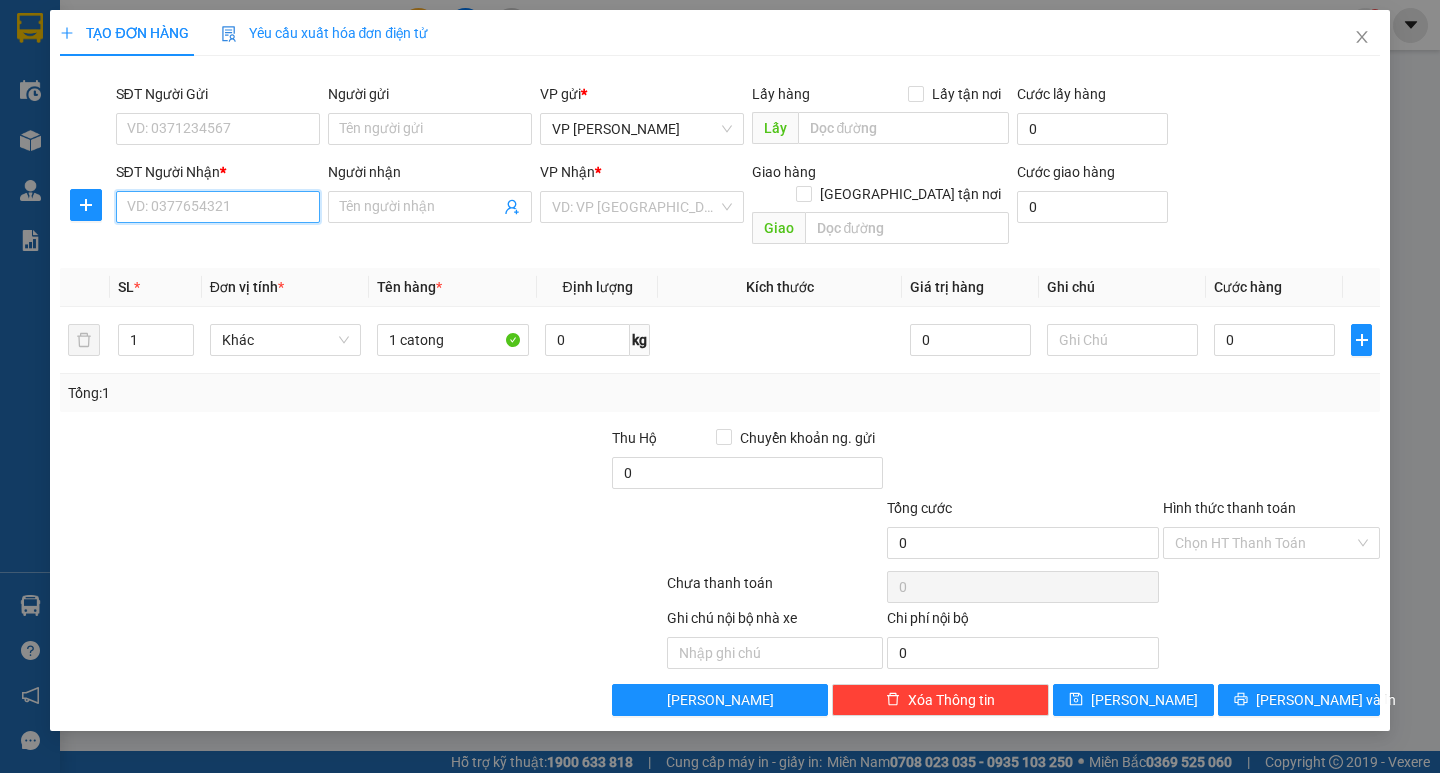 click on "SĐT Người Nhận  *" at bounding box center (218, 207) 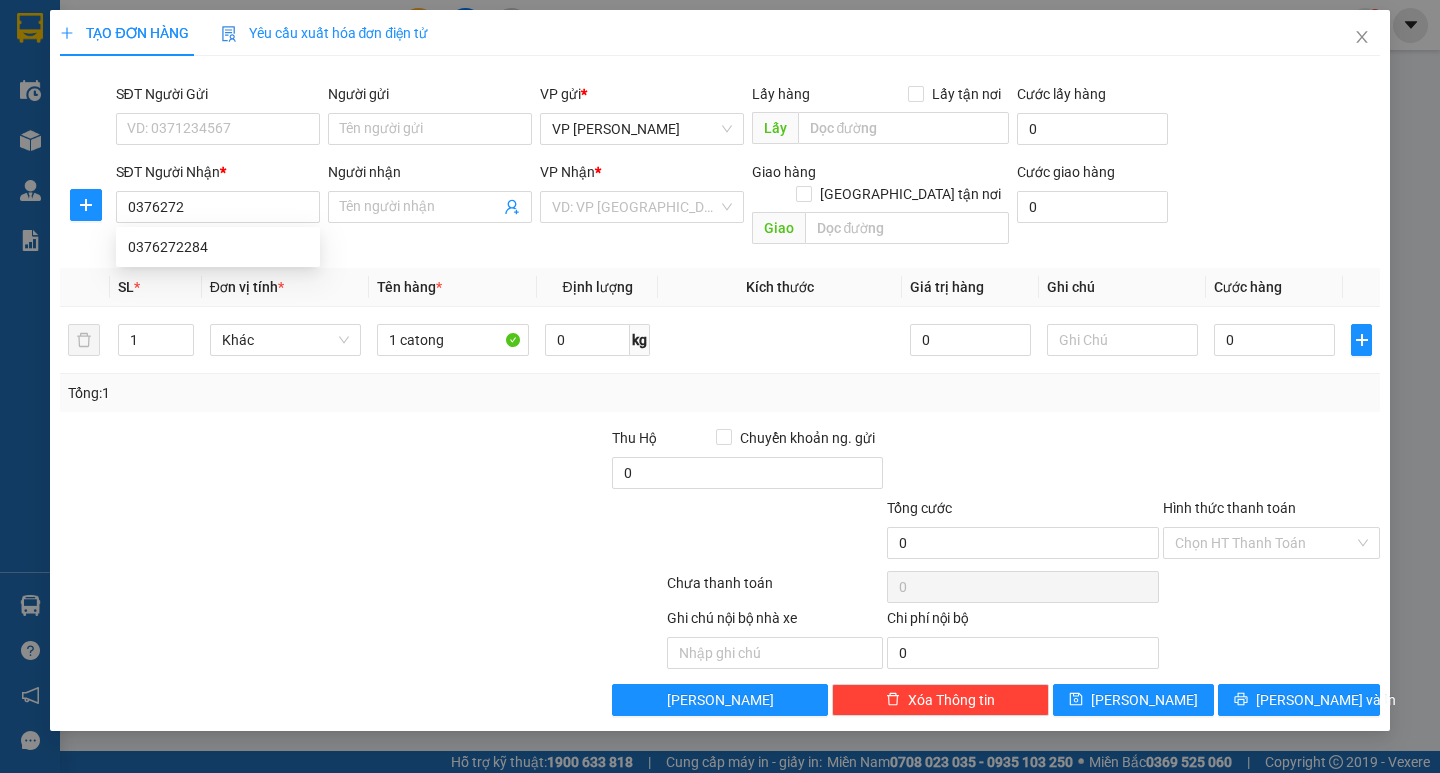 click on "0376272284 0376272284" at bounding box center [218, 247] 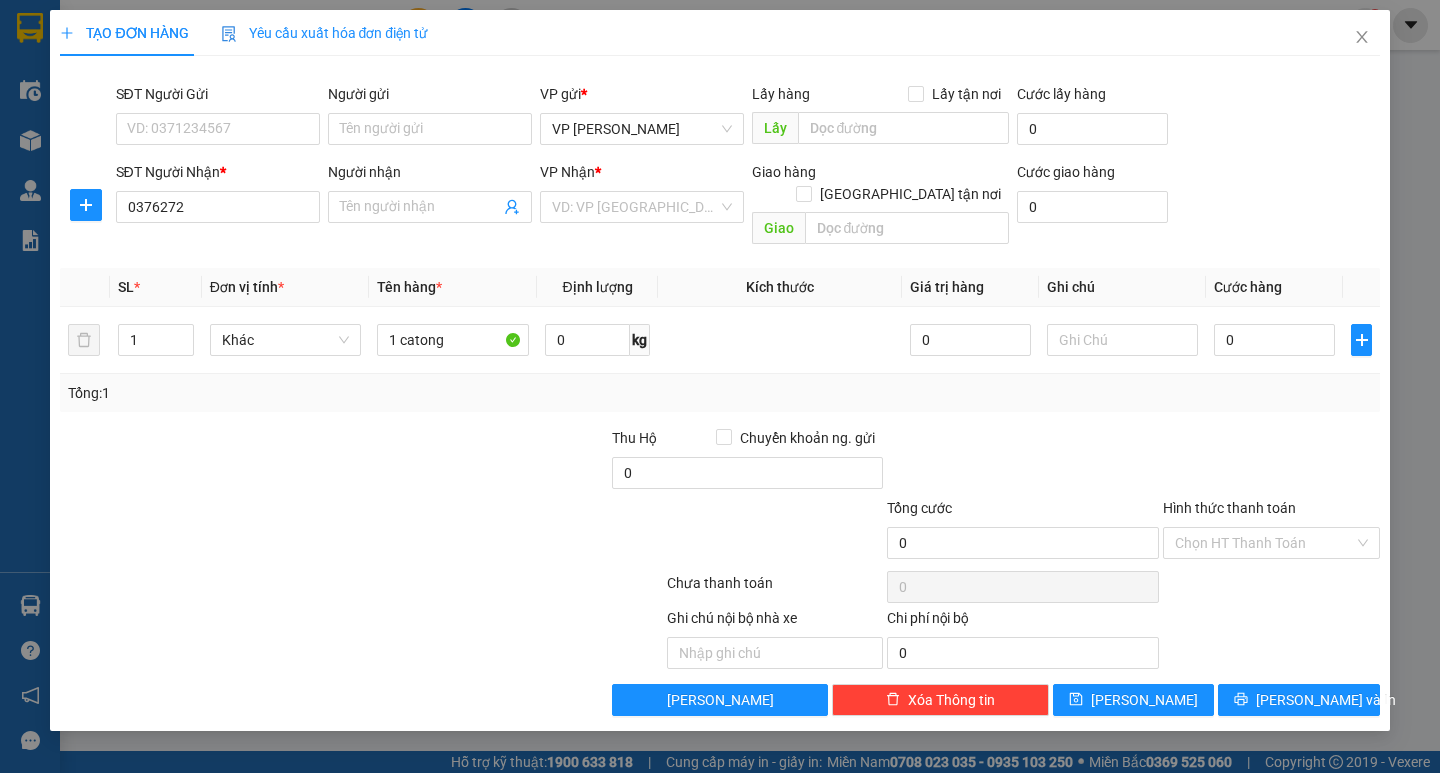 click on "Transit Pickup Surcharge Ids Transit Deliver Surcharge Ids Transit Deliver Surcharge Transit Deliver Surcharge SĐT Người Gửi VD: 0371234567 Người gửi Tên người gửi VP gửi  * VP [PERSON_NAME] Lấy hàng Lấy tận nơi Lấy Cước lấy hàng 0 SĐT Người Nhận  * 0376272 Người nhận Tên người nhận VP Nhận  * VD: VP [GEOGRAPHIC_DATA] Giao hàng [GEOGRAPHIC_DATA] tận nơi Giao Cước giao hàng 0 SL  * Đơn vị tính  * Tên hàng  * Định lượng Kích thước Giá trị hàng Ghi chú Cước hàng                     1 Khác 1 catong 0 kg 0 0 Tổng:  1 Thu Hộ Chuyển khoản ng. gửi 0 Tổng cước 0 Hình thức thanh toán Chọn HT Thanh Toán Số tiền thu trước 0 Chưa thanh toán 0 Chọn HT Thanh Toán Ghi chú nội bộ nhà xe Chi phí nội bộ 0 Lưu nháp Xóa Thông tin [PERSON_NAME] và In" at bounding box center (719, 394) 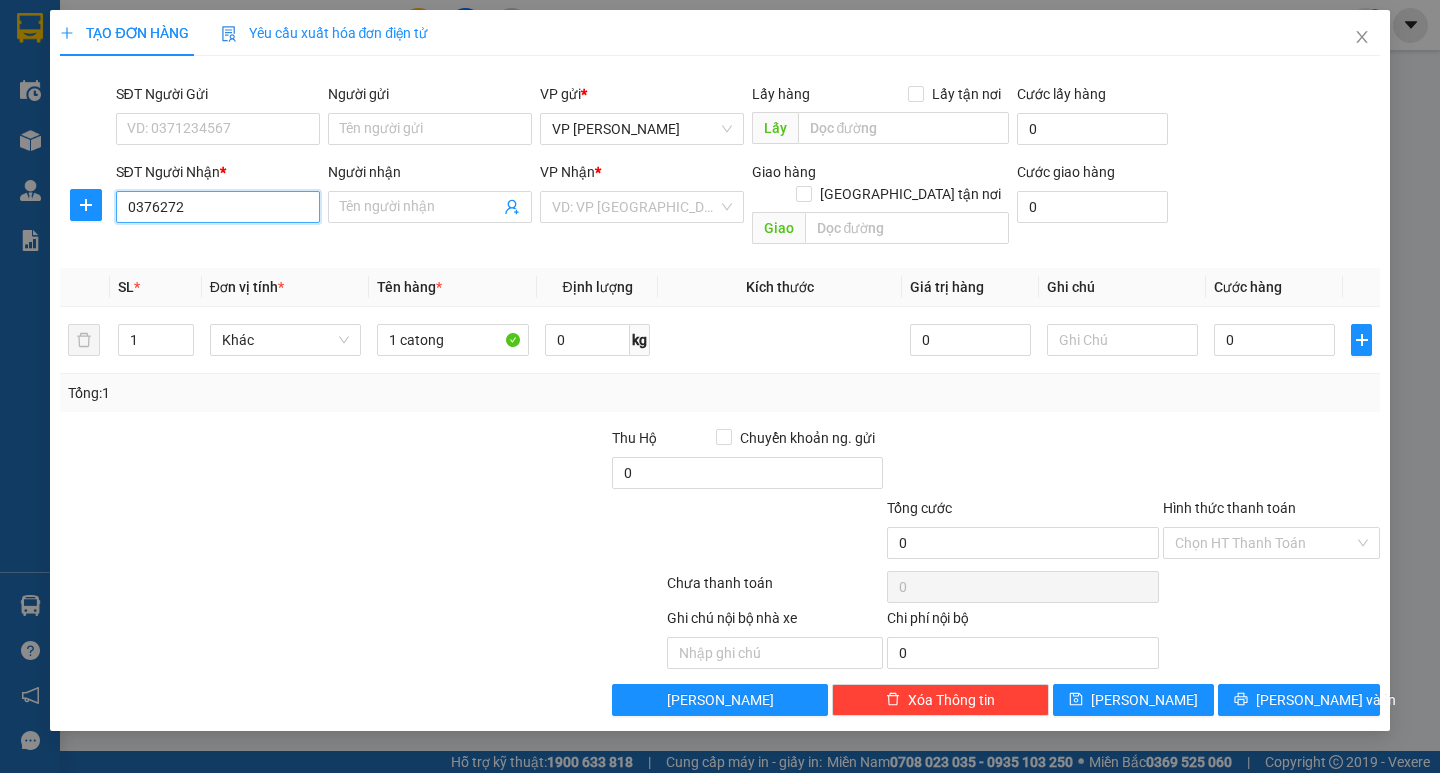 click on "0376272" at bounding box center (218, 207) 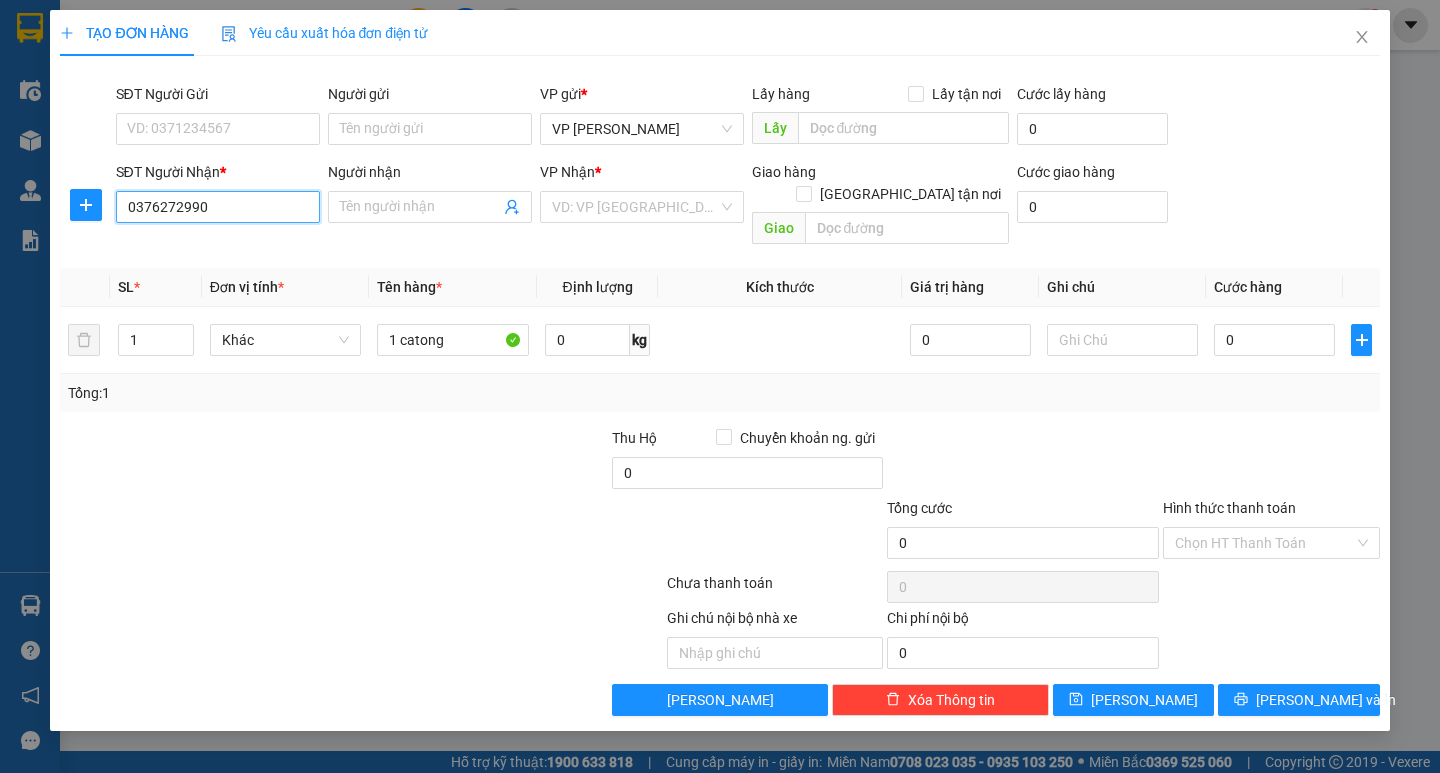 click on "0376272990" at bounding box center [218, 207] 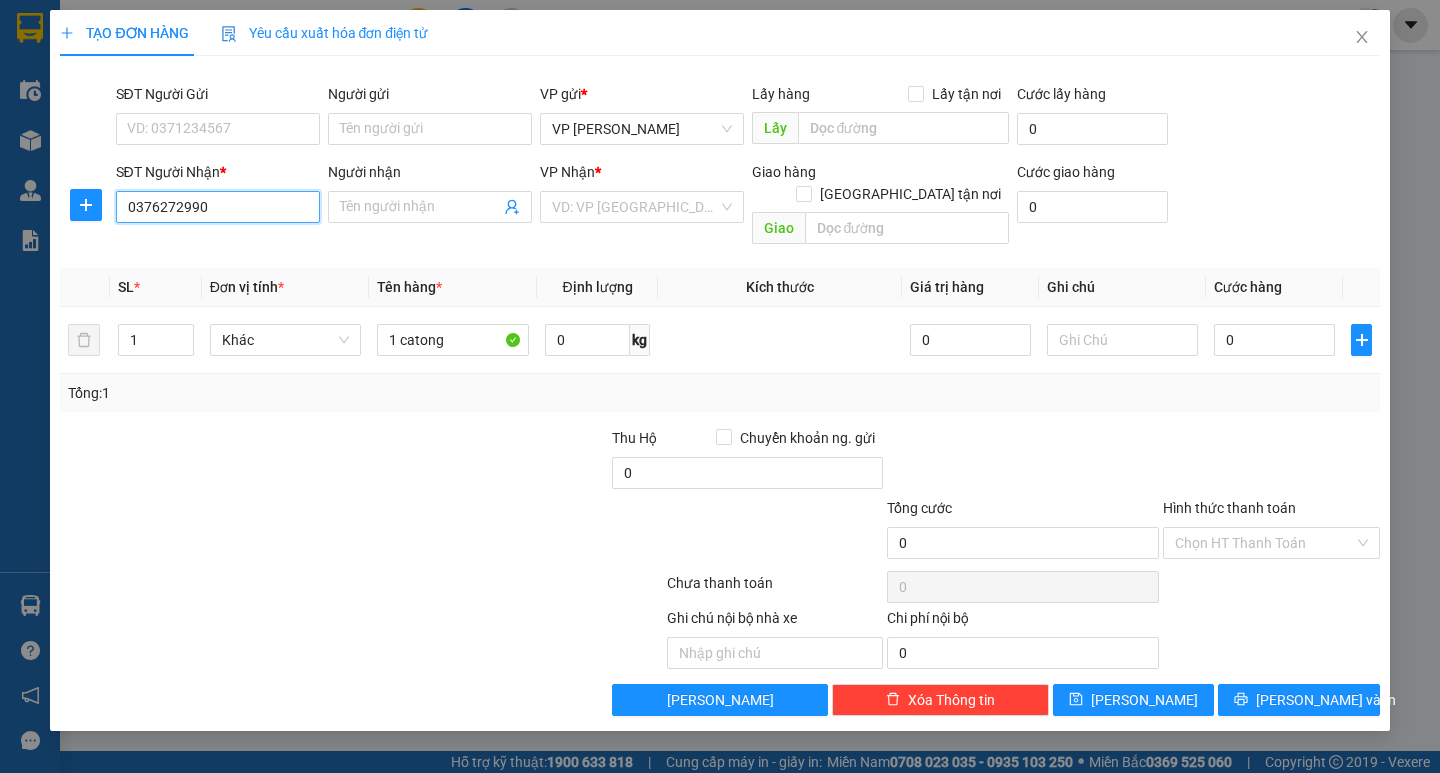 type on "0376272990" 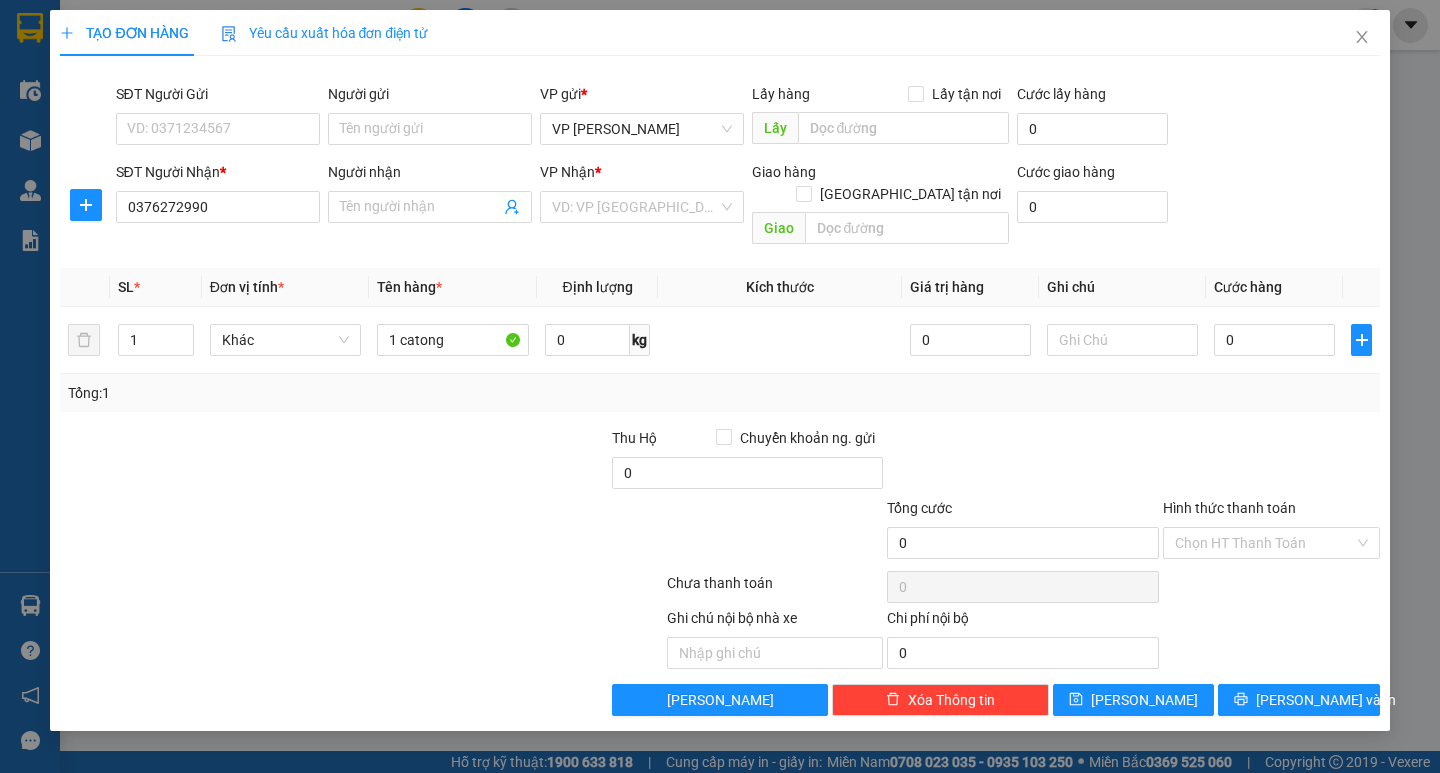 click on "VP Nhận  * VD: VP [GEOGRAPHIC_DATA]" at bounding box center (642, 196) 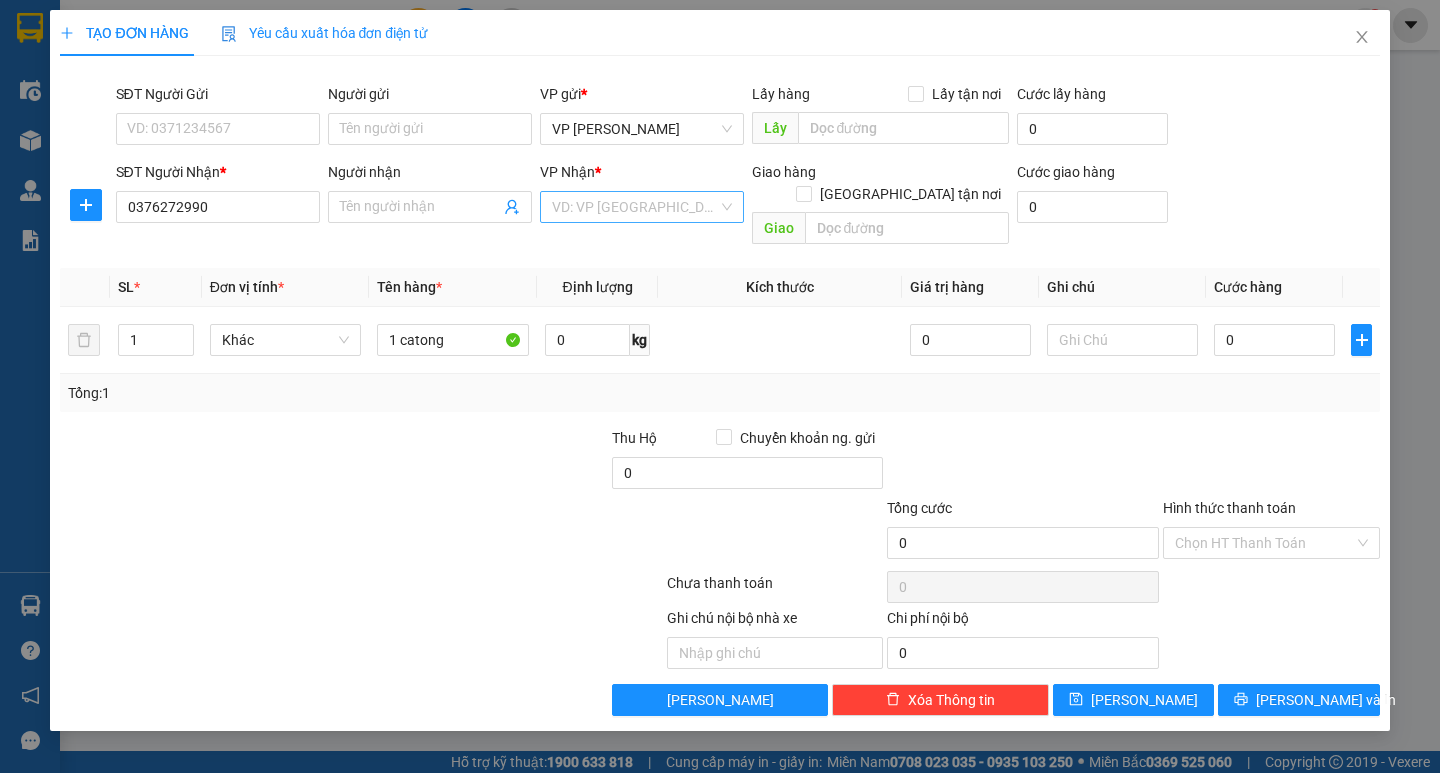 click at bounding box center [635, 207] 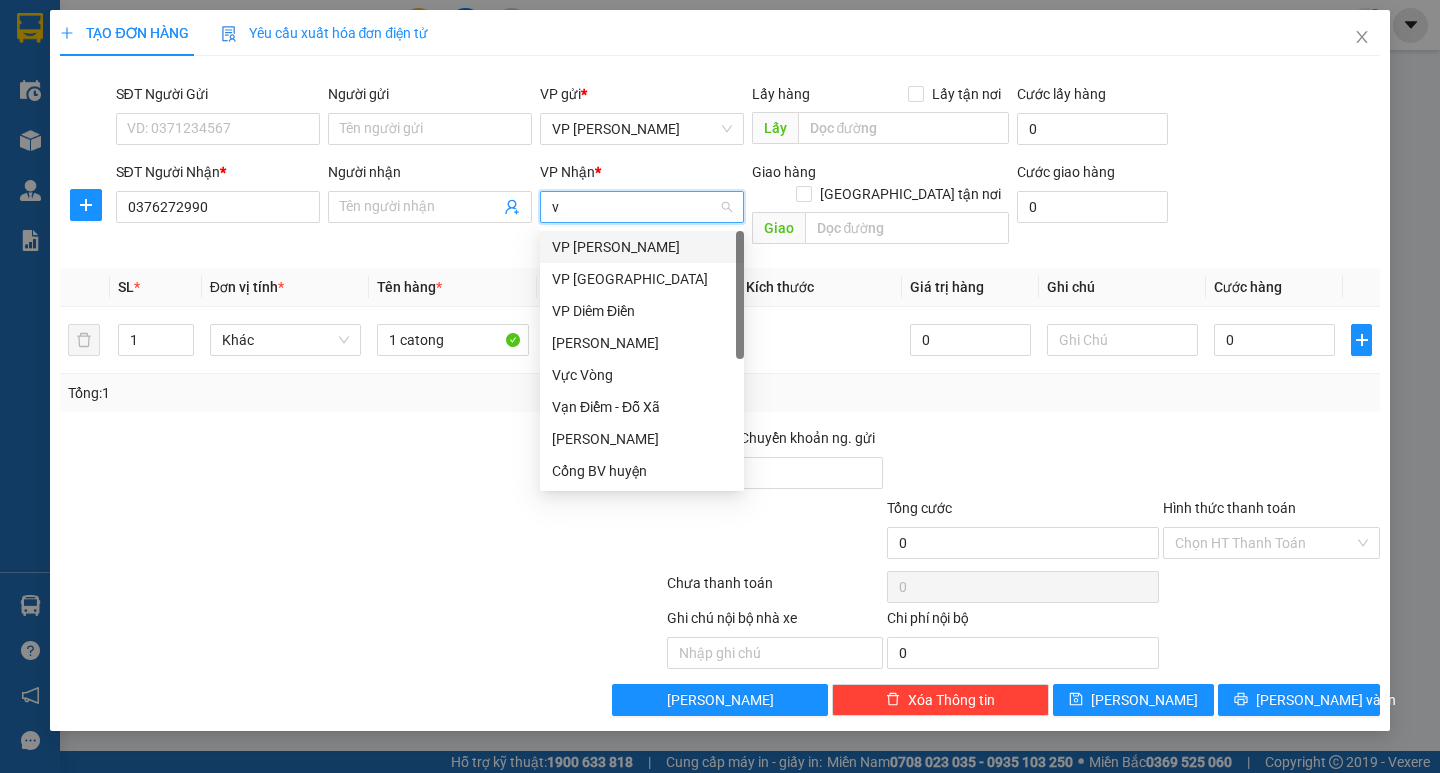 type on "vp" 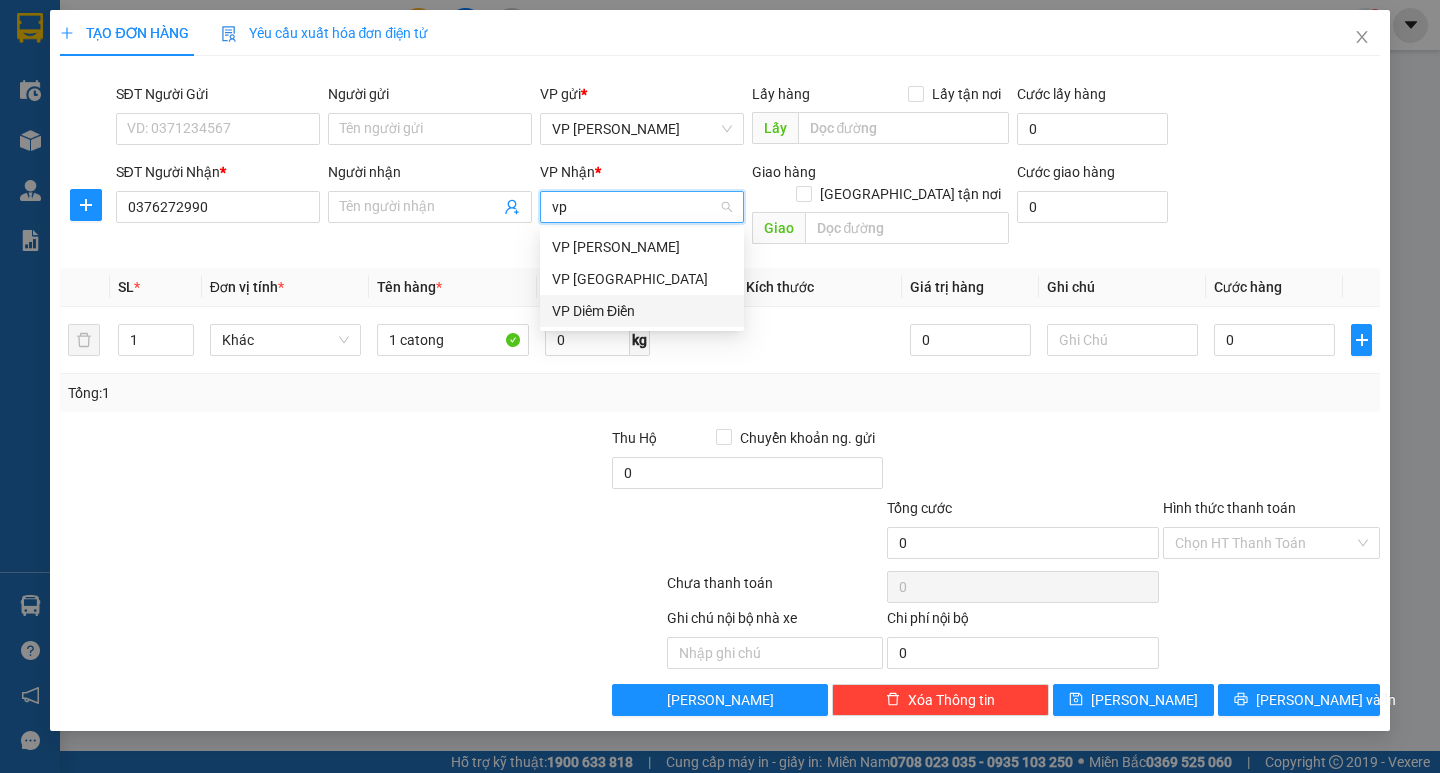 click on "VP Diêm Điền" at bounding box center (642, 311) 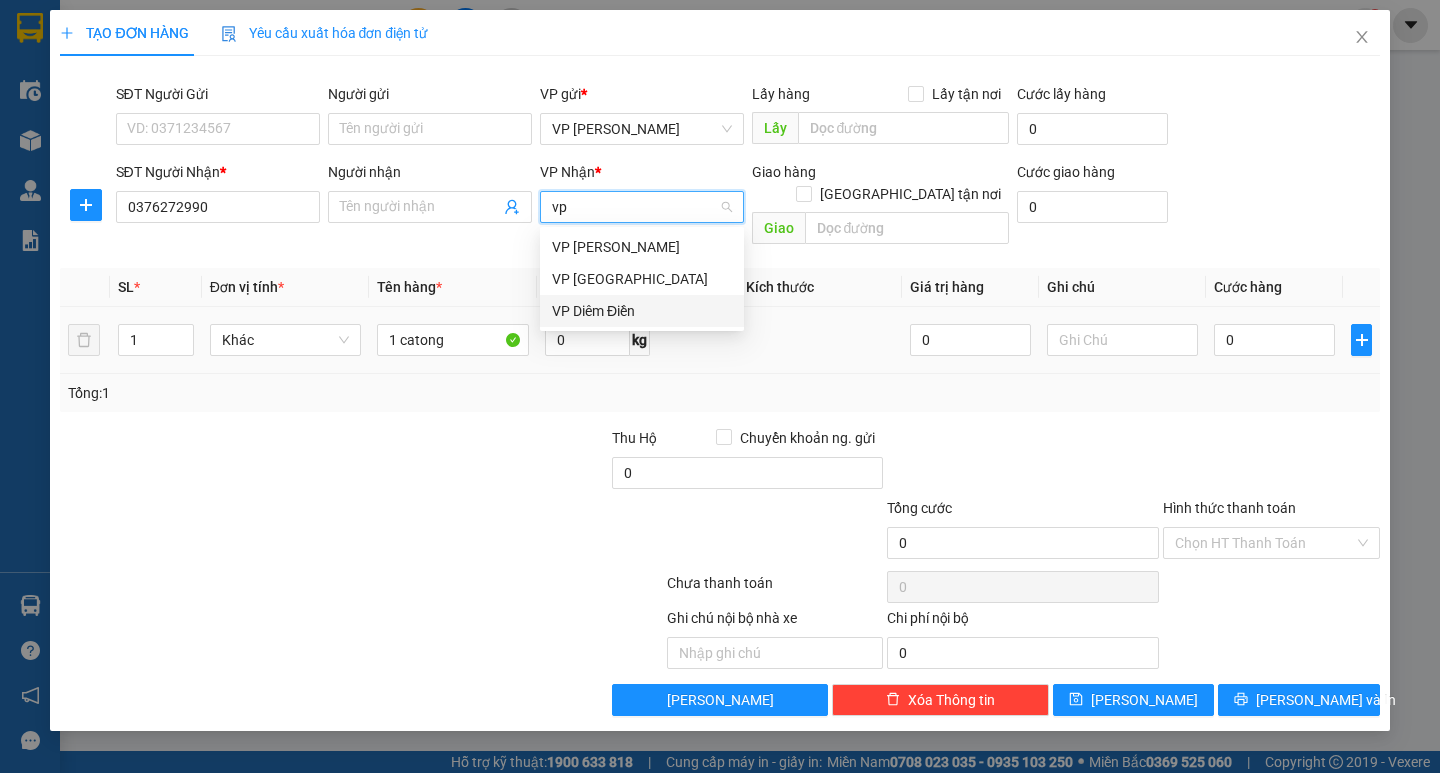 type 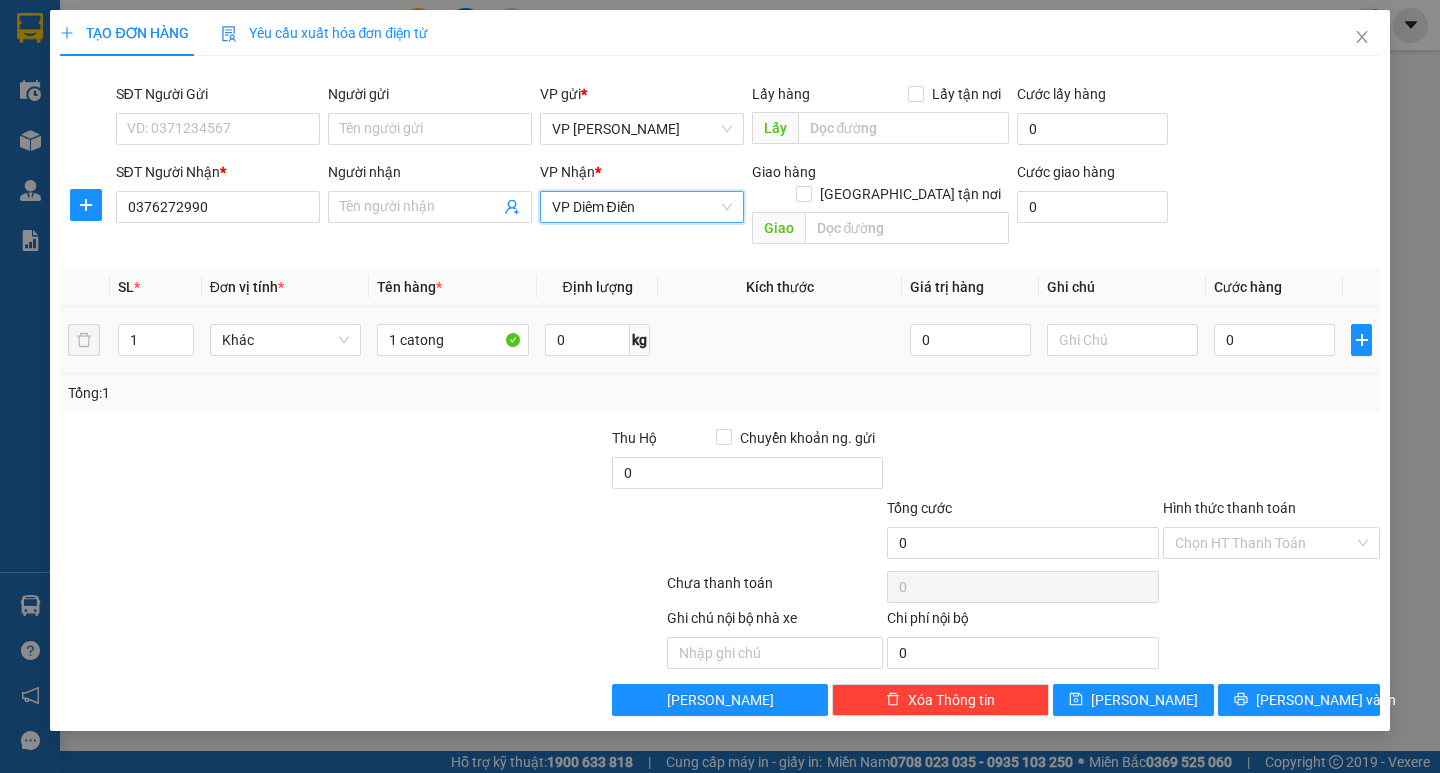 click on "0" at bounding box center [1274, 340] 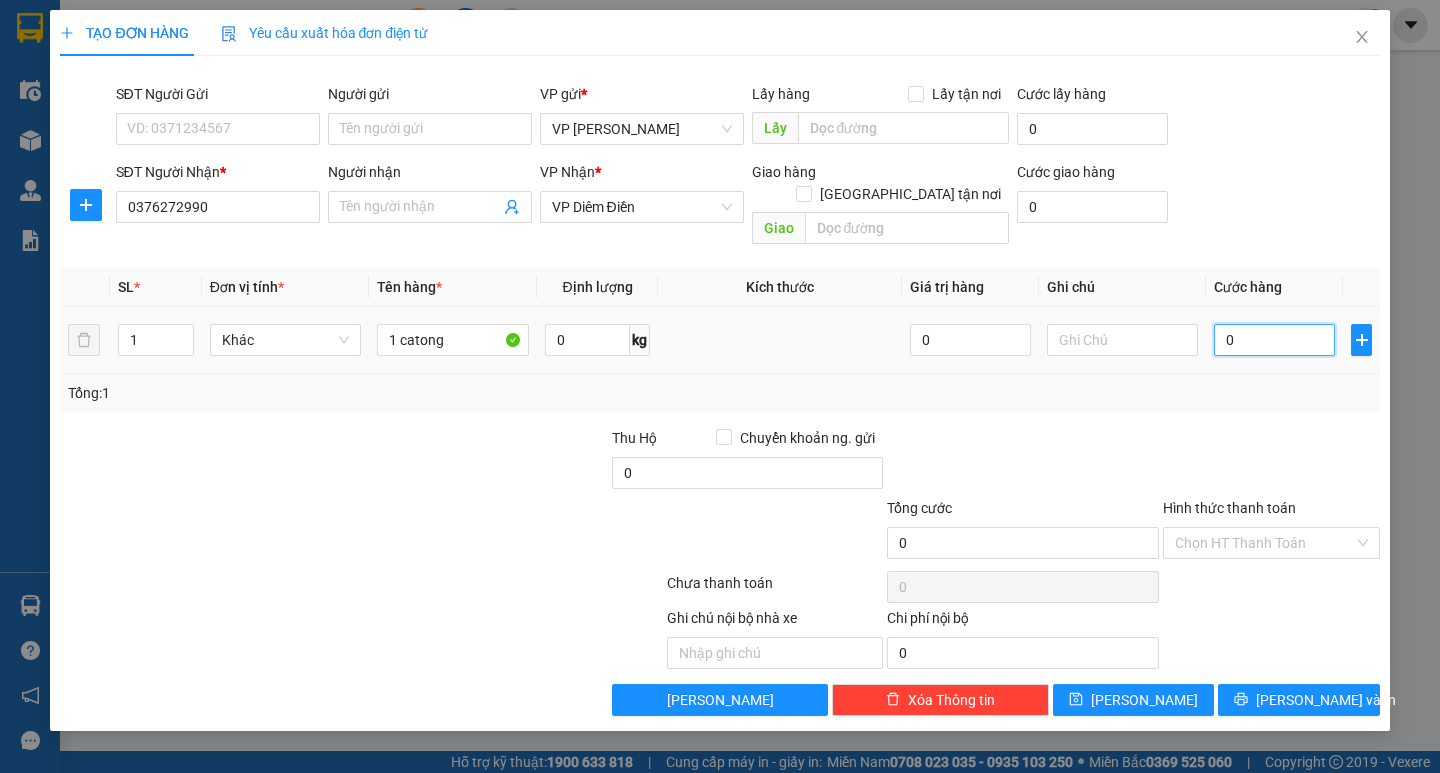 click on "0" at bounding box center [1274, 340] 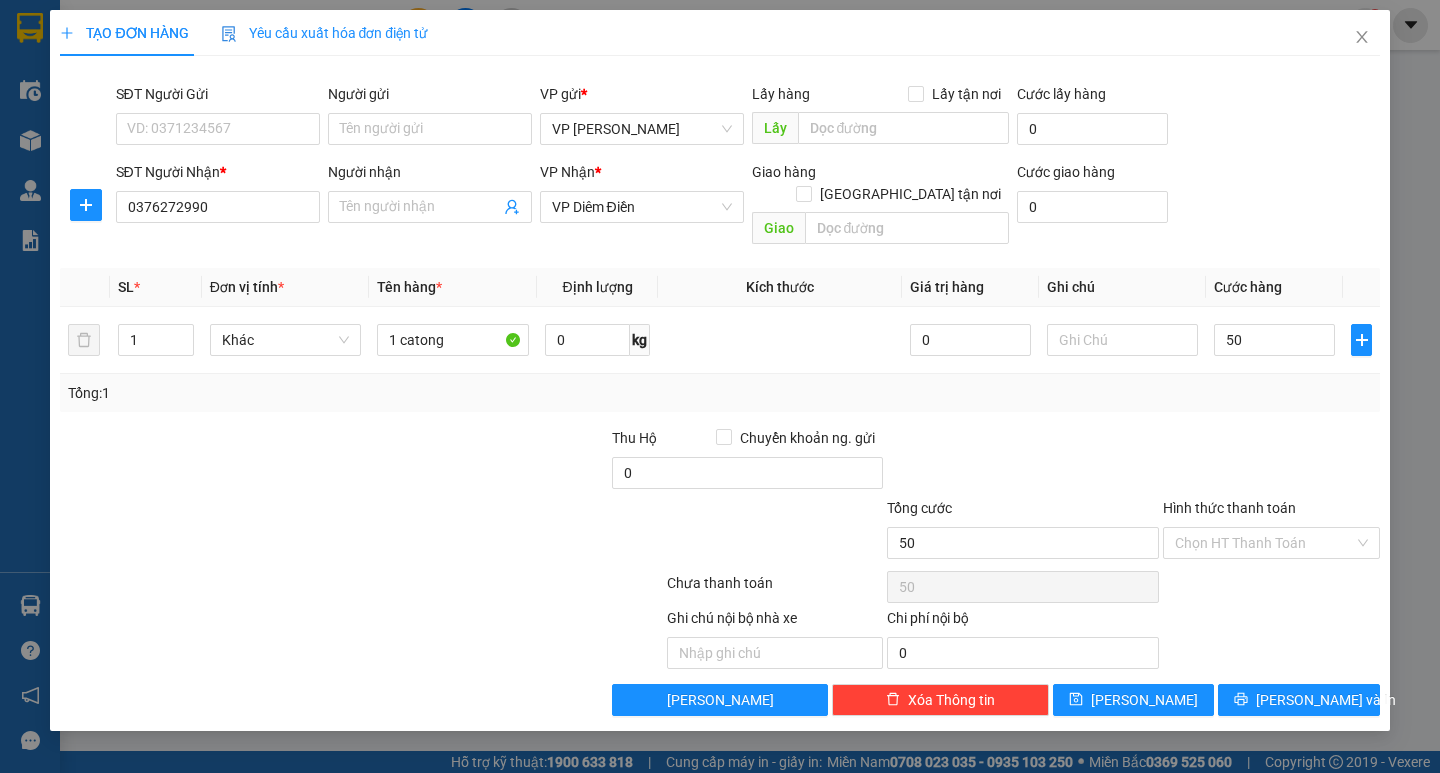 click on "Tổng:  1" at bounding box center [719, 393] 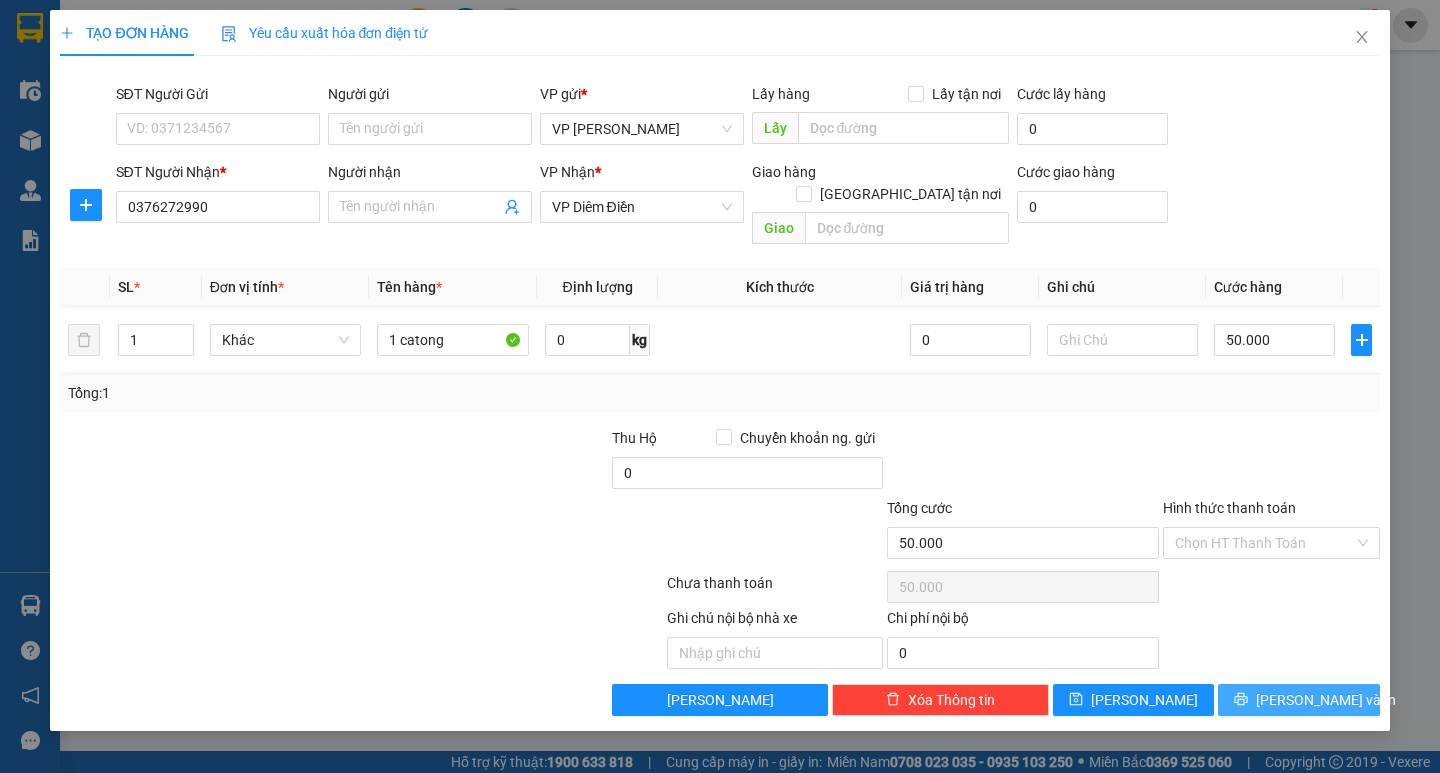 click on "[PERSON_NAME] và In" at bounding box center [1326, 700] 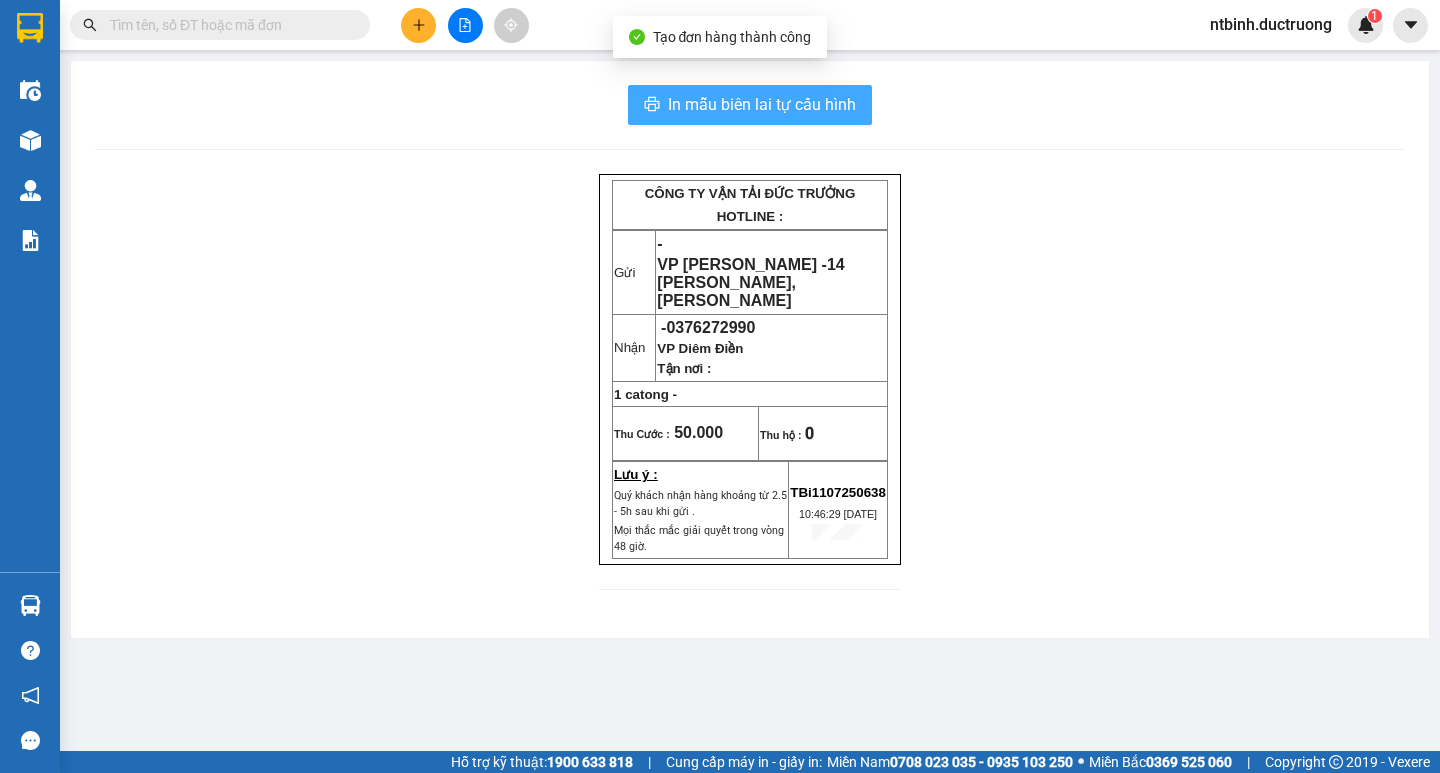 click on "In mẫu biên lai tự cấu hình" at bounding box center [762, 104] 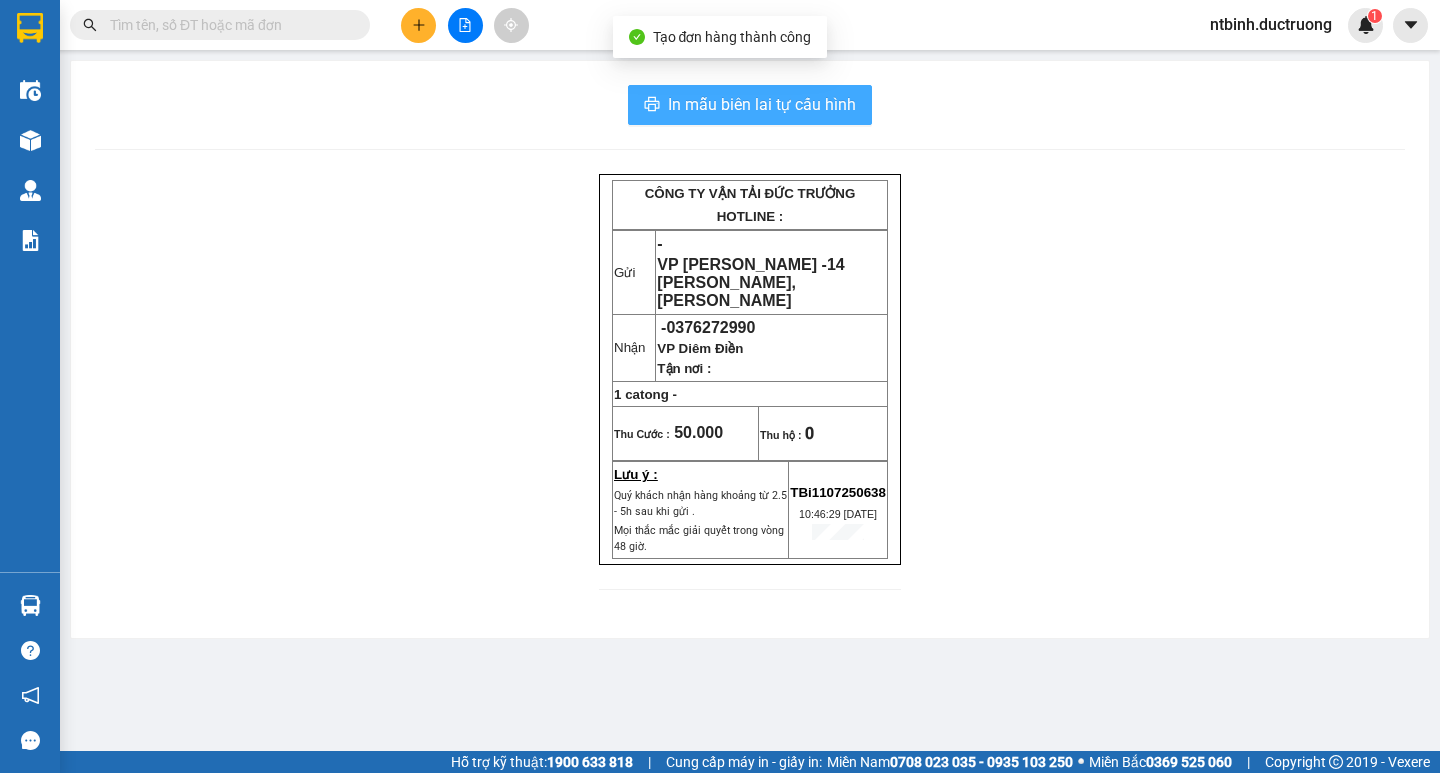 scroll, scrollTop: 0, scrollLeft: 0, axis: both 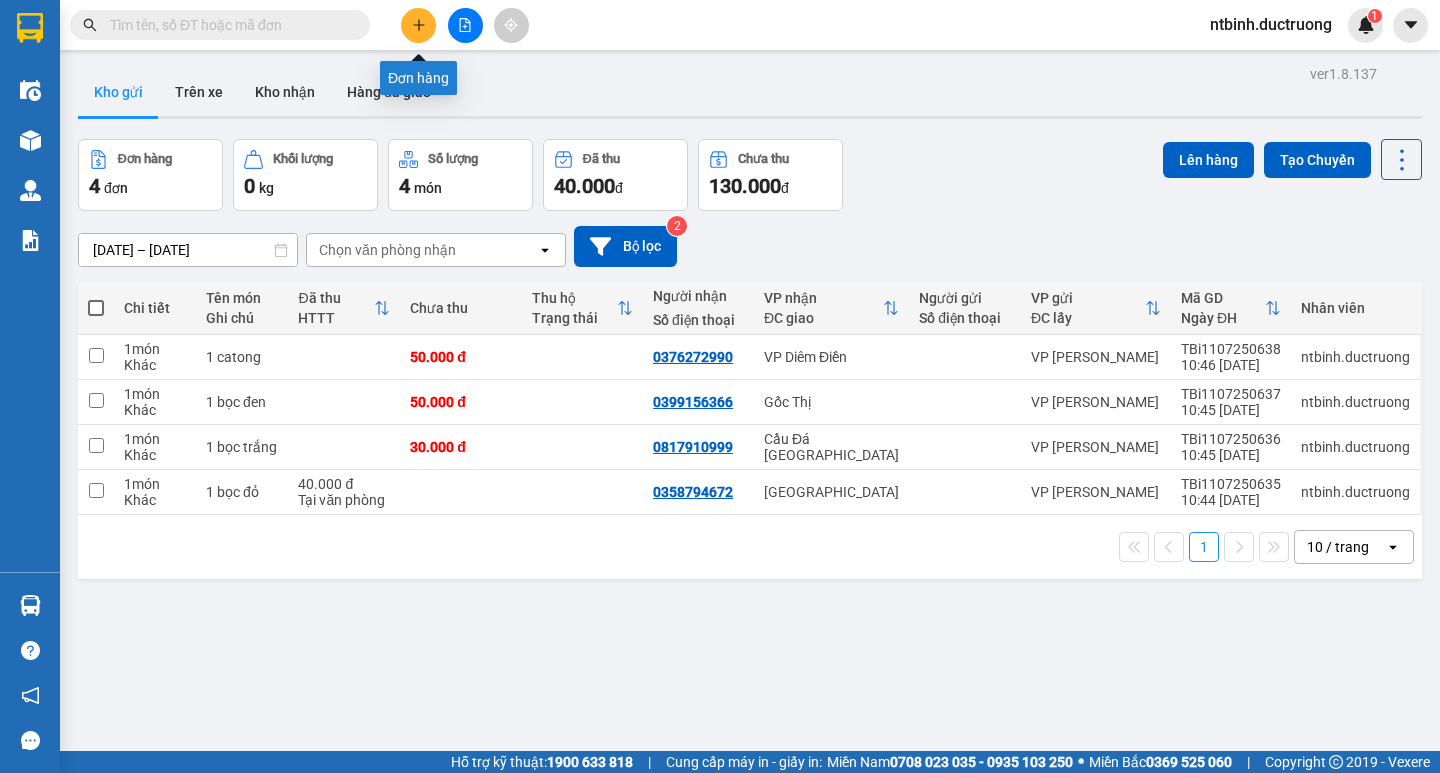 click at bounding box center (418, 25) 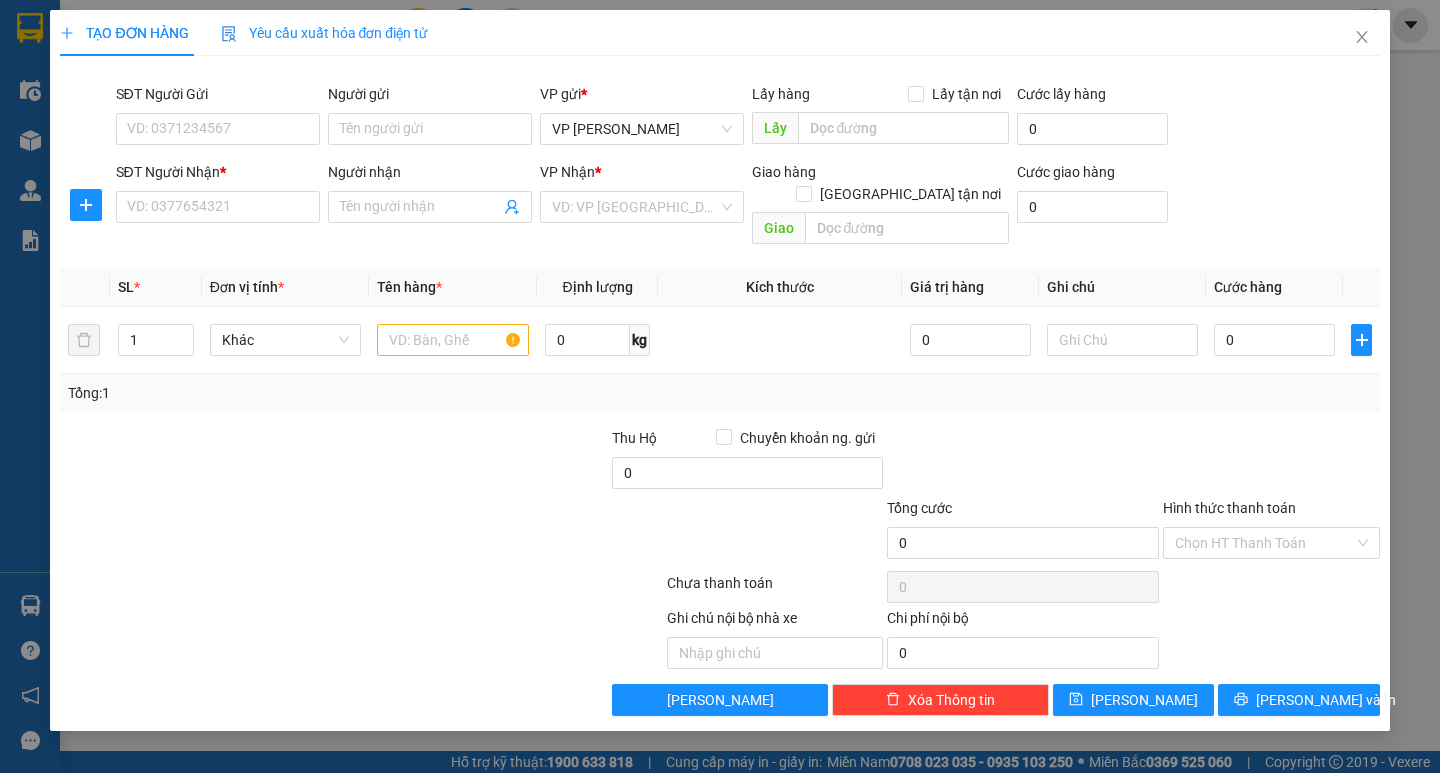 click on "Transit Pickup Surcharge Ids Transit Deliver Surcharge Ids Transit Deliver Surcharge Transit Deliver Surcharge SĐT Người Gửi VD: 0371234567 Người gửi Tên người gửi VP gửi  * VP [PERSON_NAME] Lấy hàng Lấy tận nơi Lấy Cước lấy hàng 0 SĐT Người Nhận  * VD: 0377654321 Người nhận Tên người nhận VP Nhận  * VD: VP [GEOGRAPHIC_DATA] Giao hàng Giao tận nơi Giao Cước giao hàng 0 SL  * Đơn vị tính  * Tên hàng  * Định lượng Kích thước Giá trị hàng Ghi chú Cước hàng                     1 Khác 0 kg 0 0 Tổng:  1 Thu Hộ Chuyển khoản ng. gửi 0 Tổng cước 0 Hình thức thanh toán Chọn HT Thanh Toán Số tiền thu trước Chưa thanh toán 0 Chọn HT Thanh Toán Ghi chú nội bộ nhà xe Chi phí nội bộ 0 Lưu nháp Xóa Thông tin [PERSON_NAME] và In" at bounding box center [719, 394] 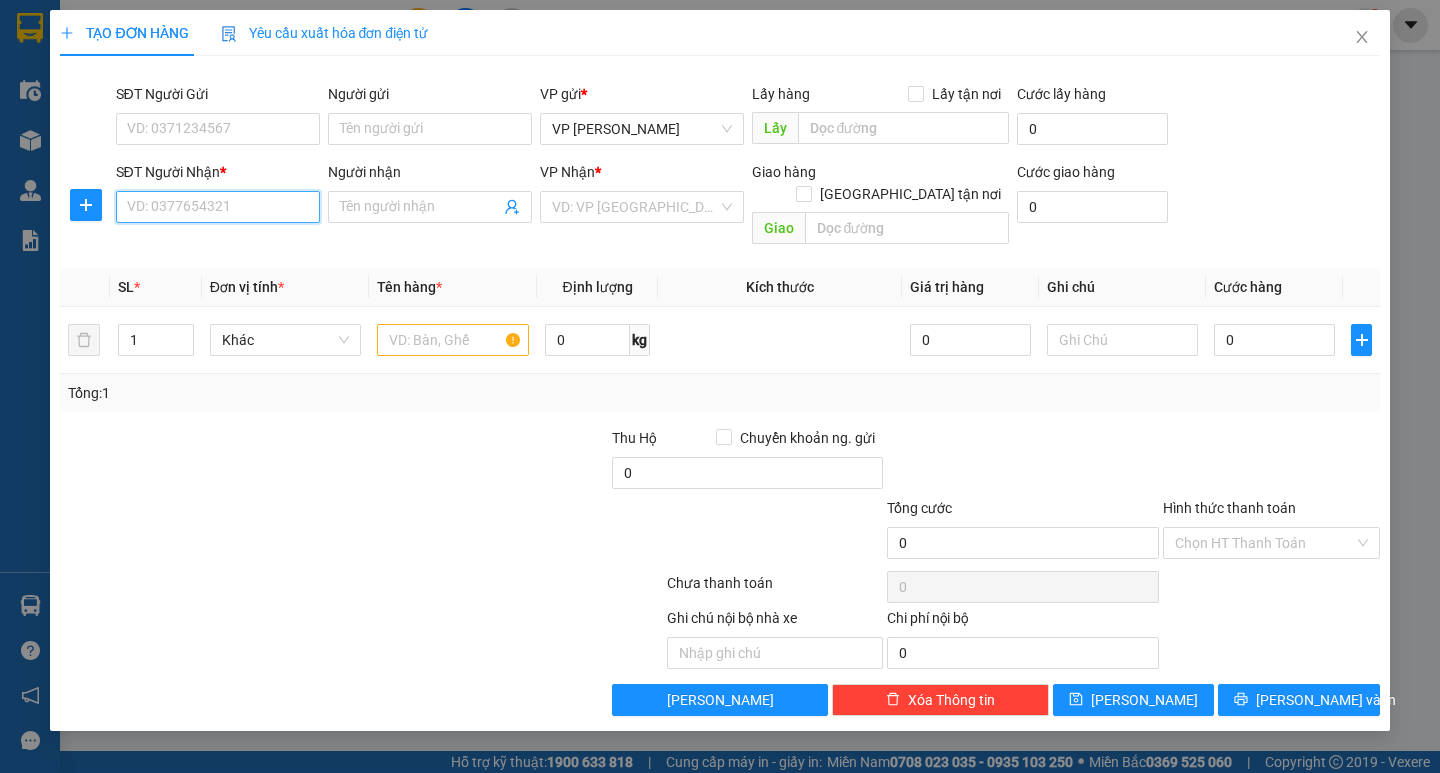 click on "SĐT Người Nhận  *" at bounding box center (218, 207) 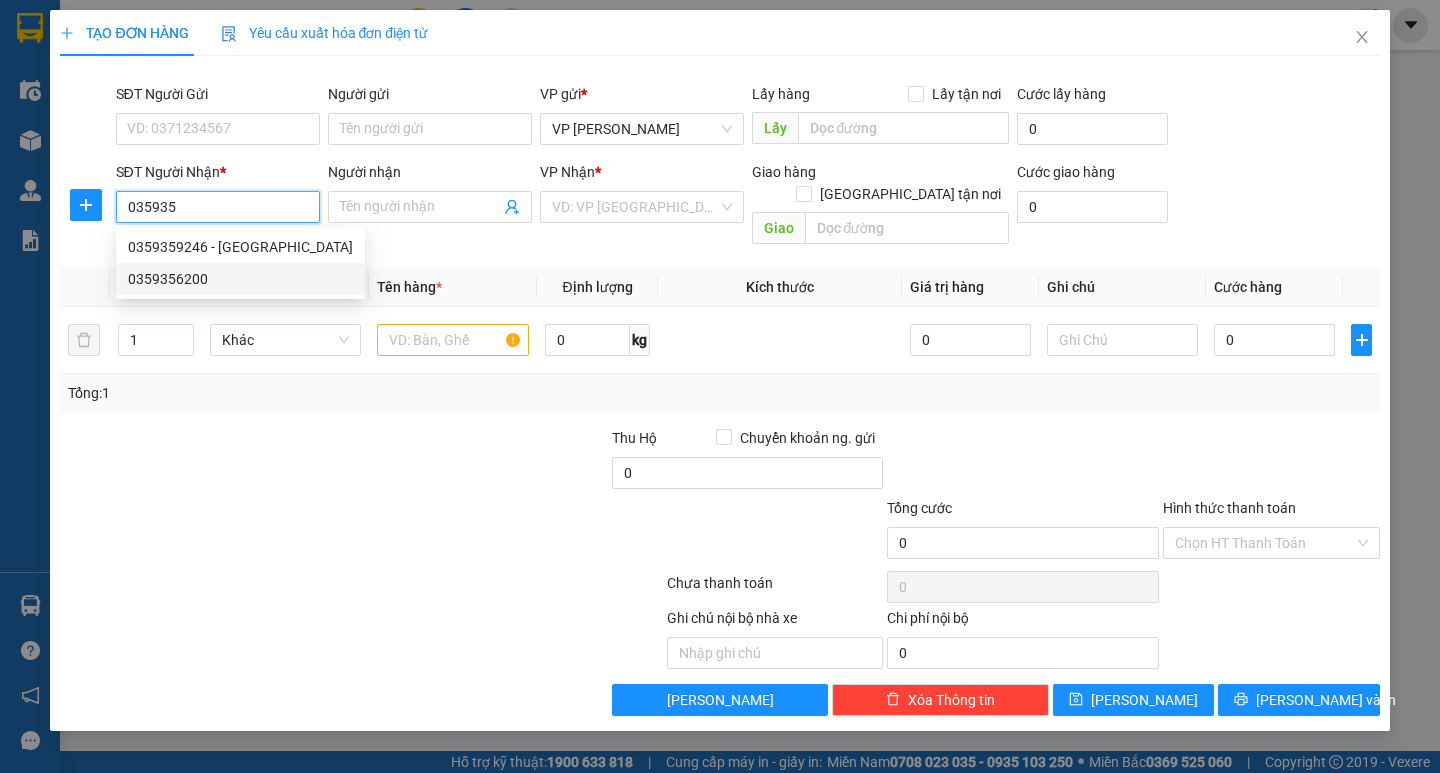 click on "0359356200" at bounding box center [240, 279] 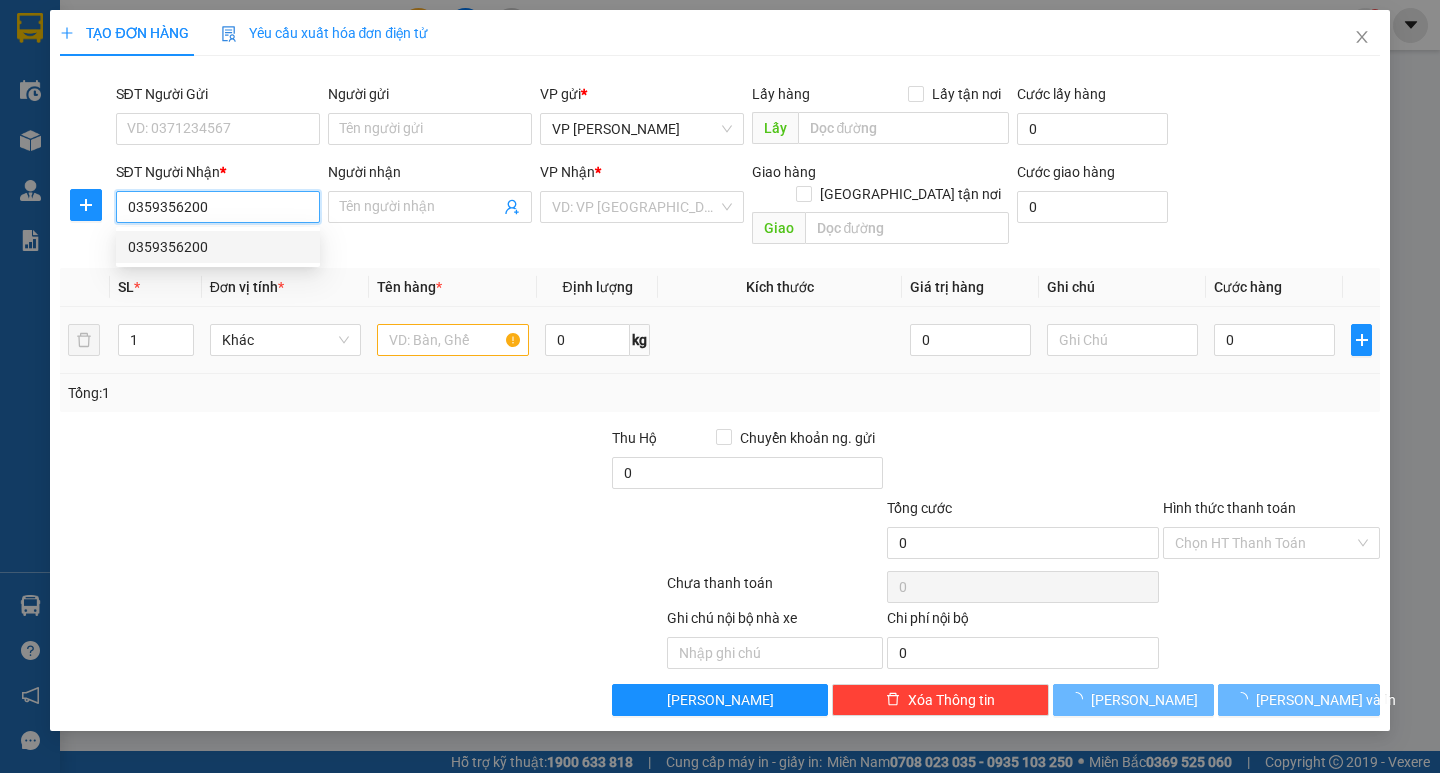 type on "0359356200" 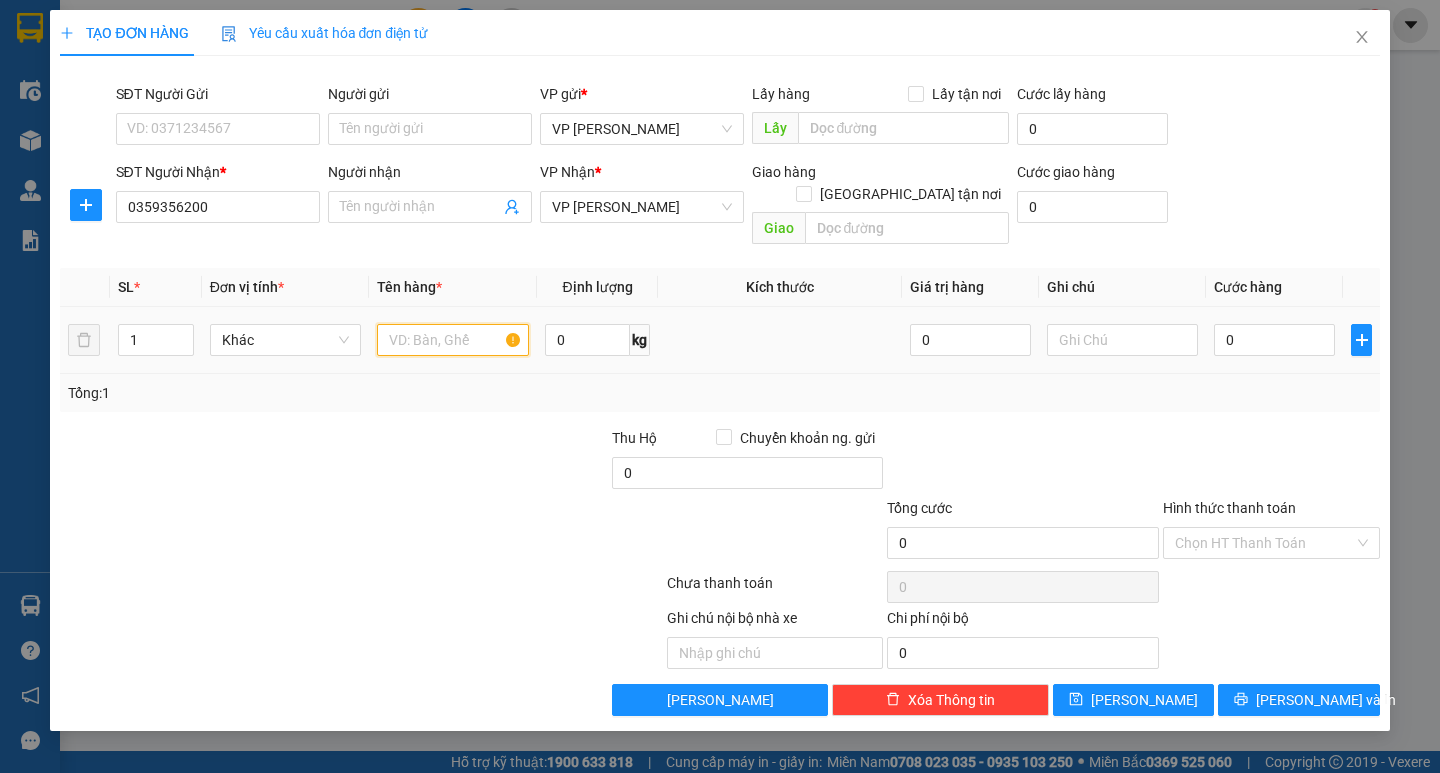 click at bounding box center [452, 340] 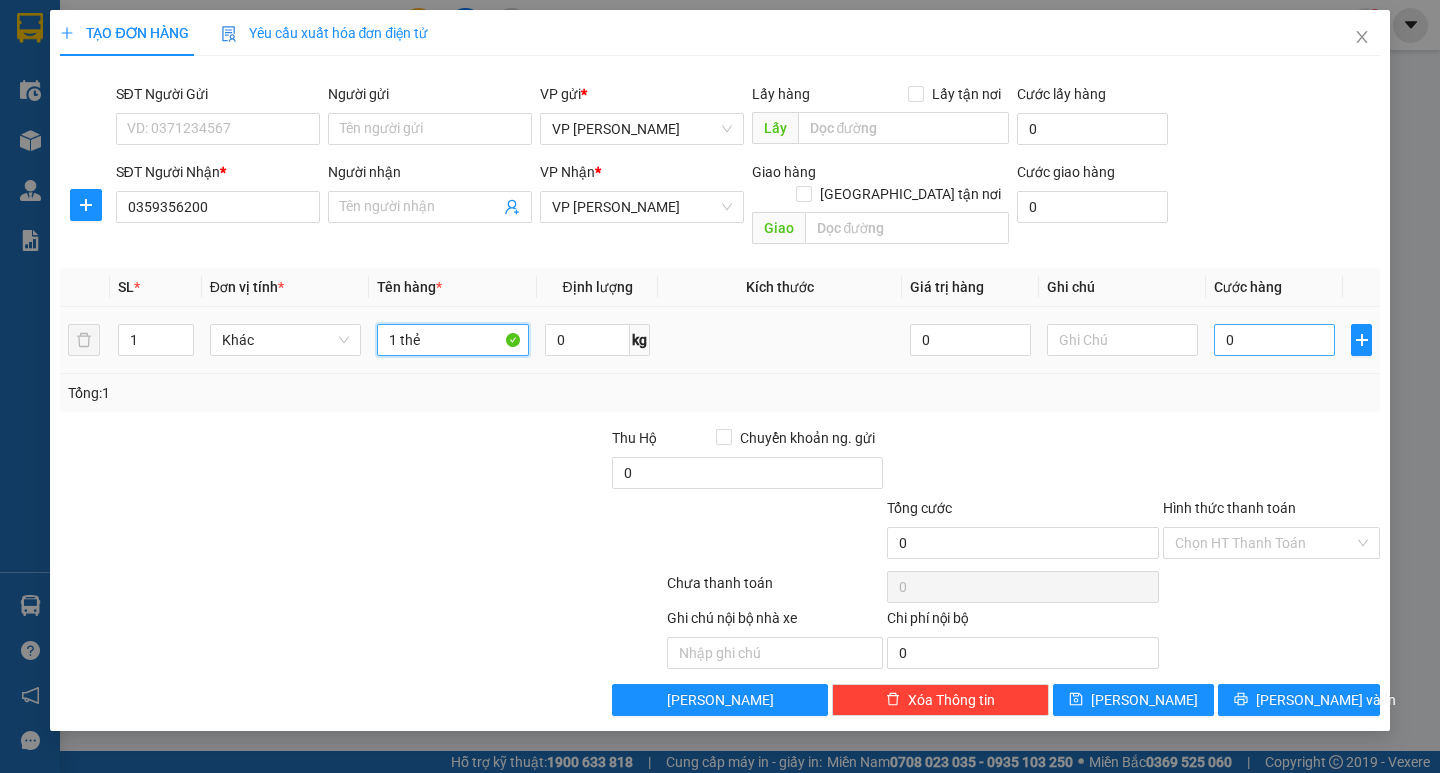 type on "1 thẻ" 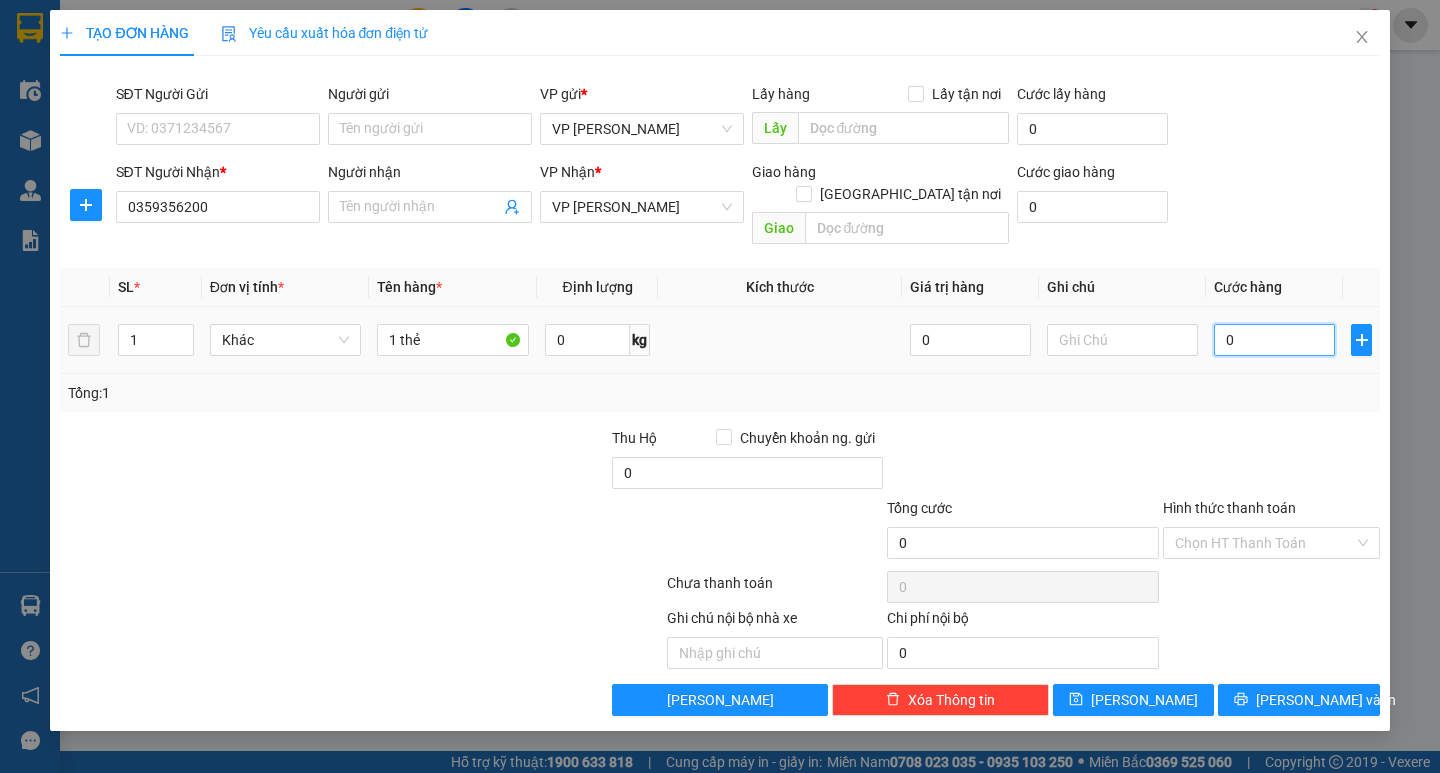 click on "0" at bounding box center [1274, 340] 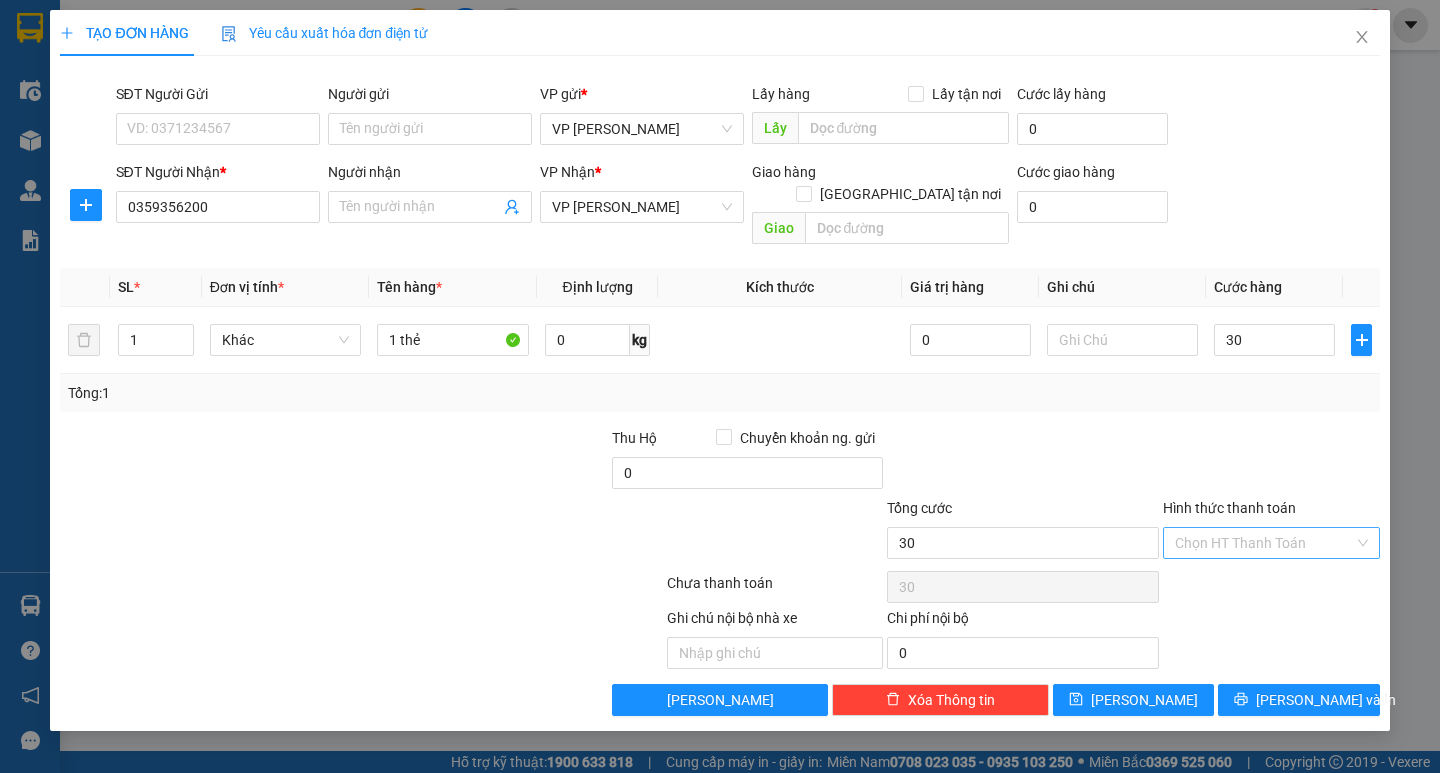 click at bounding box center [1271, 462] 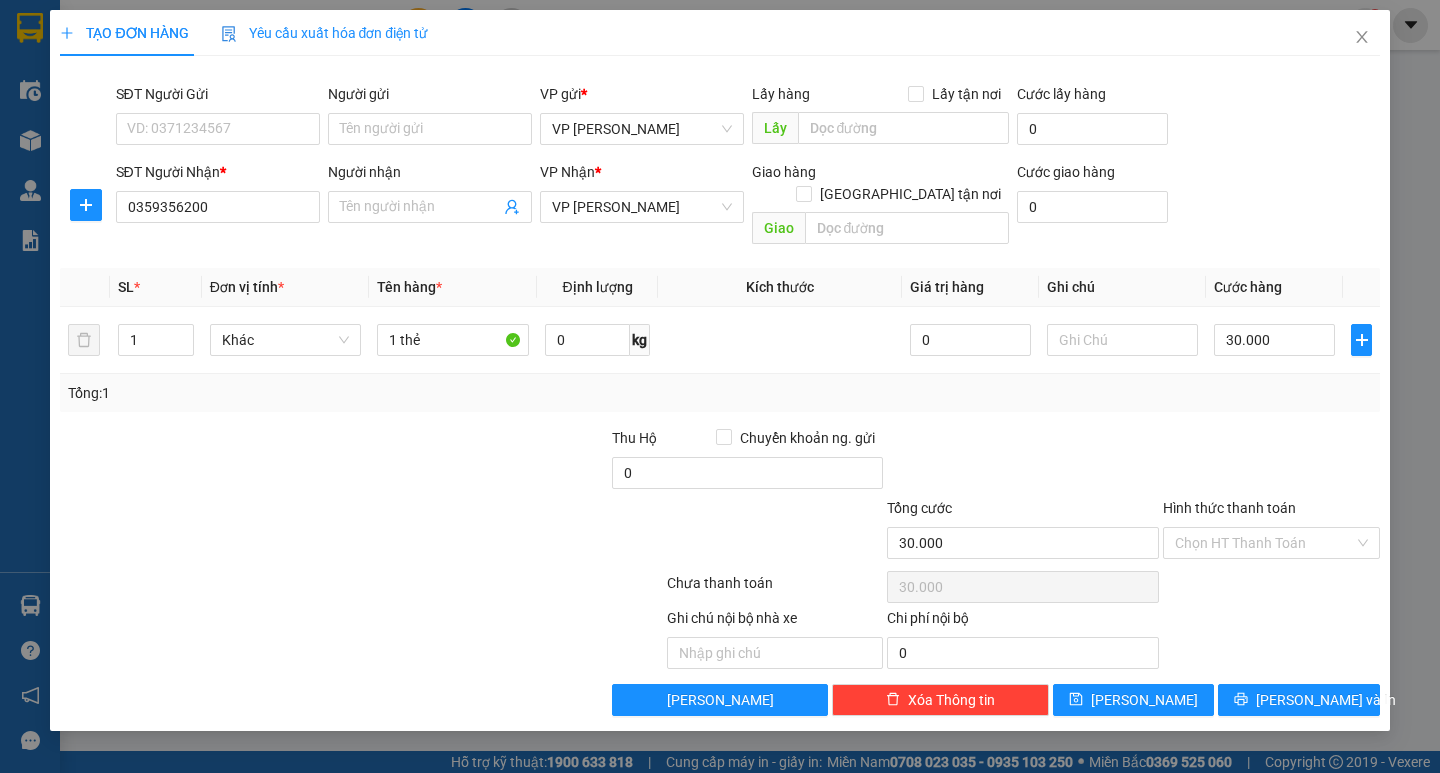 click on "Transit Pickup Surcharge Ids Transit Deliver Surcharge Ids Transit Deliver Surcharge Transit Deliver Surcharge SĐT Người Gửi VD: 0371234567 Người gửi Tên người gửi VP gửi  * VP [PERSON_NAME] Lấy hàng Lấy tận nơi Lấy Cước lấy hàng 0 SĐT Người Nhận  * 0359356200 Người nhận Tên người nhận VP Nhận  * VP [PERSON_NAME] hàng [GEOGRAPHIC_DATA] tận nơi Giao Cước giao hàng 0 SL  * Đơn vị tính  * Tên hàng  * Định lượng Kích thước Giá trị hàng Ghi chú Cước hàng                     1 Khác 1 thẻ 0 kg 0 30.000 Tổng:  1 Thu Hộ Chuyển khoản ng. gửi 0 Tổng cước 30.000 Hình thức thanh toán Chọn HT Thanh Toán Số tiền thu trước 0 Chưa thanh toán 30.000 Chọn HT Thanh Toán Ghi chú nội bộ nhà xe Chi phí nội bộ 0 Lưu nháp Xóa Thông tin [PERSON_NAME] và In" at bounding box center (719, 394) 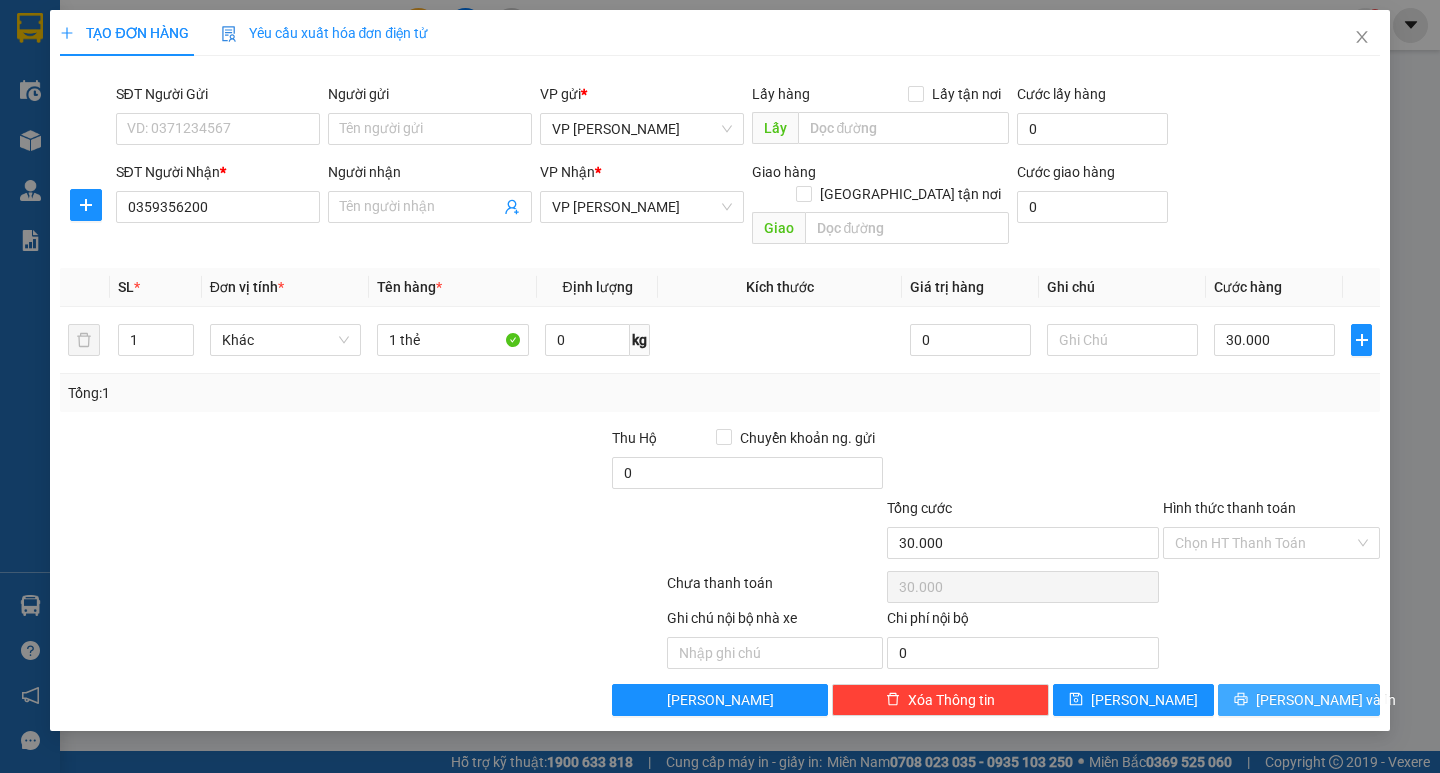 click on "[PERSON_NAME] và In" at bounding box center [1298, 700] 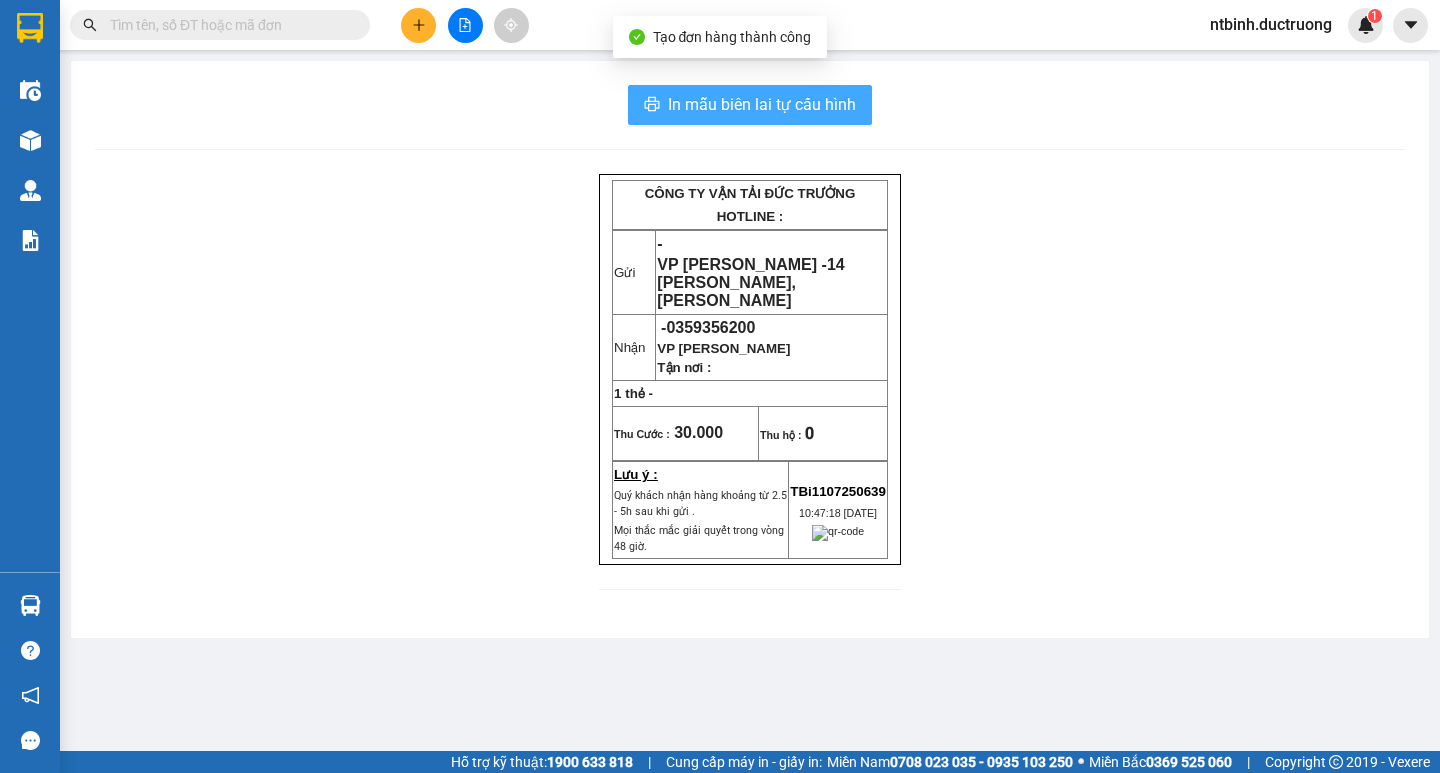 click on "In mẫu biên lai tự cấu hình" at bounding box center (750, 105) 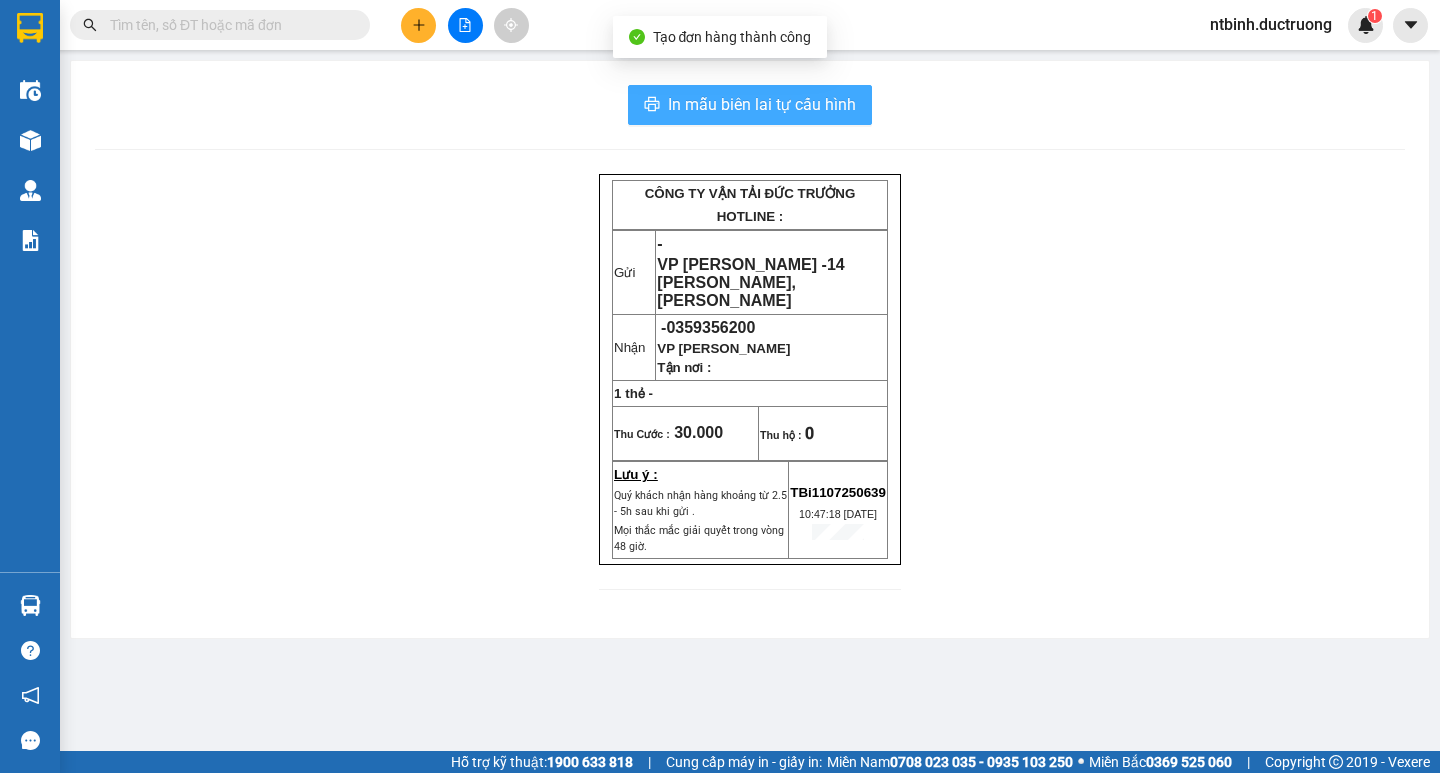 scroll, scrollTop: 0, scrollLeft: 0, axis: both 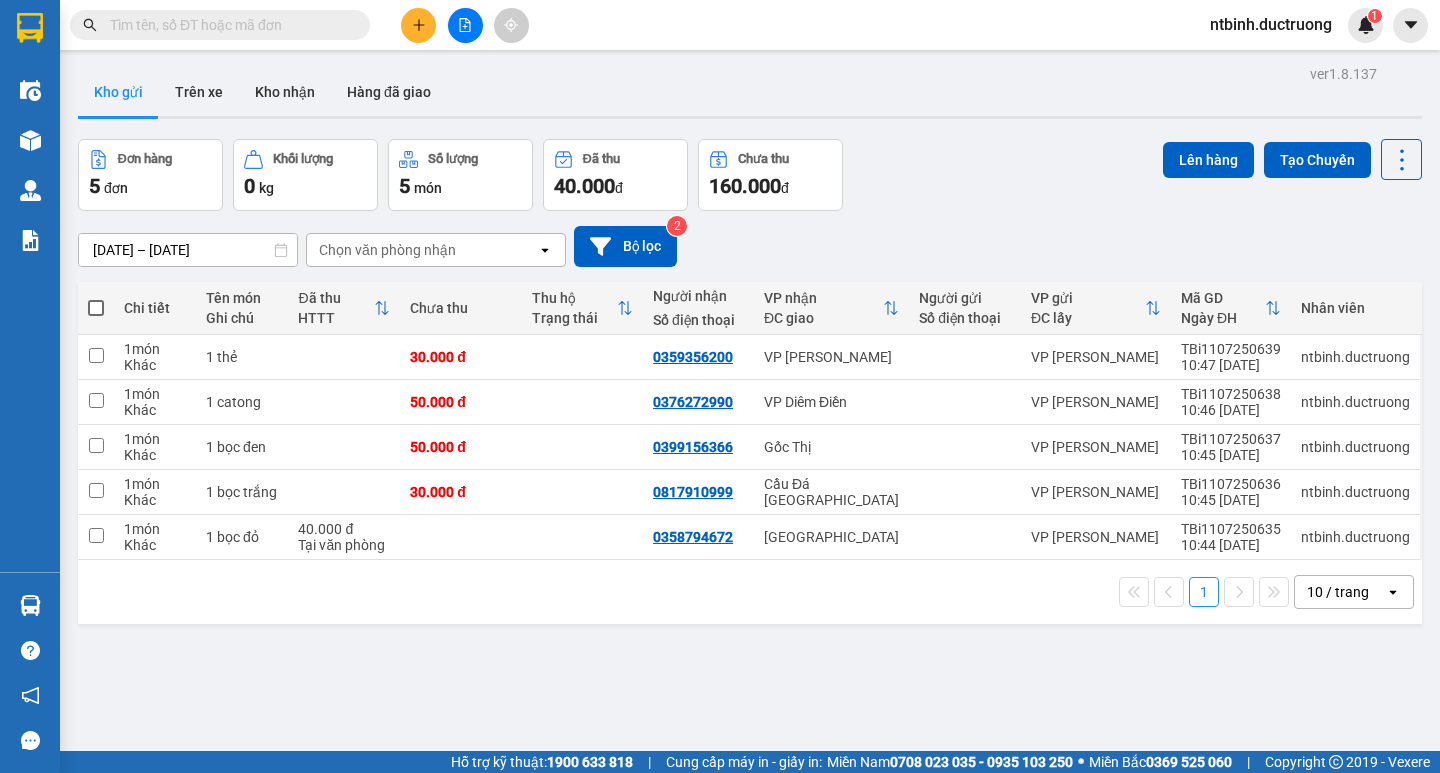 click at bounding box center [96, 308] 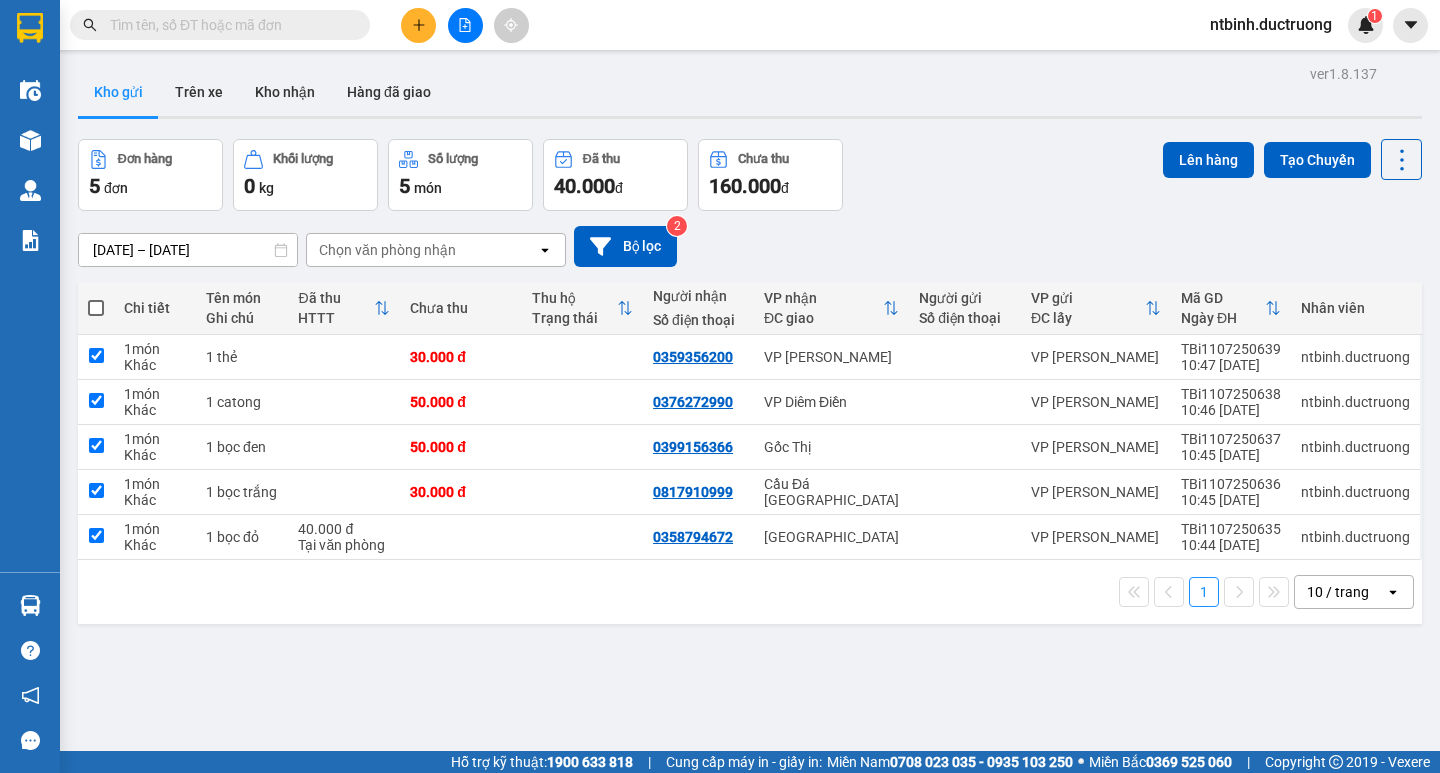 checkbox on "true" 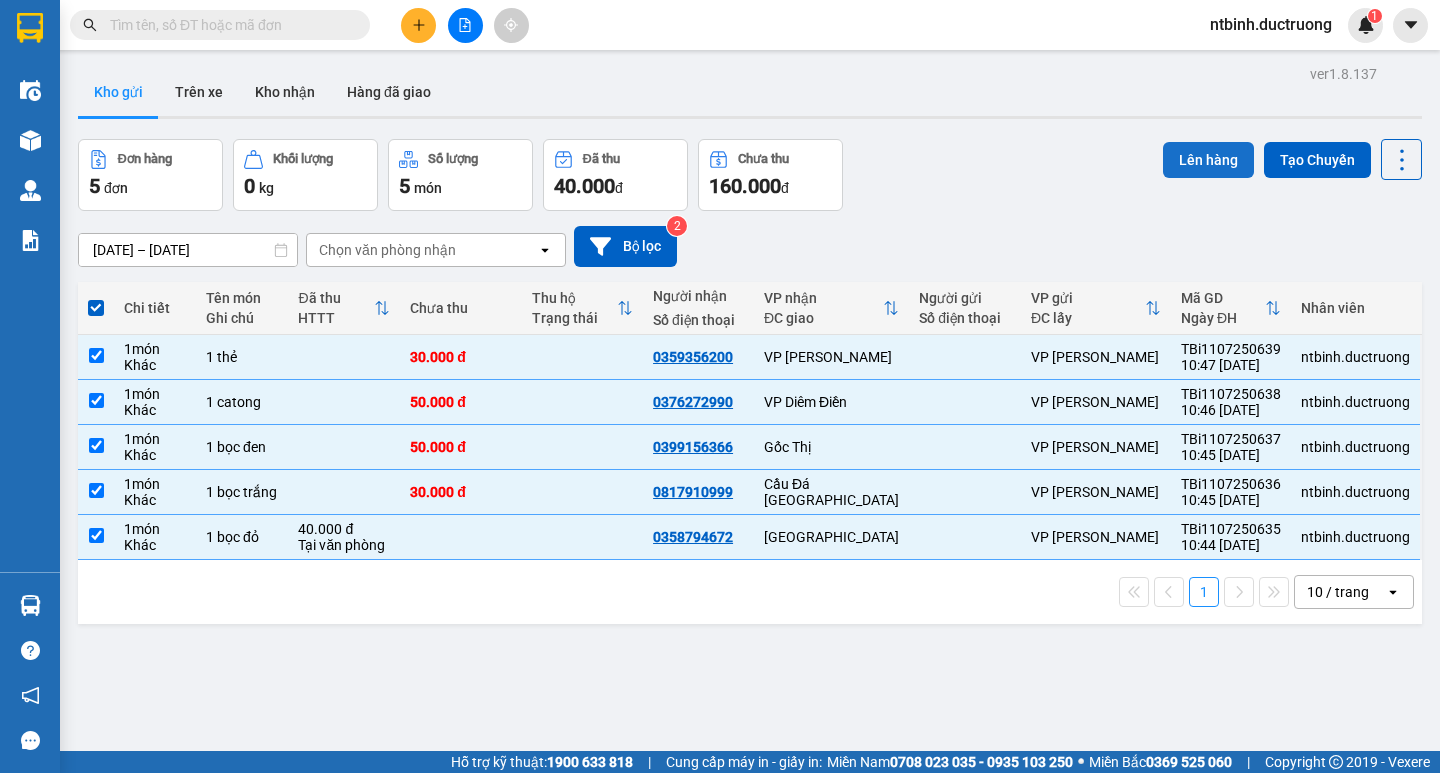 click on "Lên hàng" at bounding box center (1208, 160) 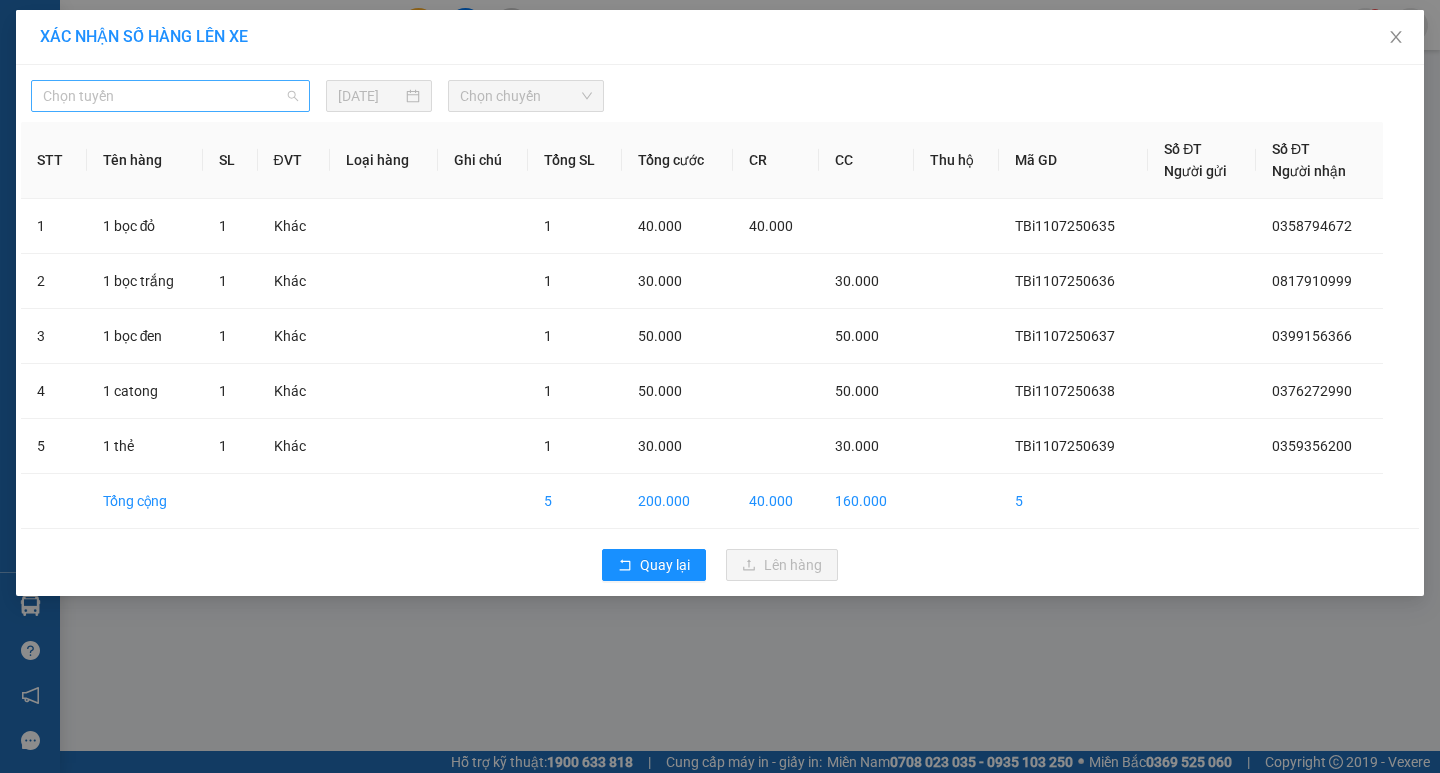 click on "Chọn tuyến" at bounding box center [170, 96] 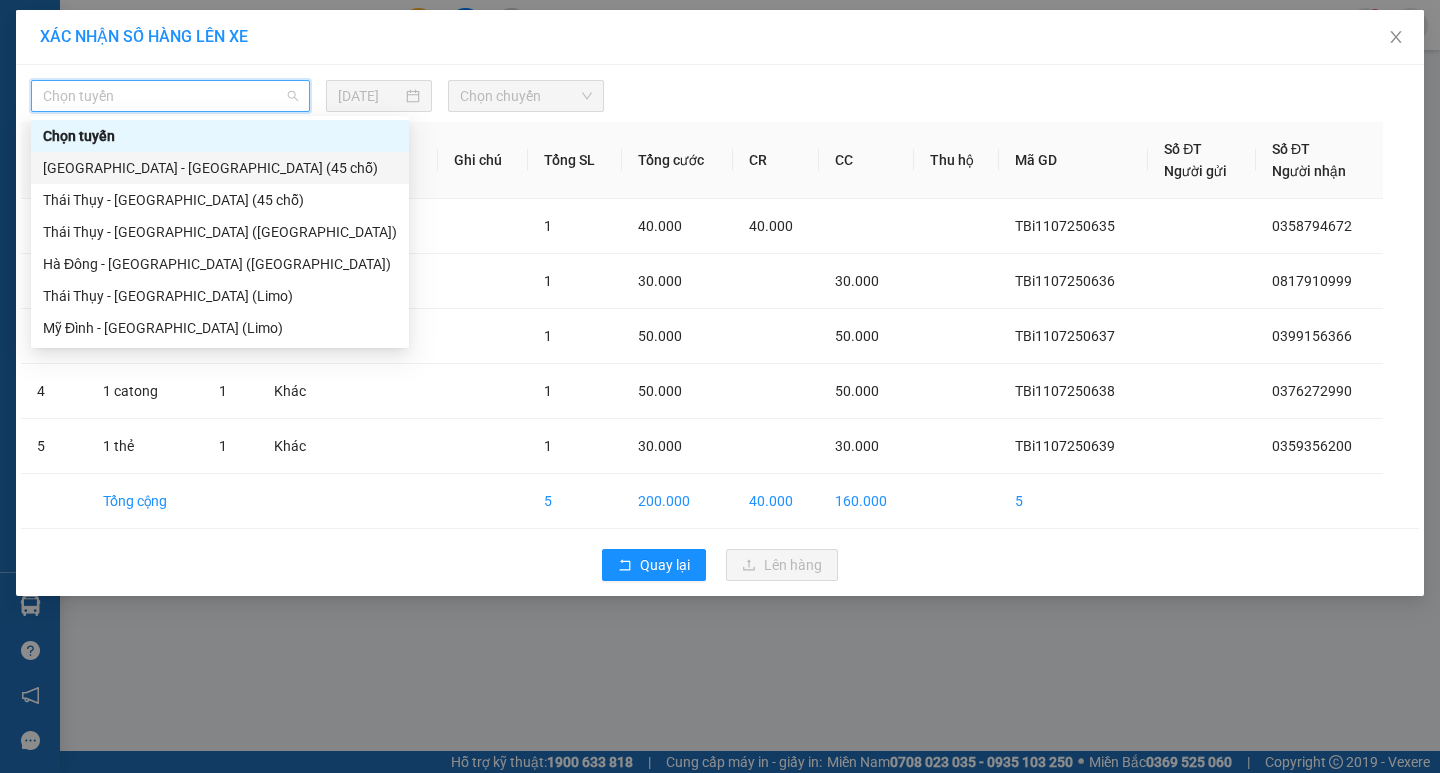 click on "[GEOGRAPHIC_DATA] - [GEOGRAPHIC_DATA] (45 chỗ)" at bounding box center (220, 168) 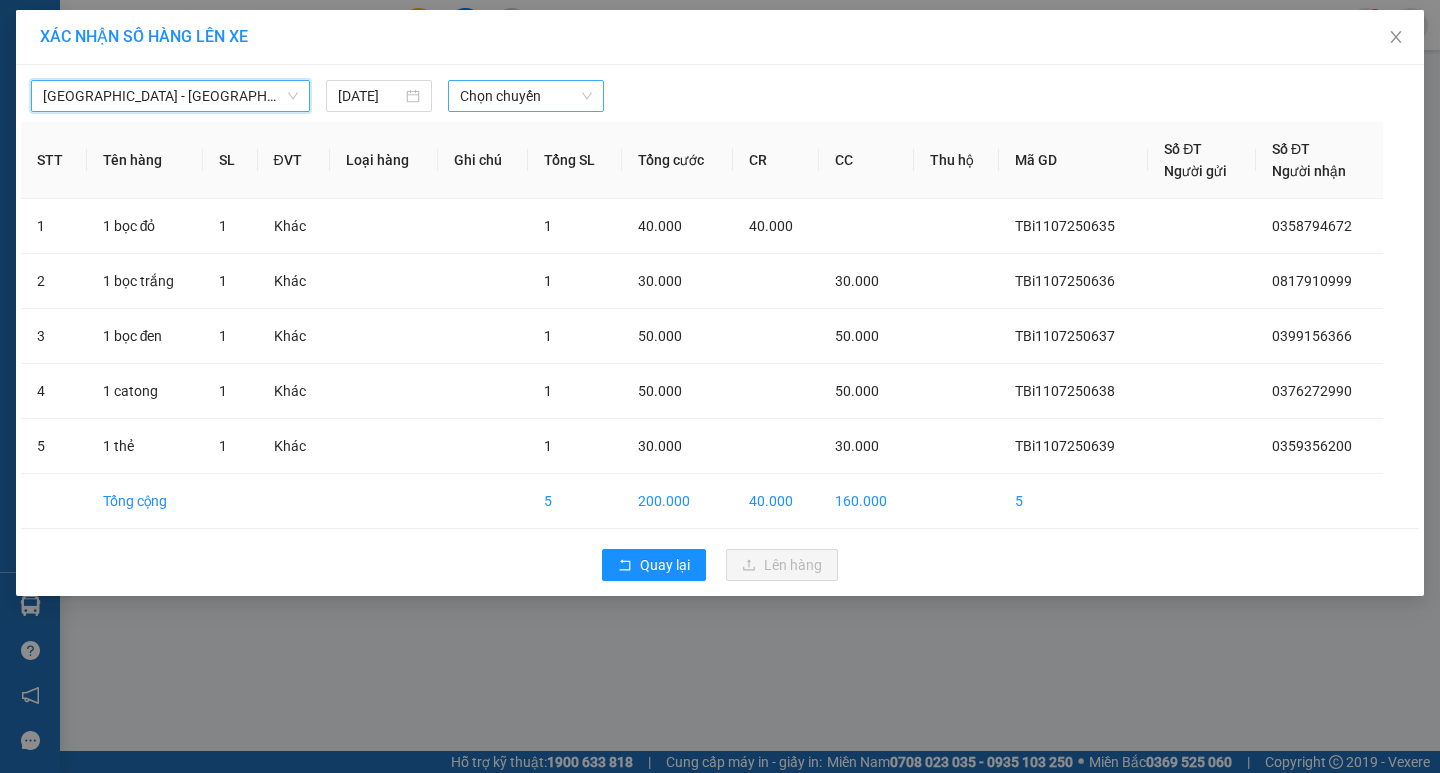 click on "Chọn chuyến" at bounding box center (526, 96) 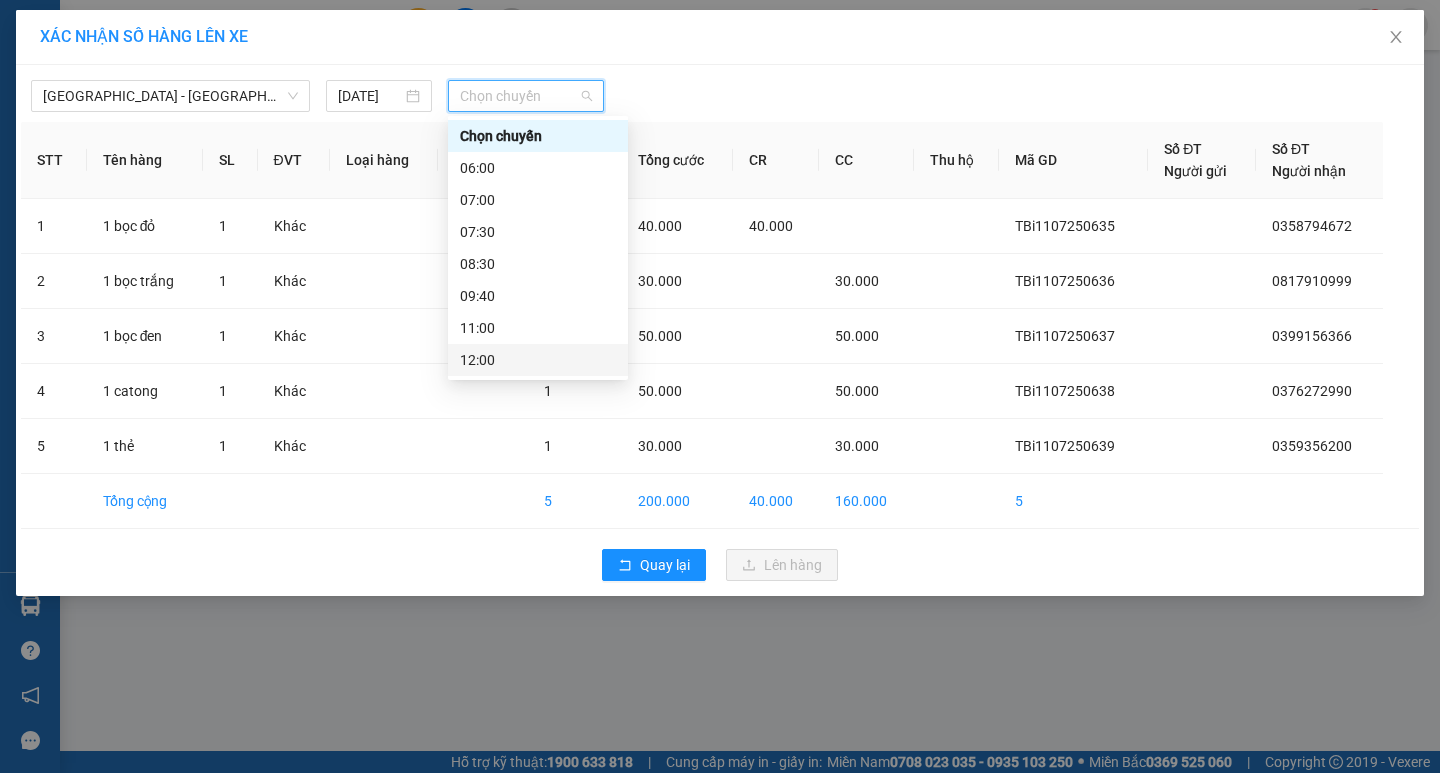 click on "12:00" at bounding box center (538, 360) 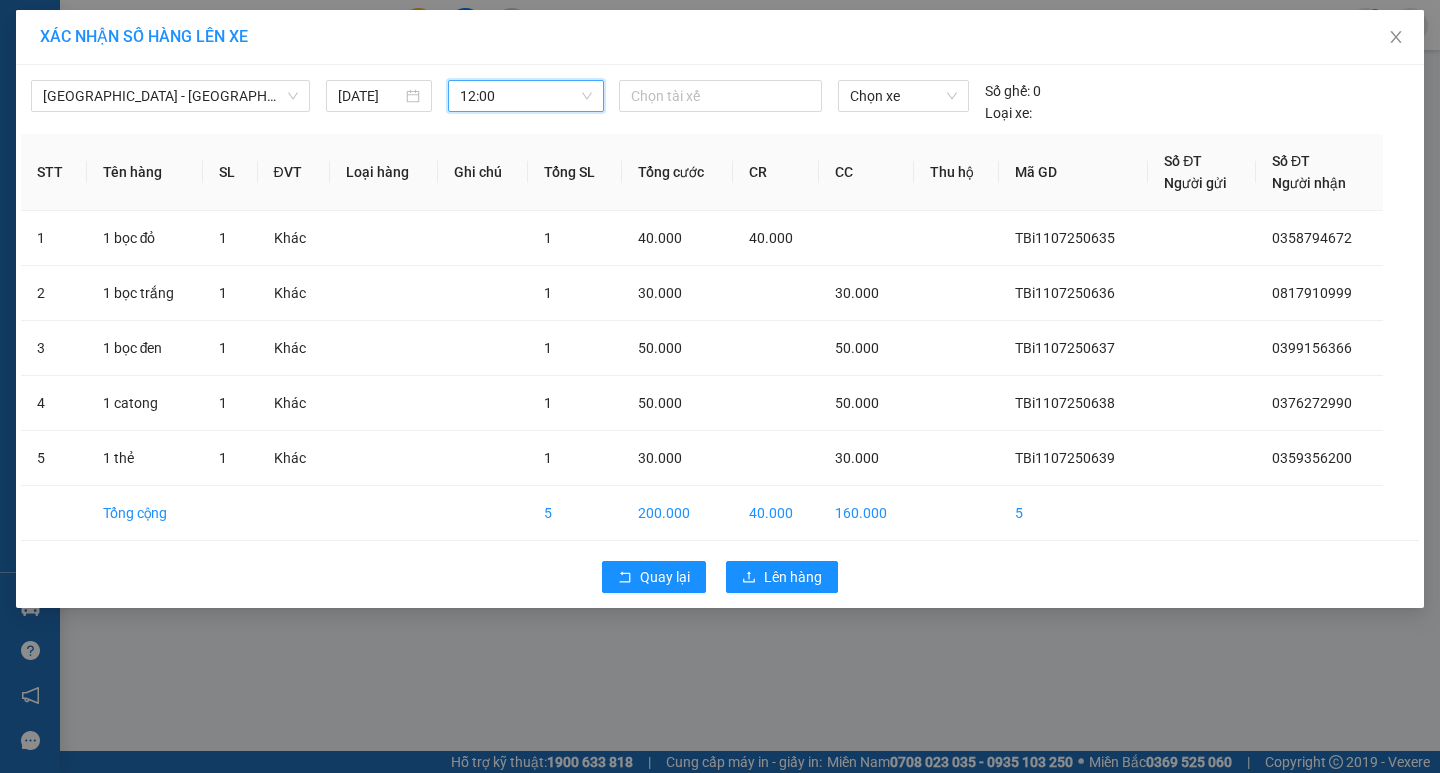 click on "12:00" at bounding box center (526, 96) 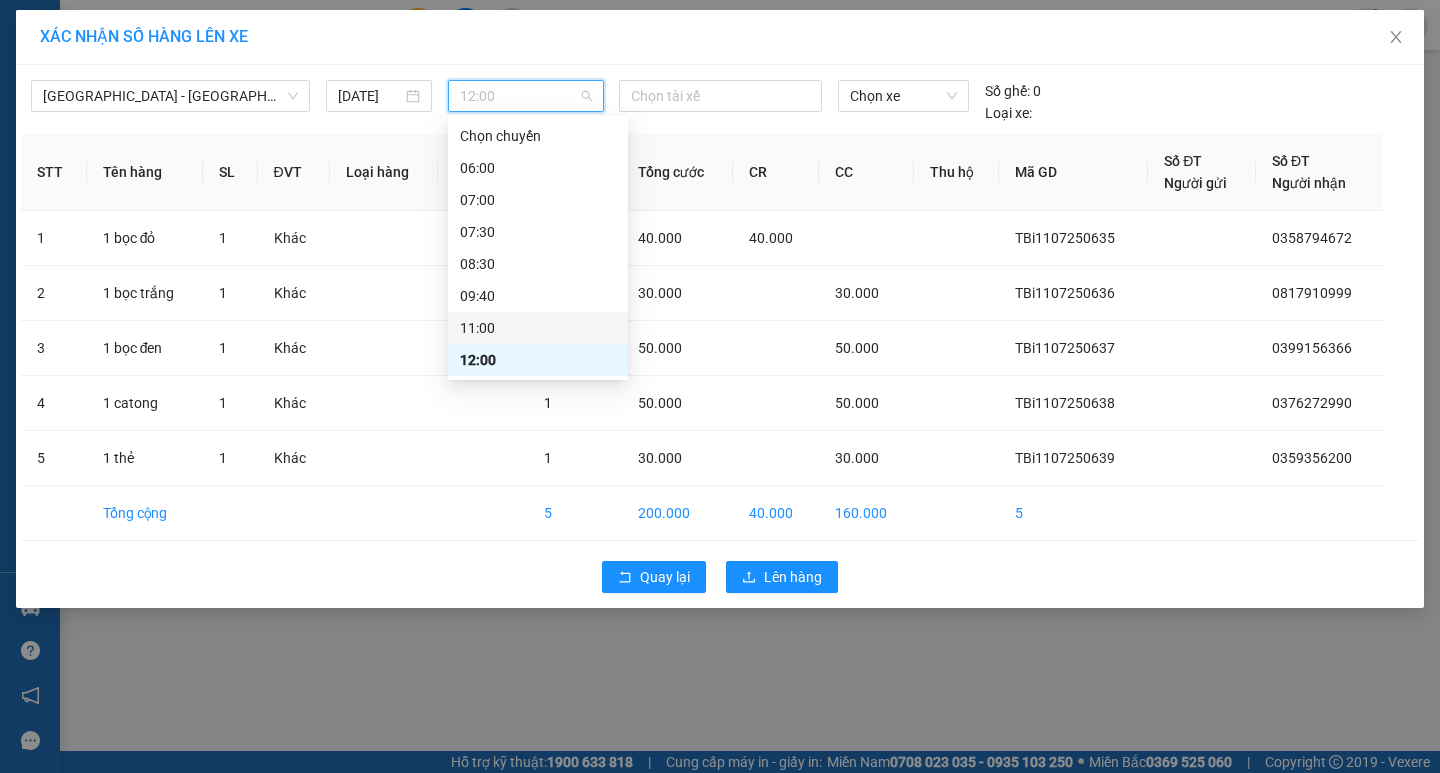 click on "11:00" at bounding box center [538, 328] 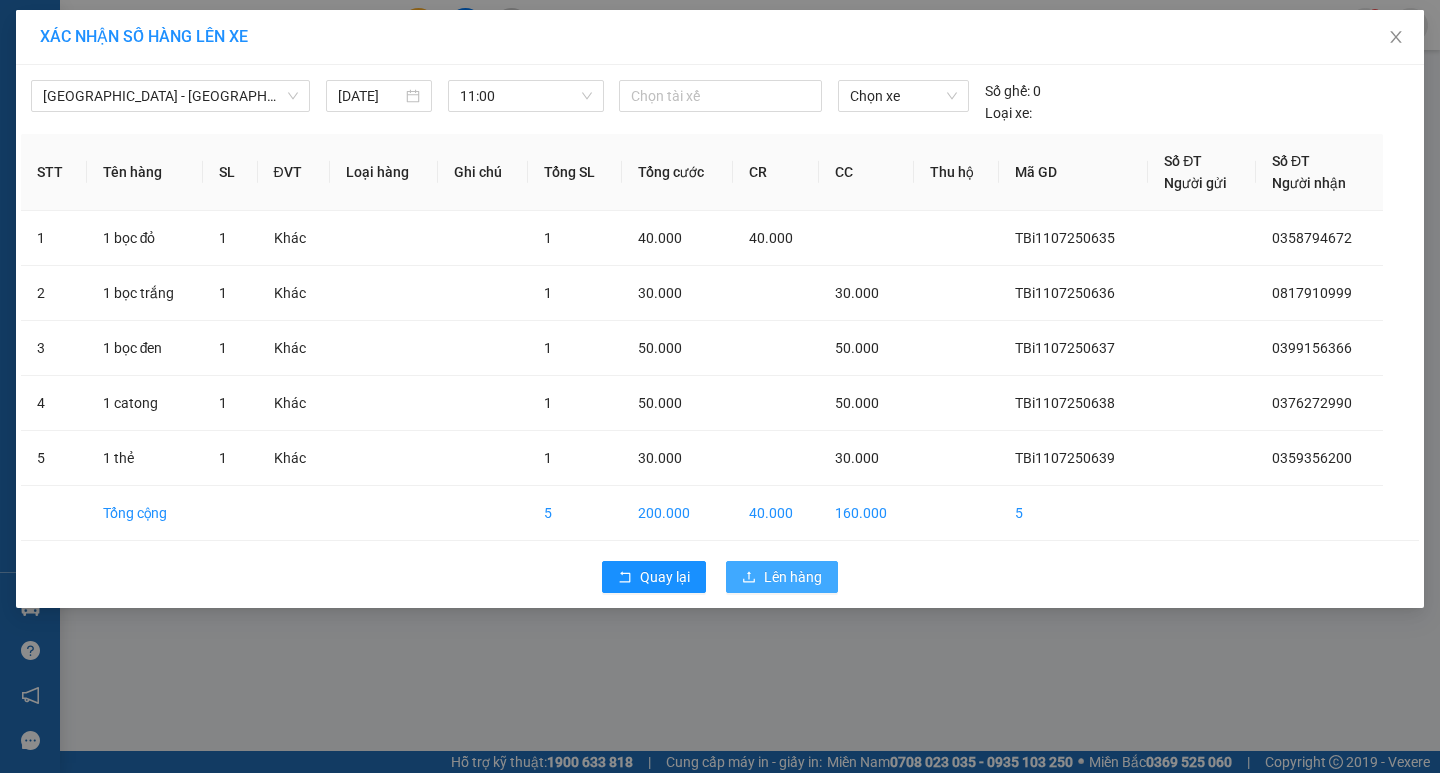 click on "Lên hàng" at bounding box center [793, 577] 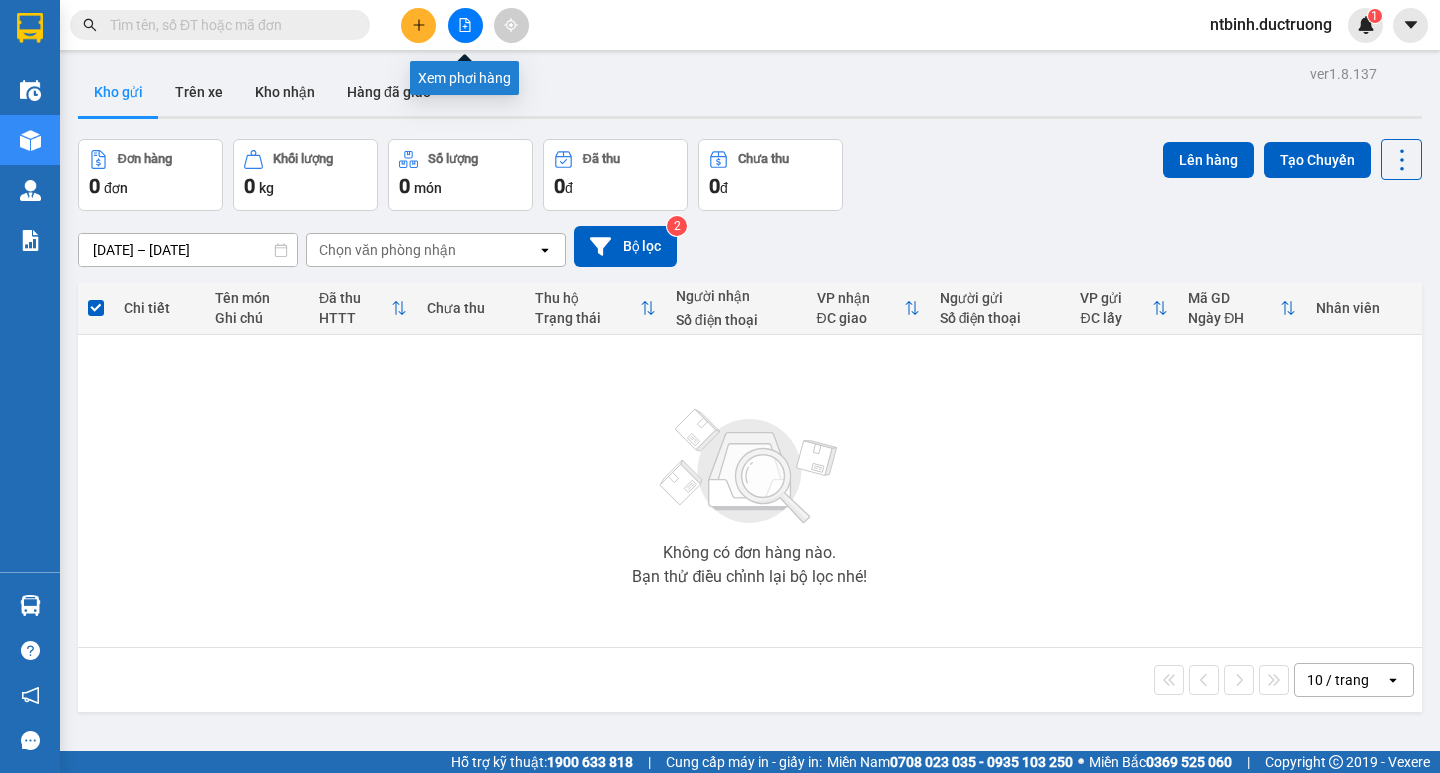 click 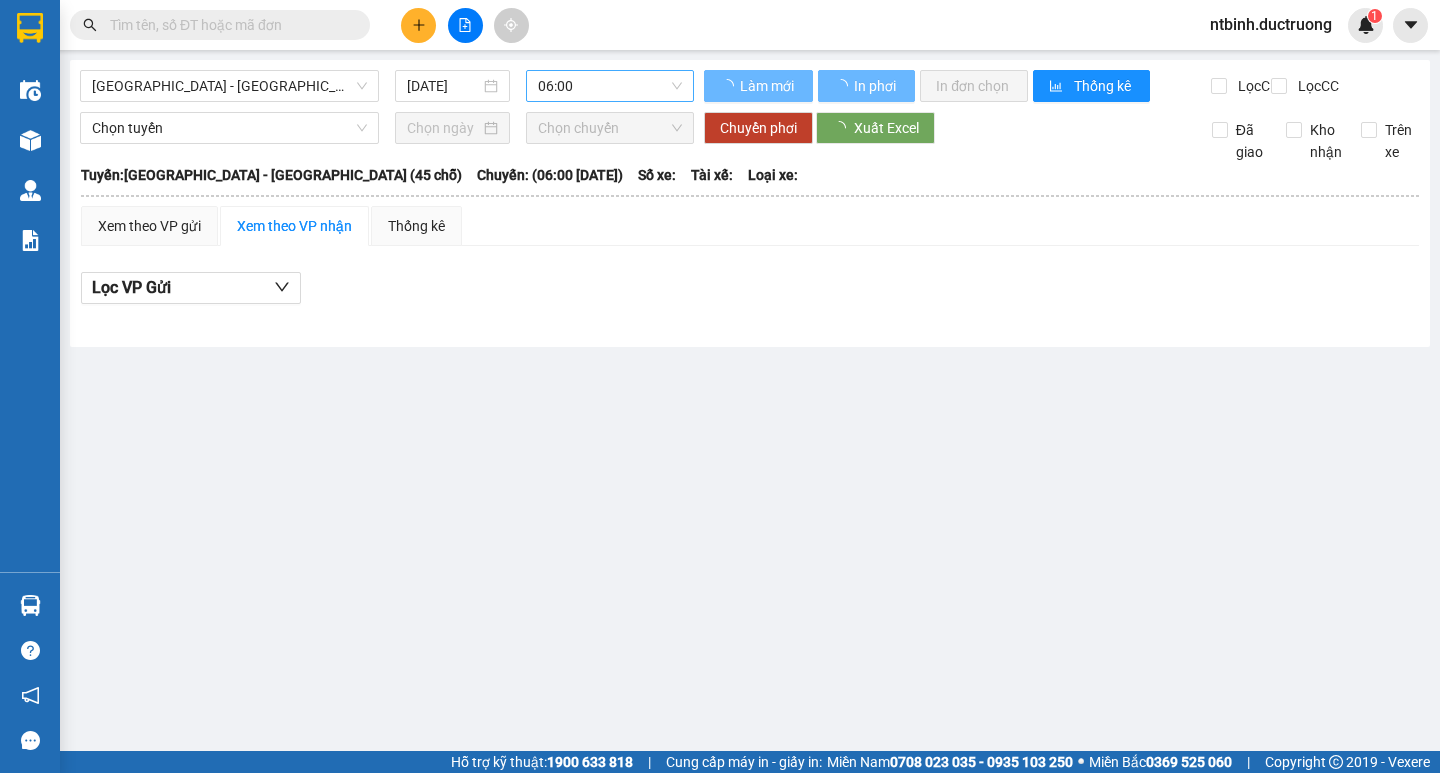 click on "06:00" at bounding box center (610, 86) 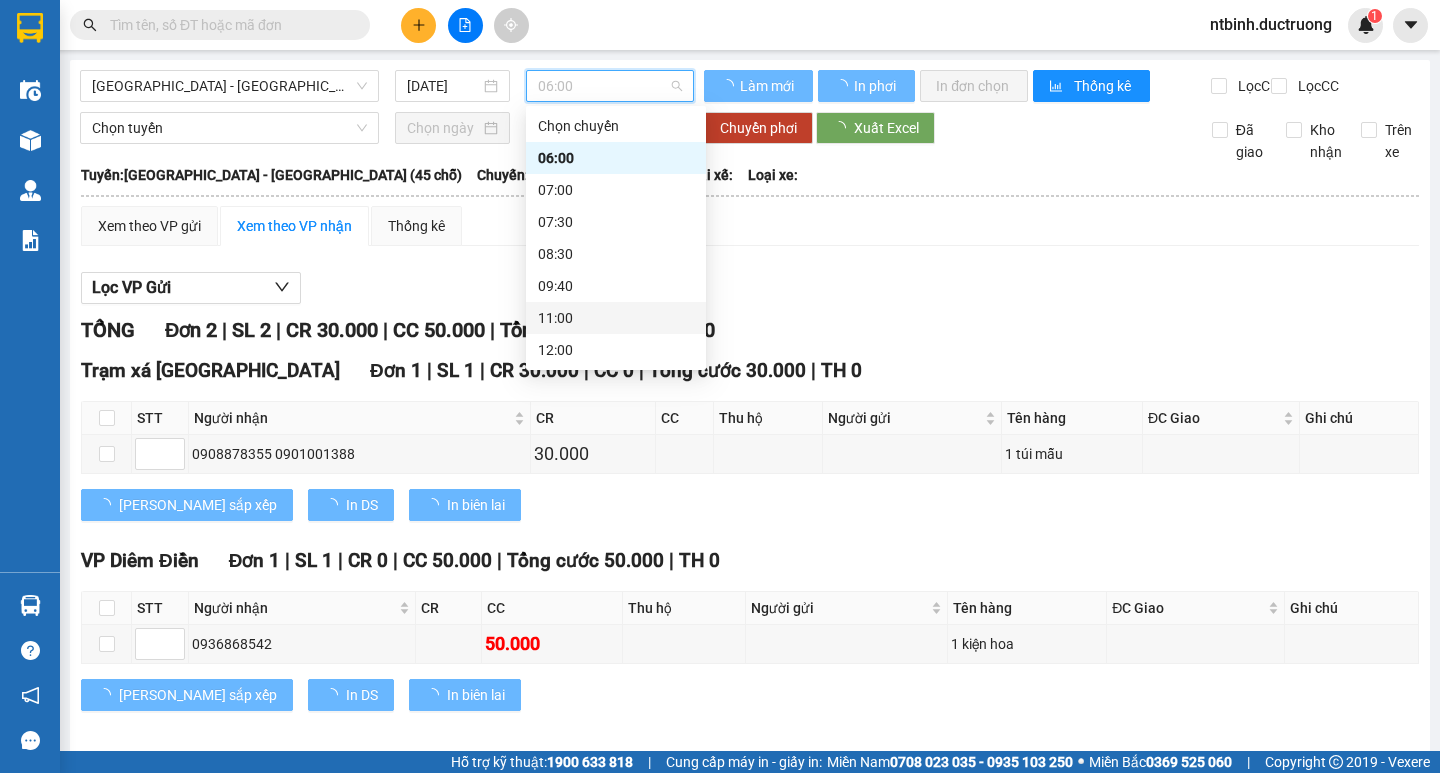 click on "11:00" at bounding box center (616, 318) 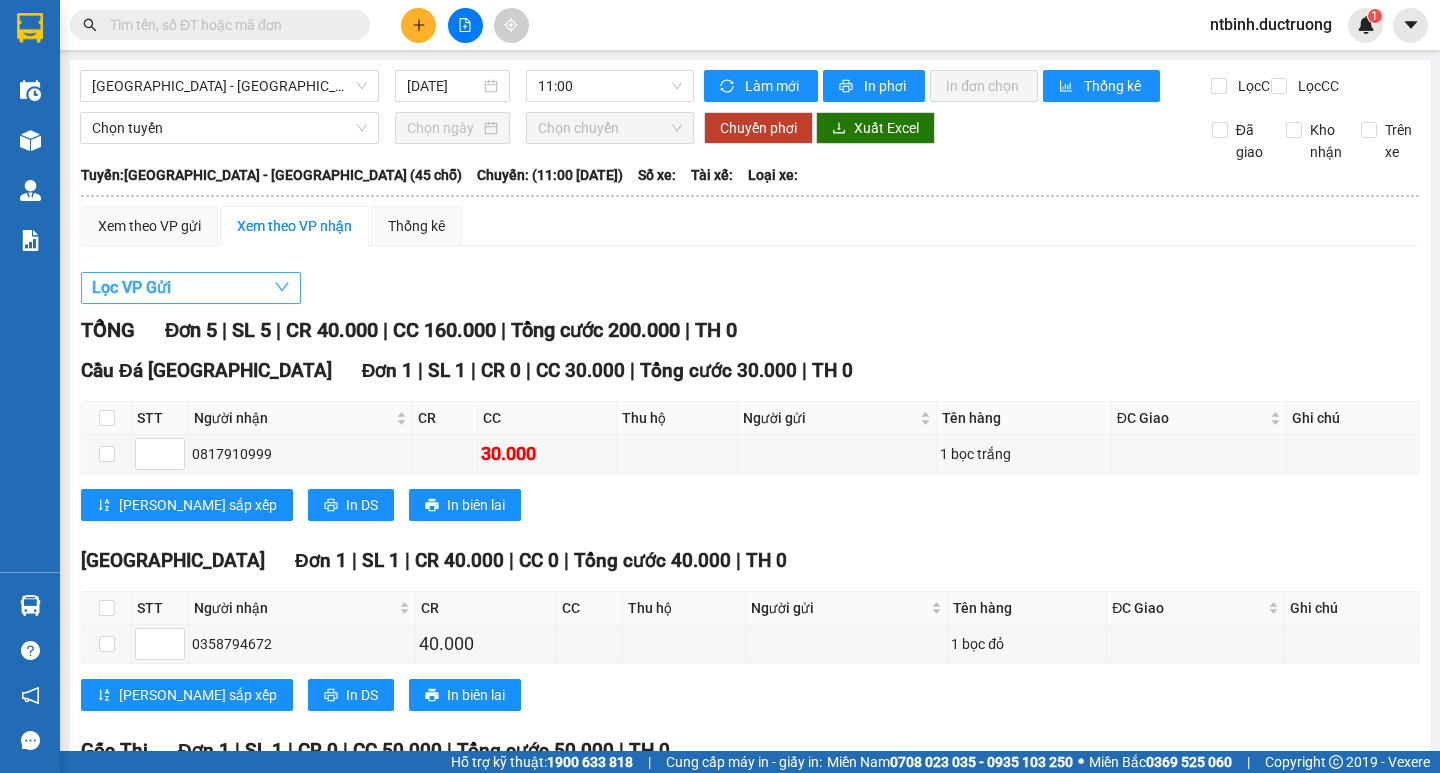 click on "Lọc VP Gửi" at bounding box center [191, 288] 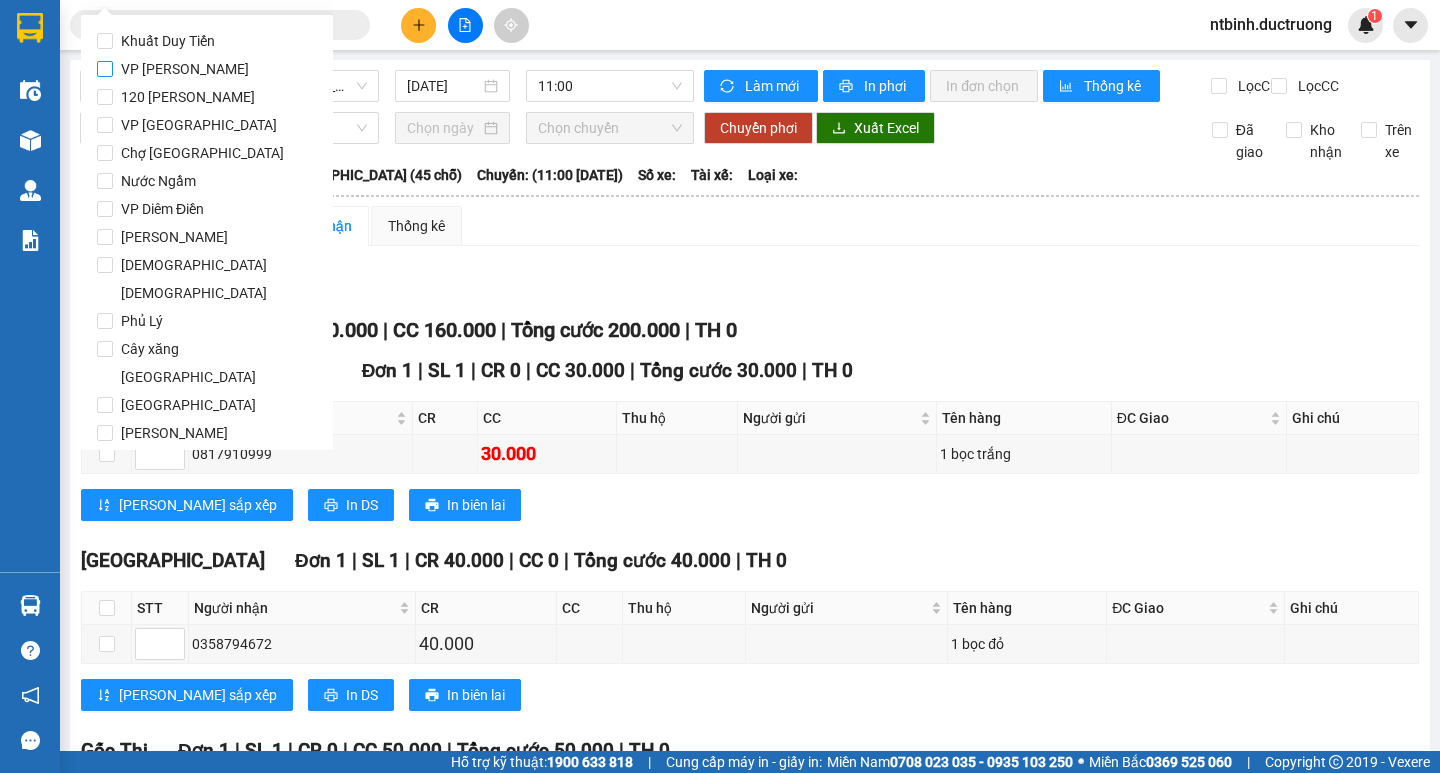 click on "VP [PERSON_NAME]" at bounding box center (185, 69) 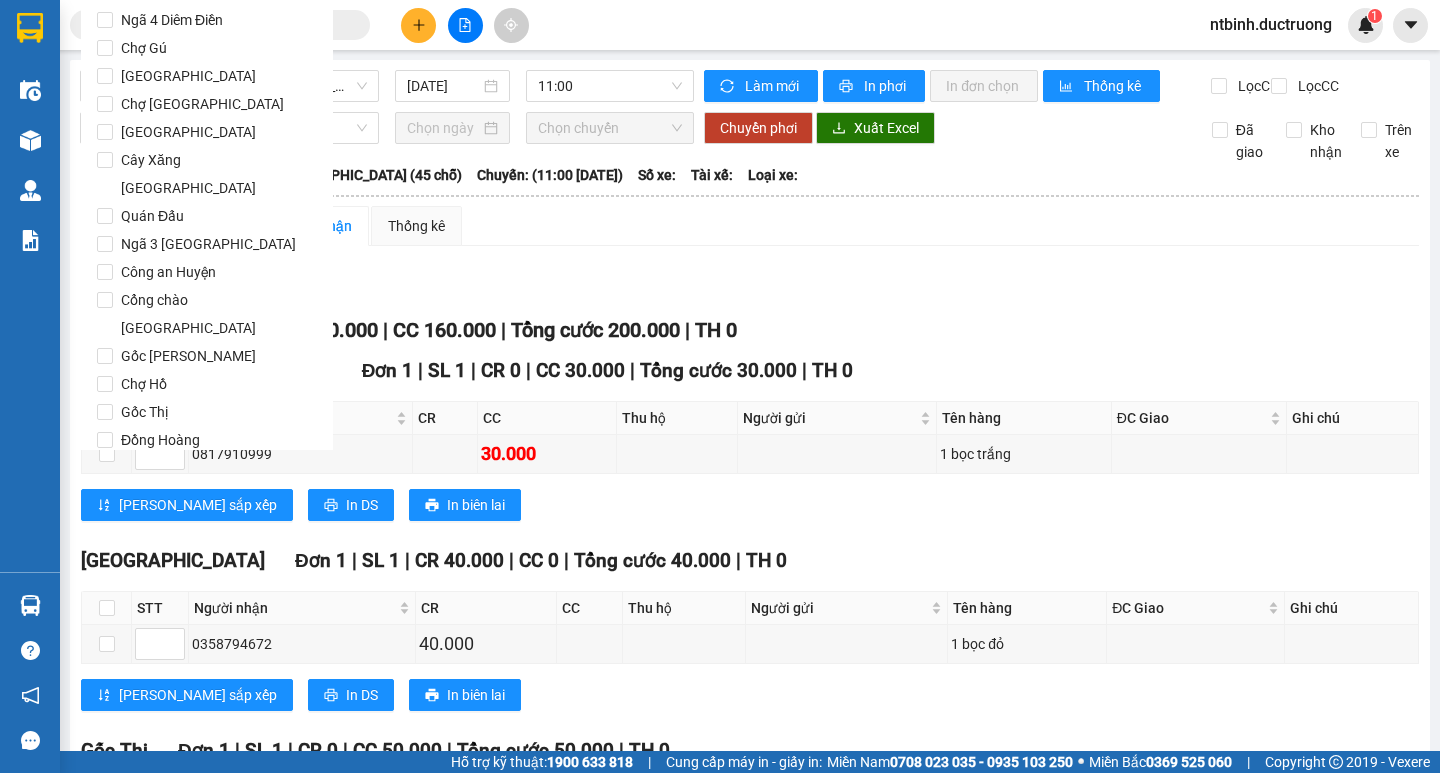 scroll, scrollTop: 1665, scrollLeft: 0, axis: vertical 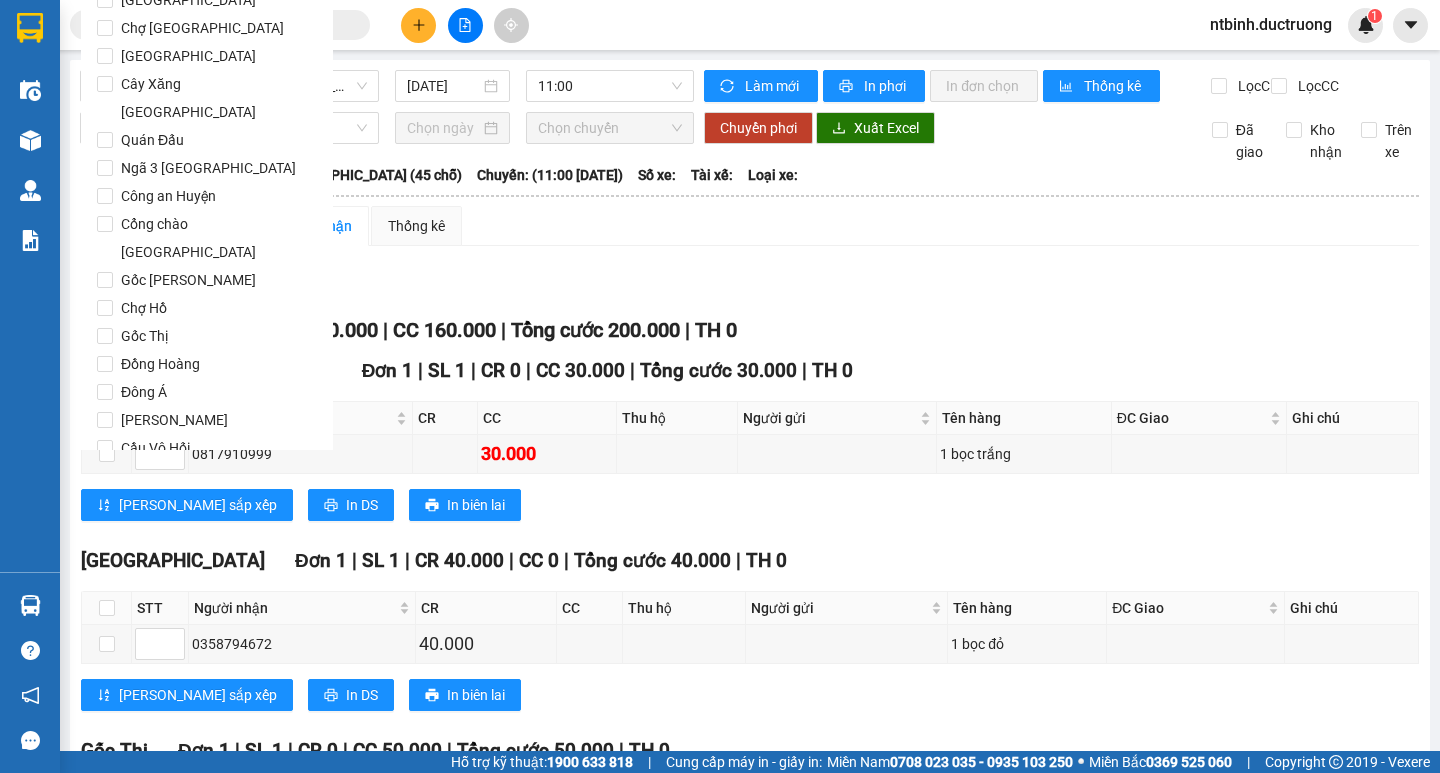 click on "Lọc" at bounding box center (124, 562) 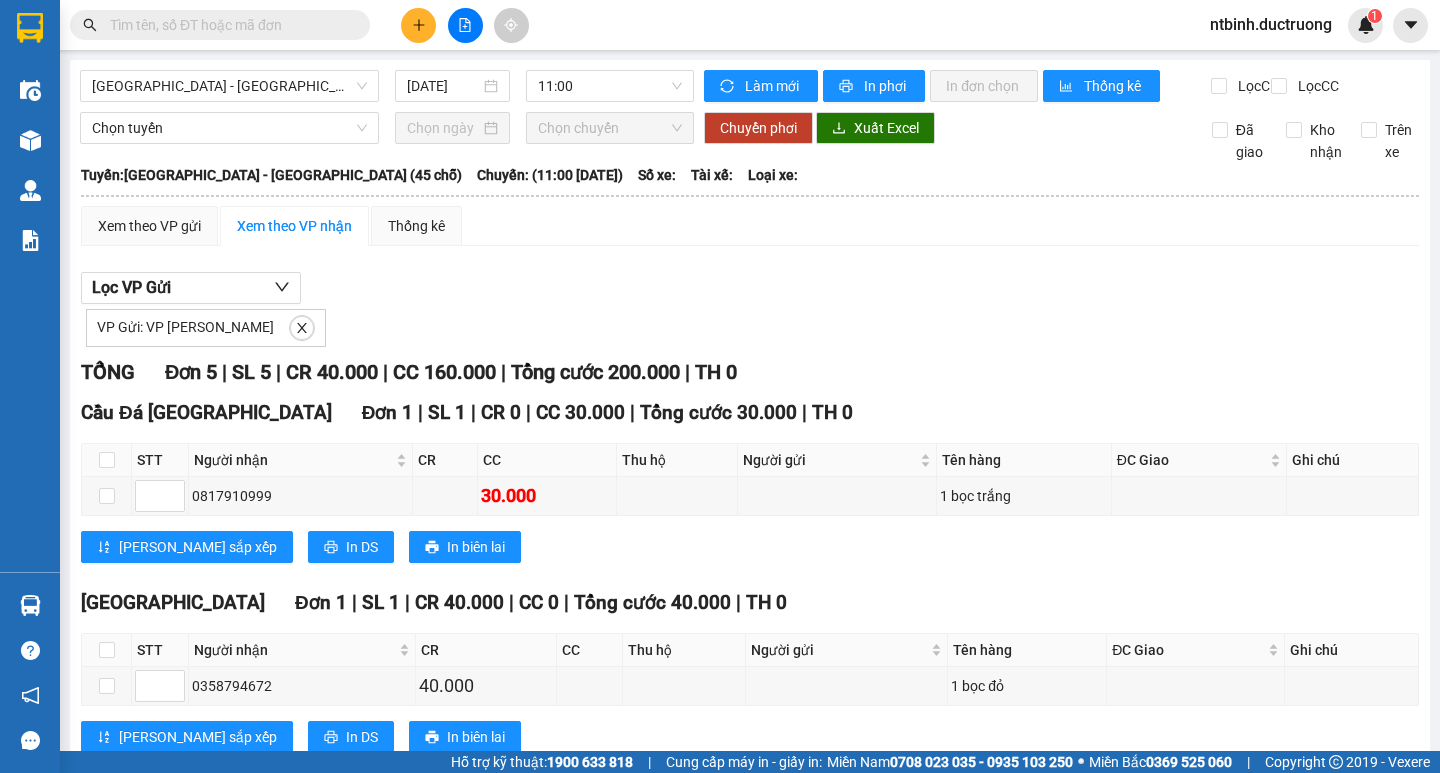 click on "Cầu Đá [GEOGRAPHIC_DATA]" at bounding box center (206, 412) 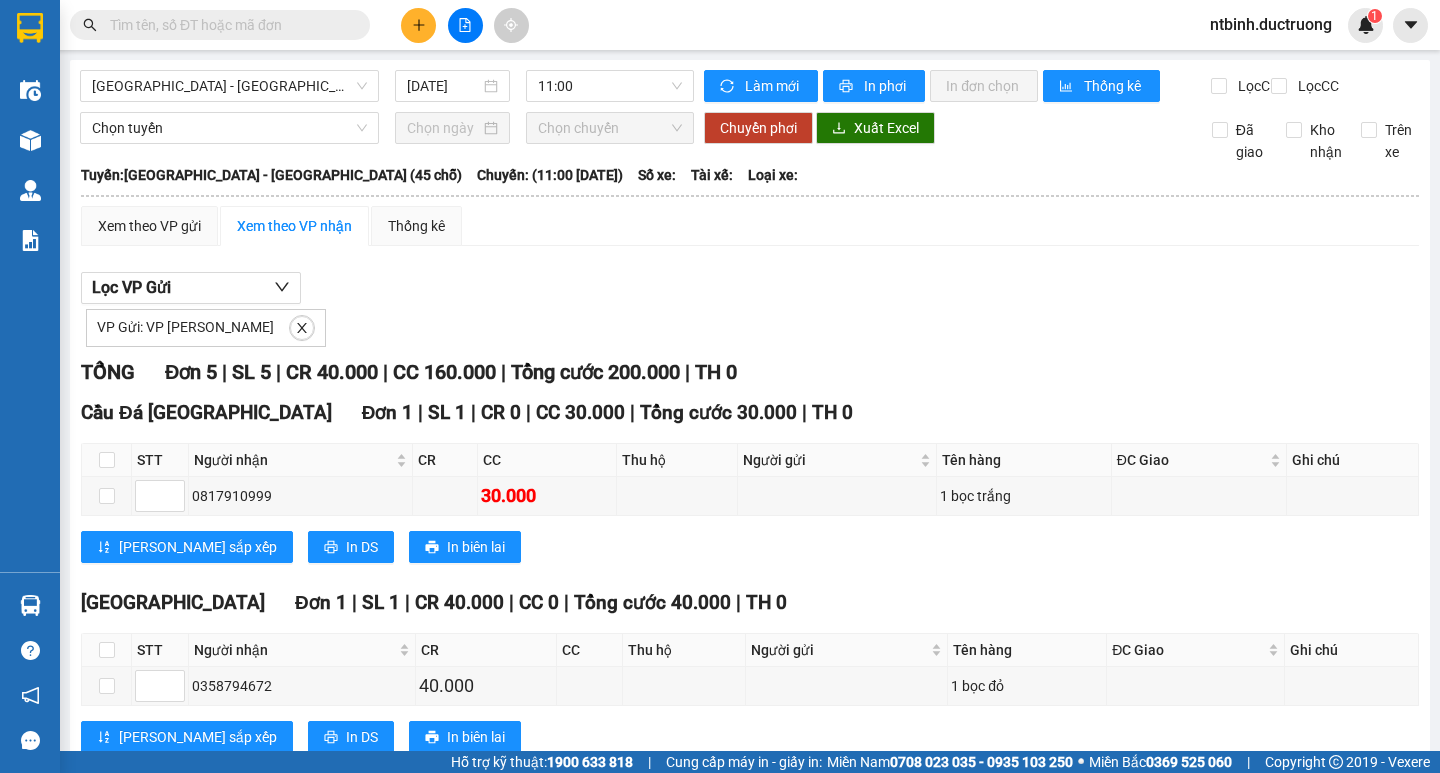 click on "Lọc VP Gửi VP Gửi: VP [PERSON_NAME]" at bounding box center [750, 309] 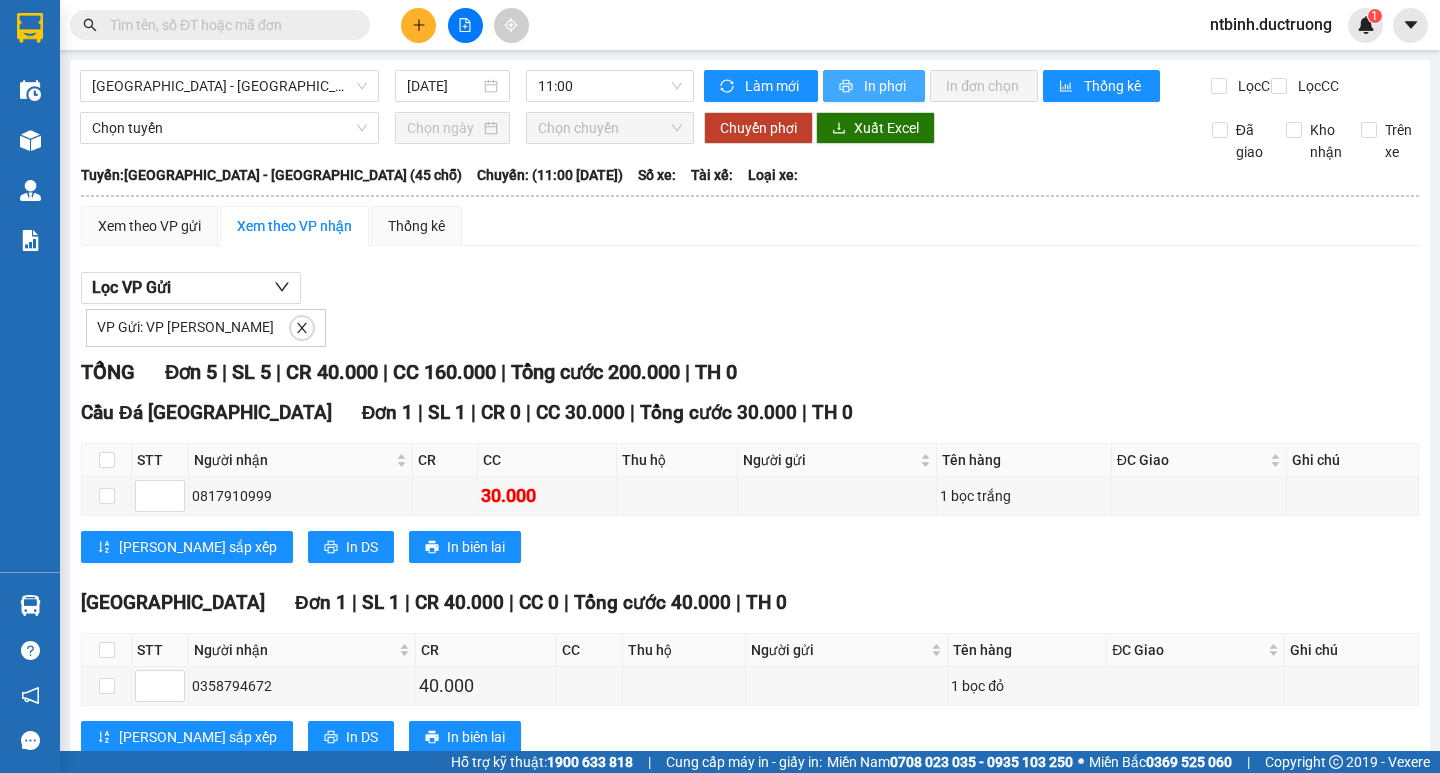 click on "In phơi" at bounding box center [886, 86] 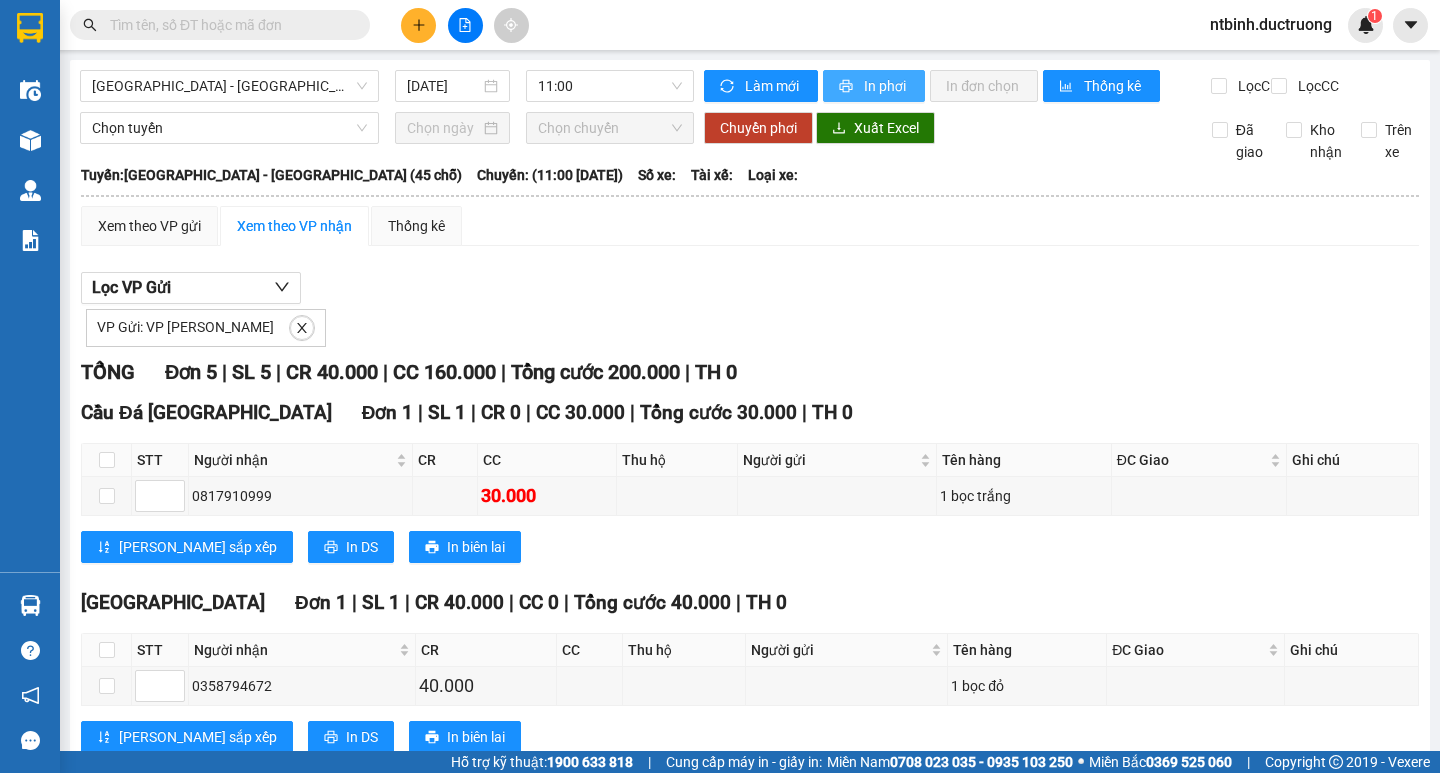 scroll, scrollTop: 0, scrollLeft: 0, axis: both 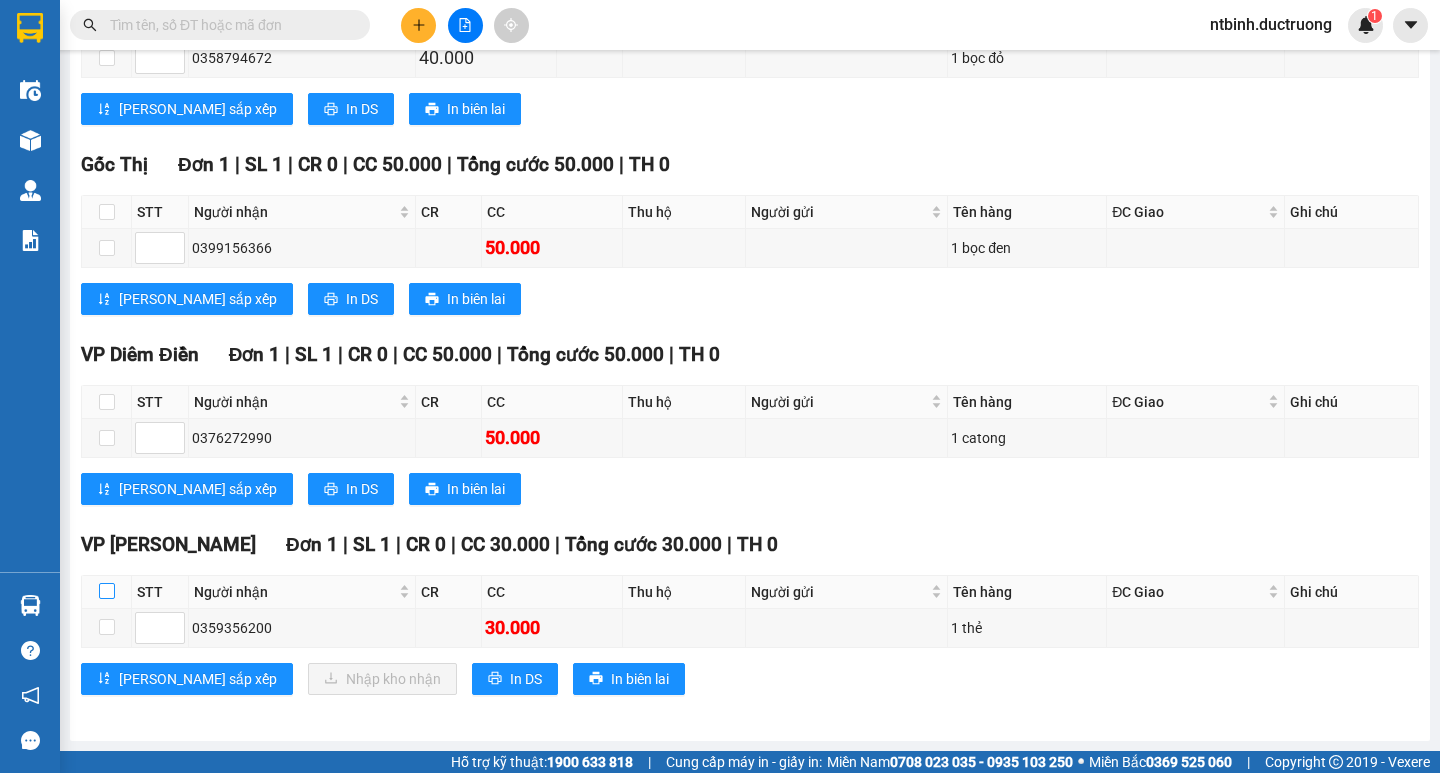 click at bounding box center (107, 591) 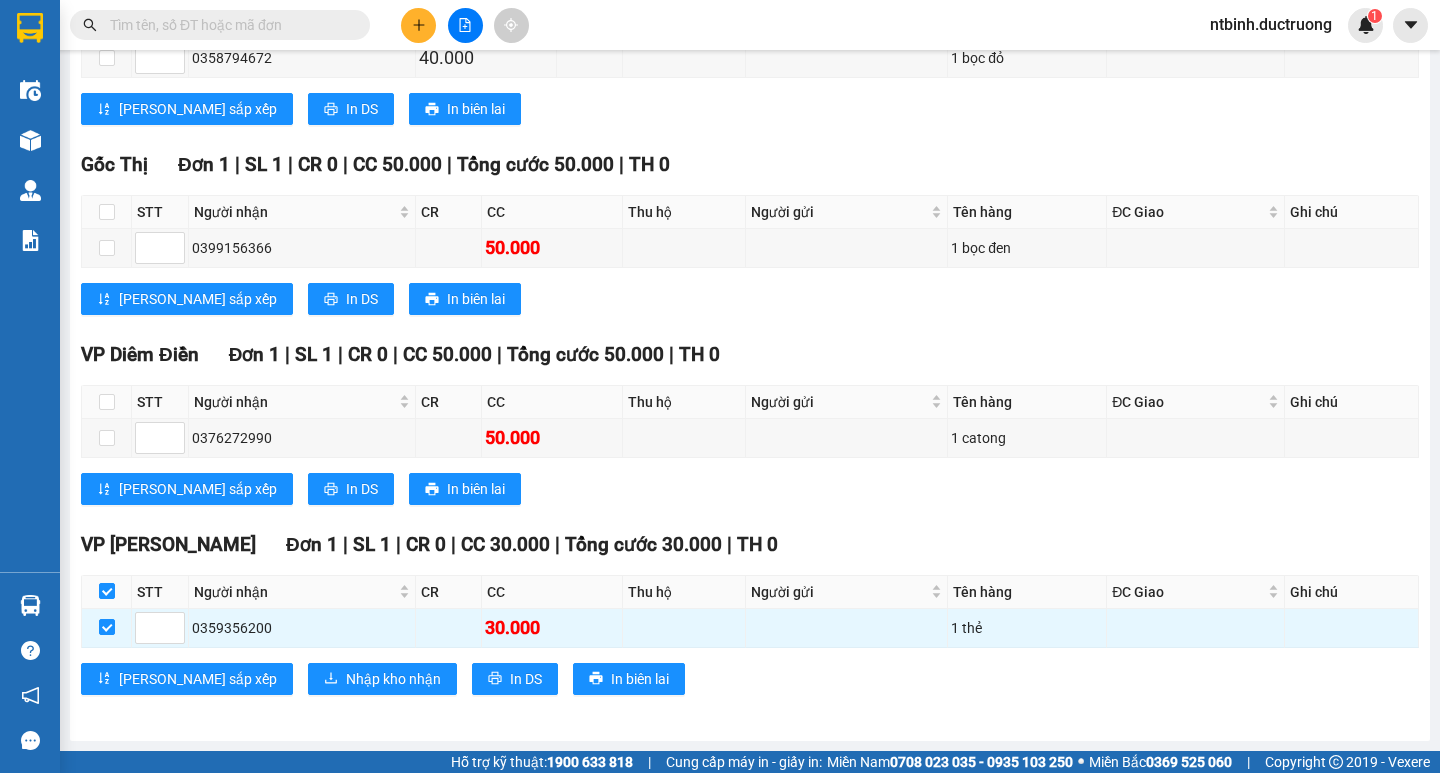 scroll, scrollTop: 0, scrollLeft: 0, axis: both 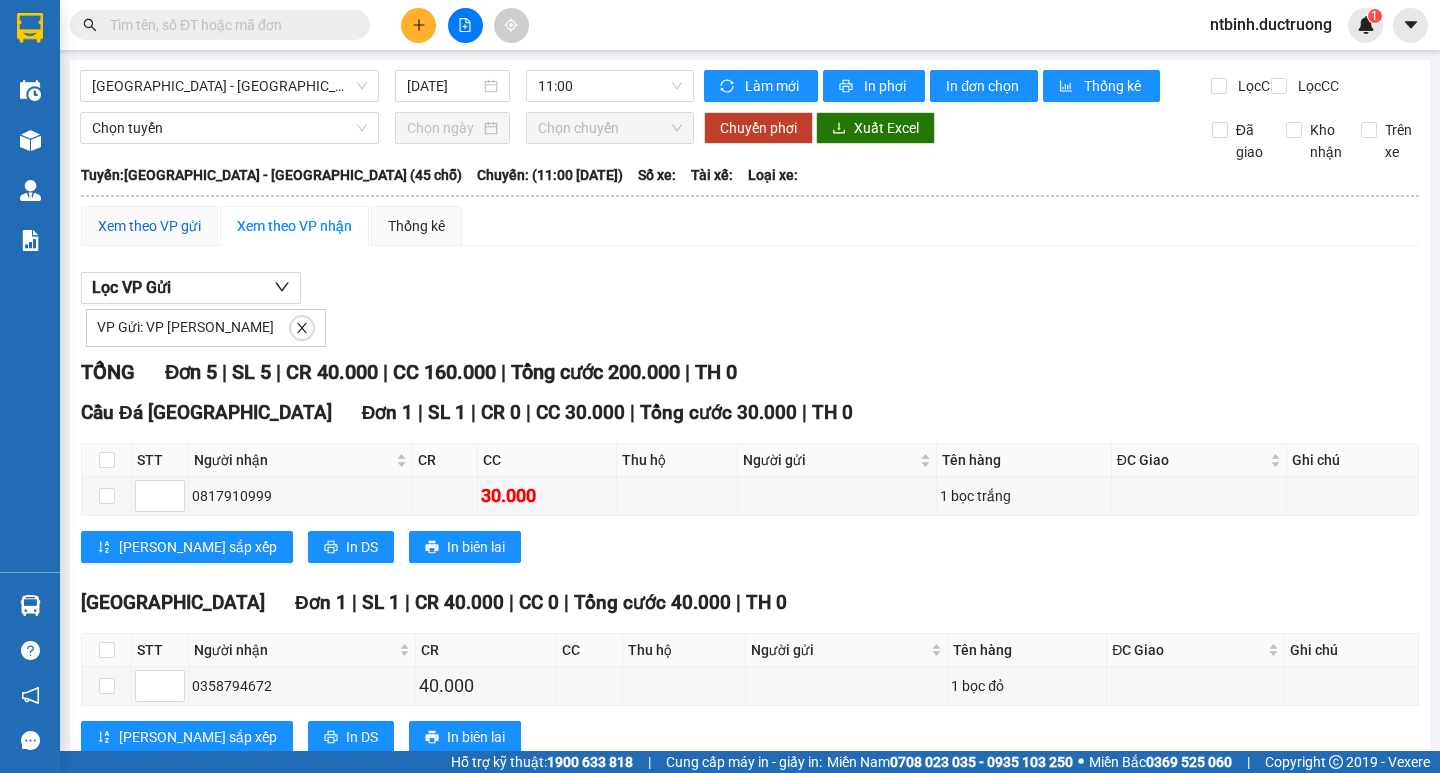 click on "Xem theo VP gửi" at bounding box center (149, 226) 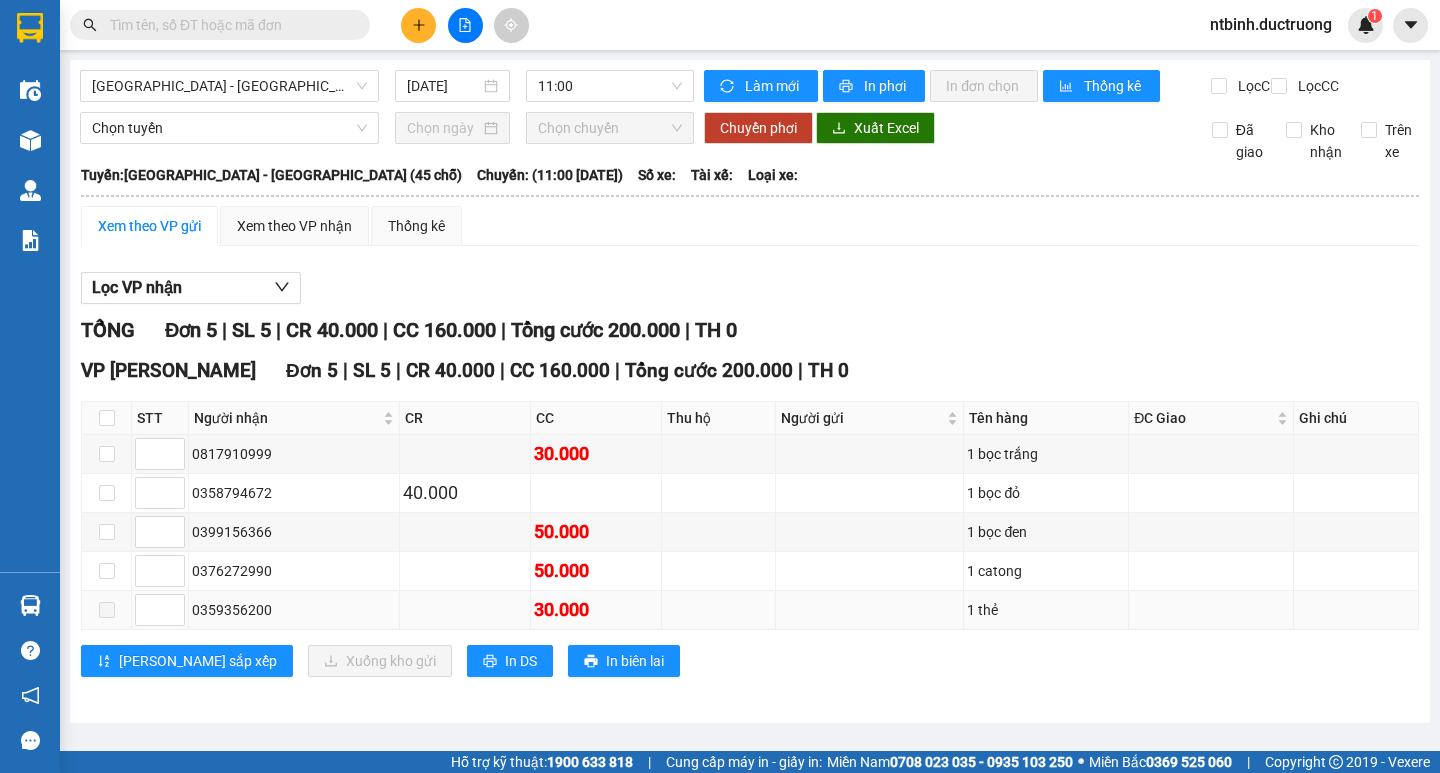 click at bounding box center (107, 610) 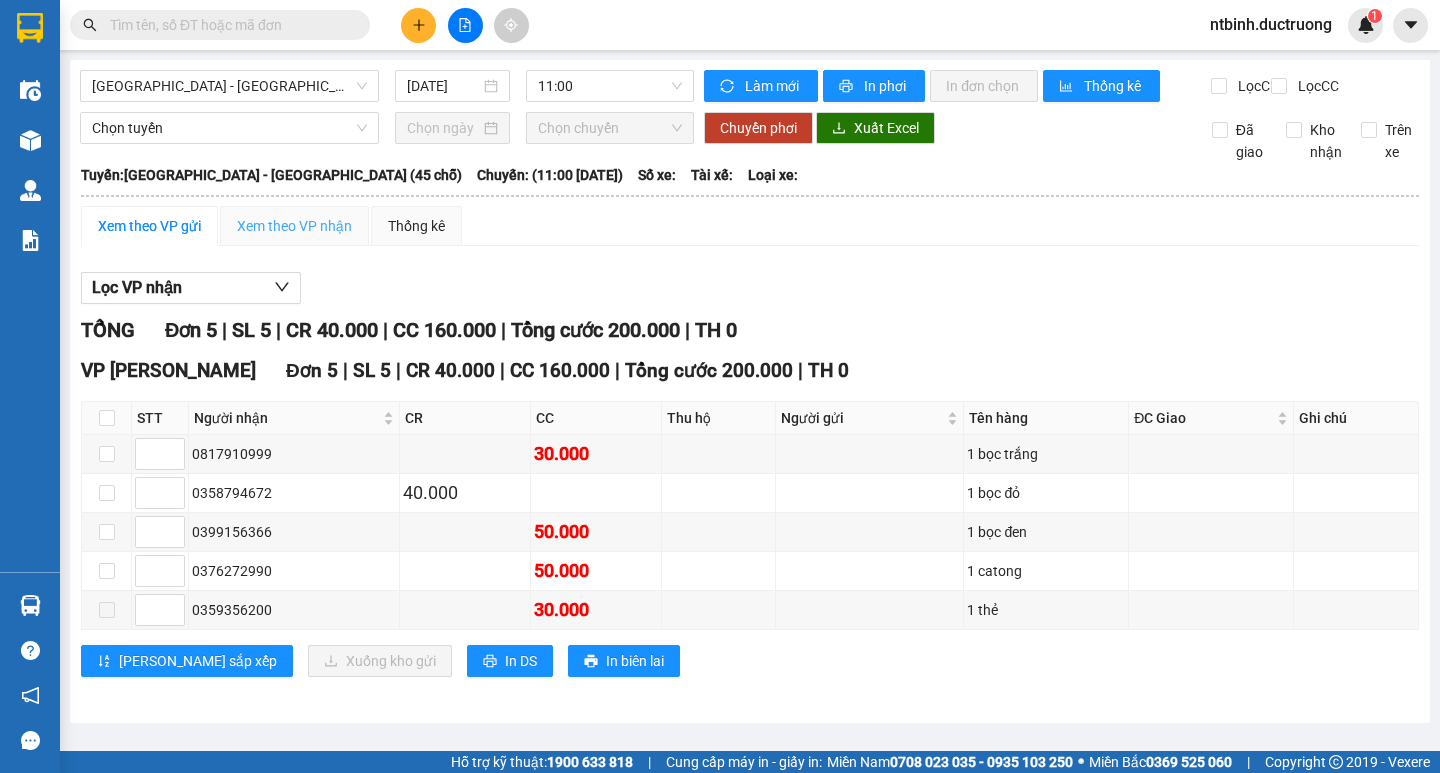 click on "Xem theo VP nhận" at bounding box center (294, 226) 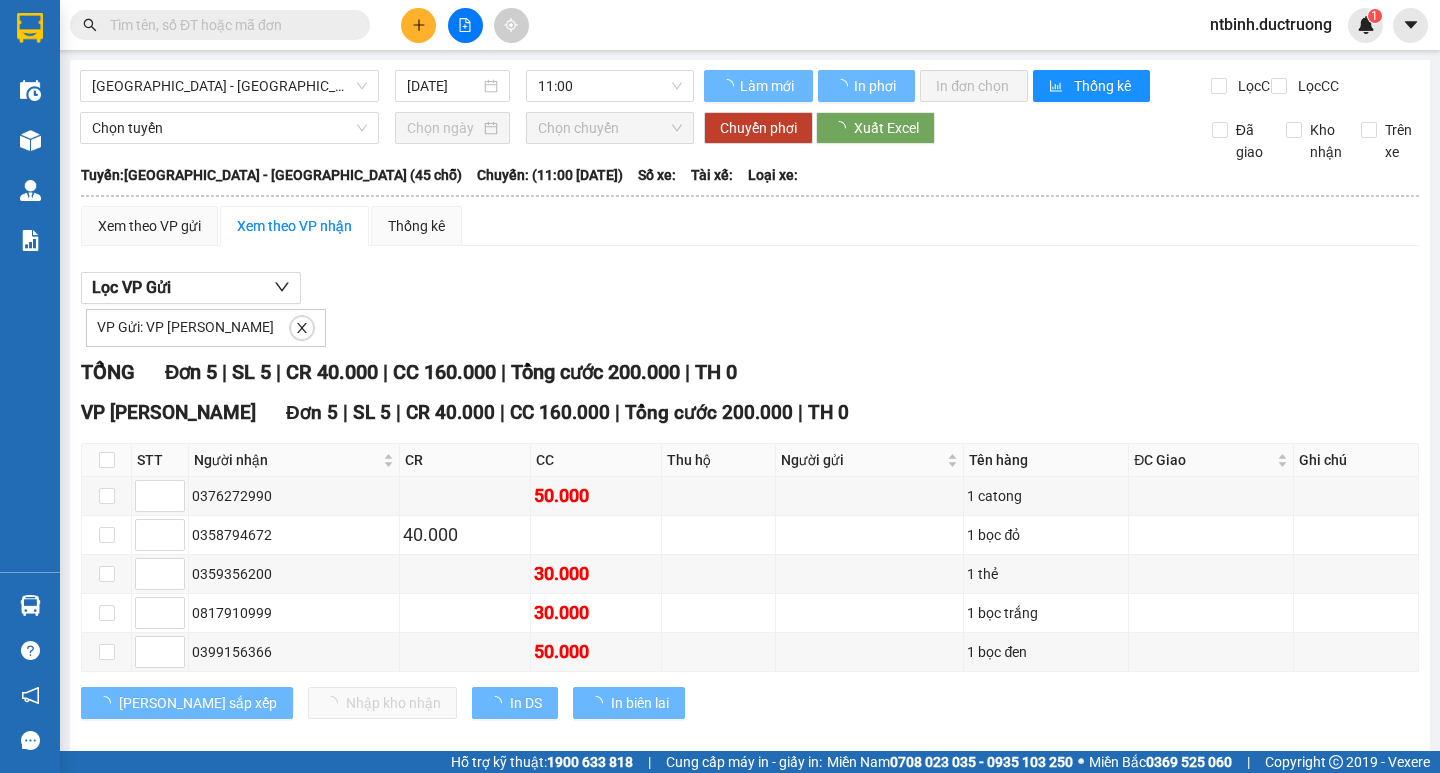 click on "Xem theo VP nhận" at bounding box center (294, 226) 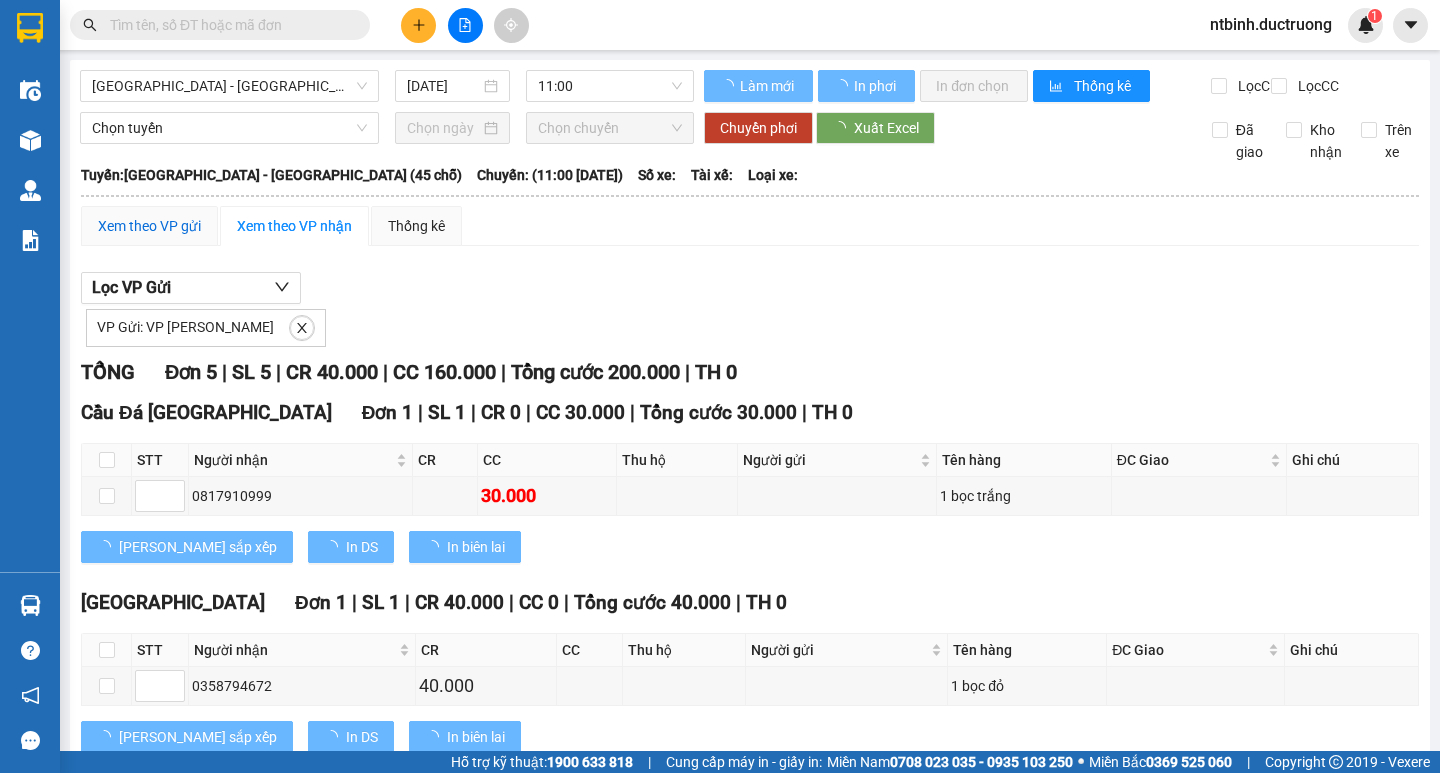 click on "Xem theo VP gửi" at bounding box center [149, 226] 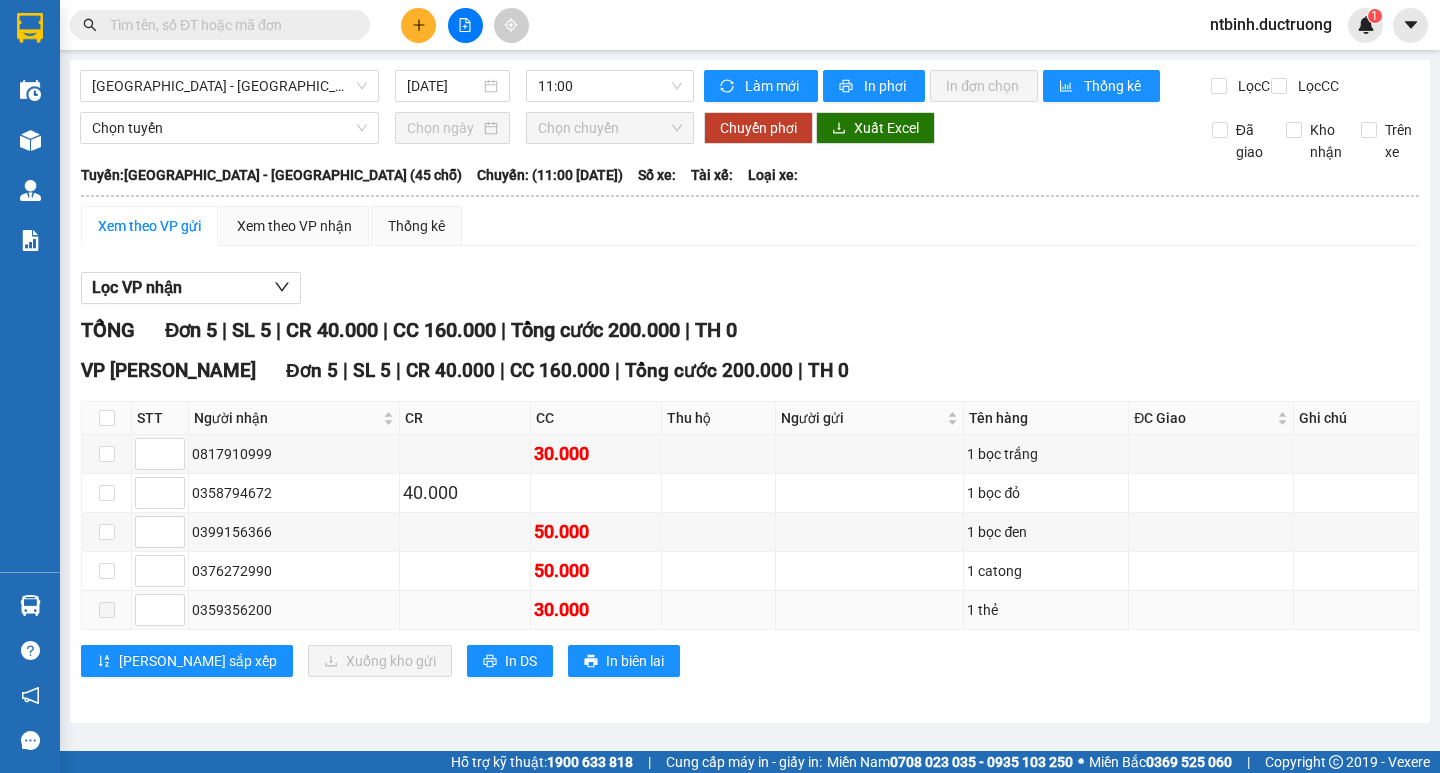 click at bounding box center [107, 610] 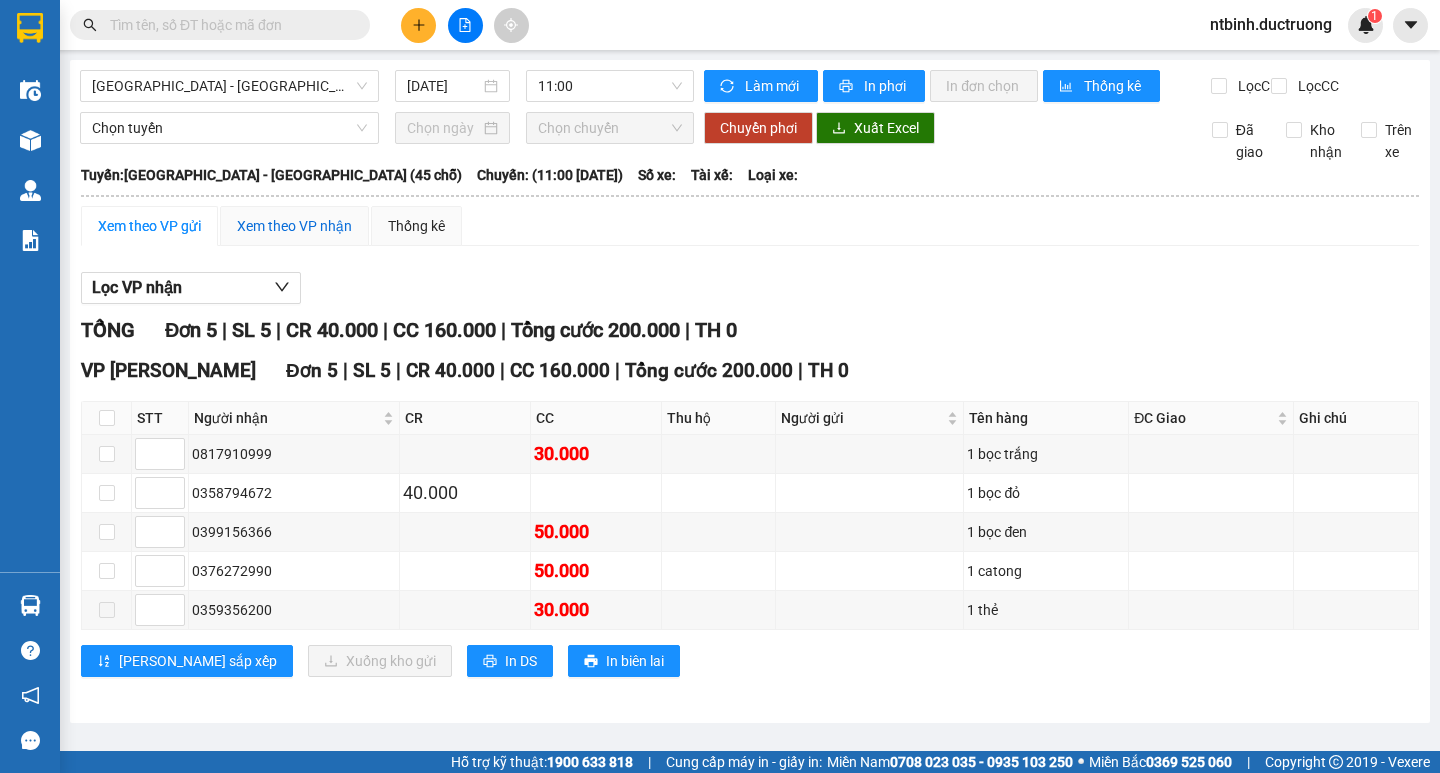 click on "Xem theo VP nhận" at bounding box center [294, 226] 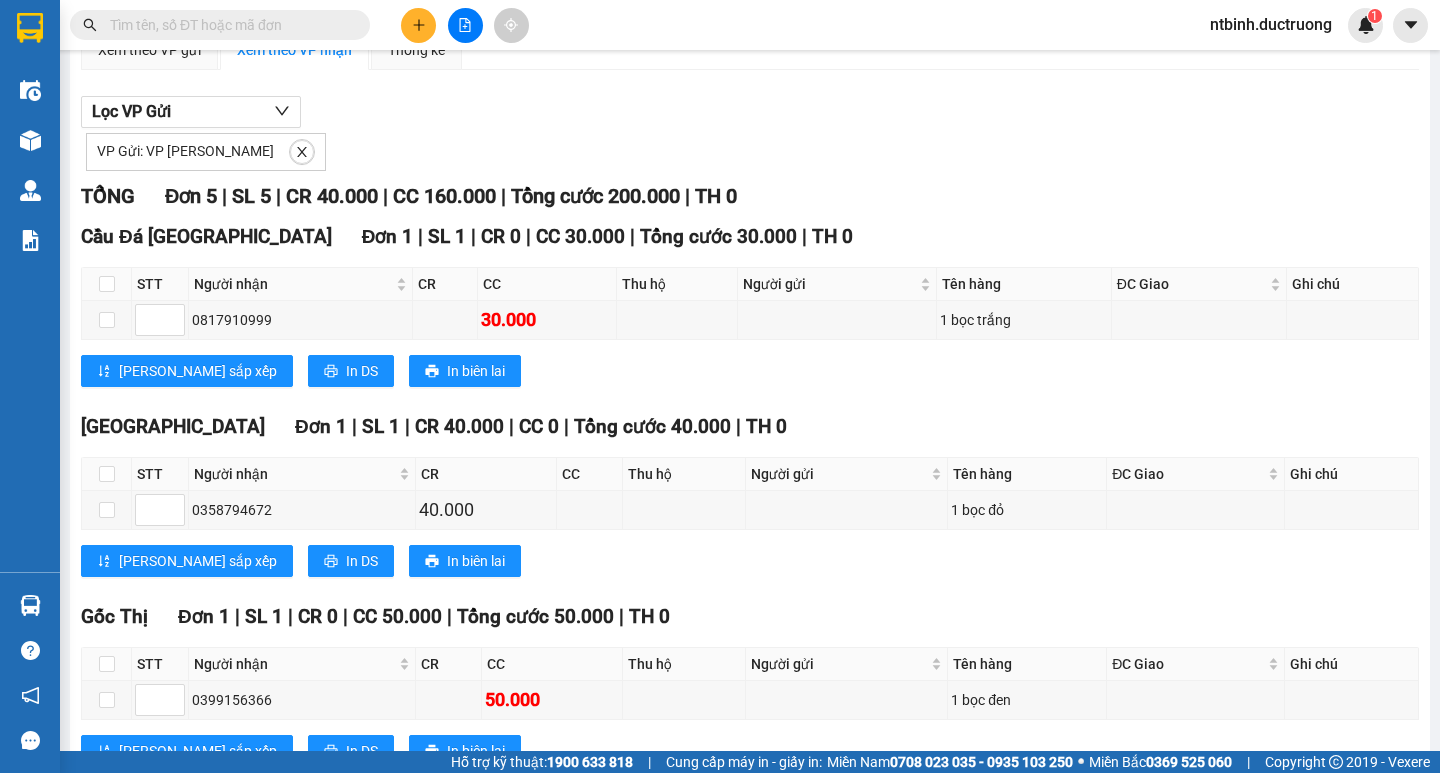 scroll, scrollTop: 0, scrollLeft: 0, axis: both 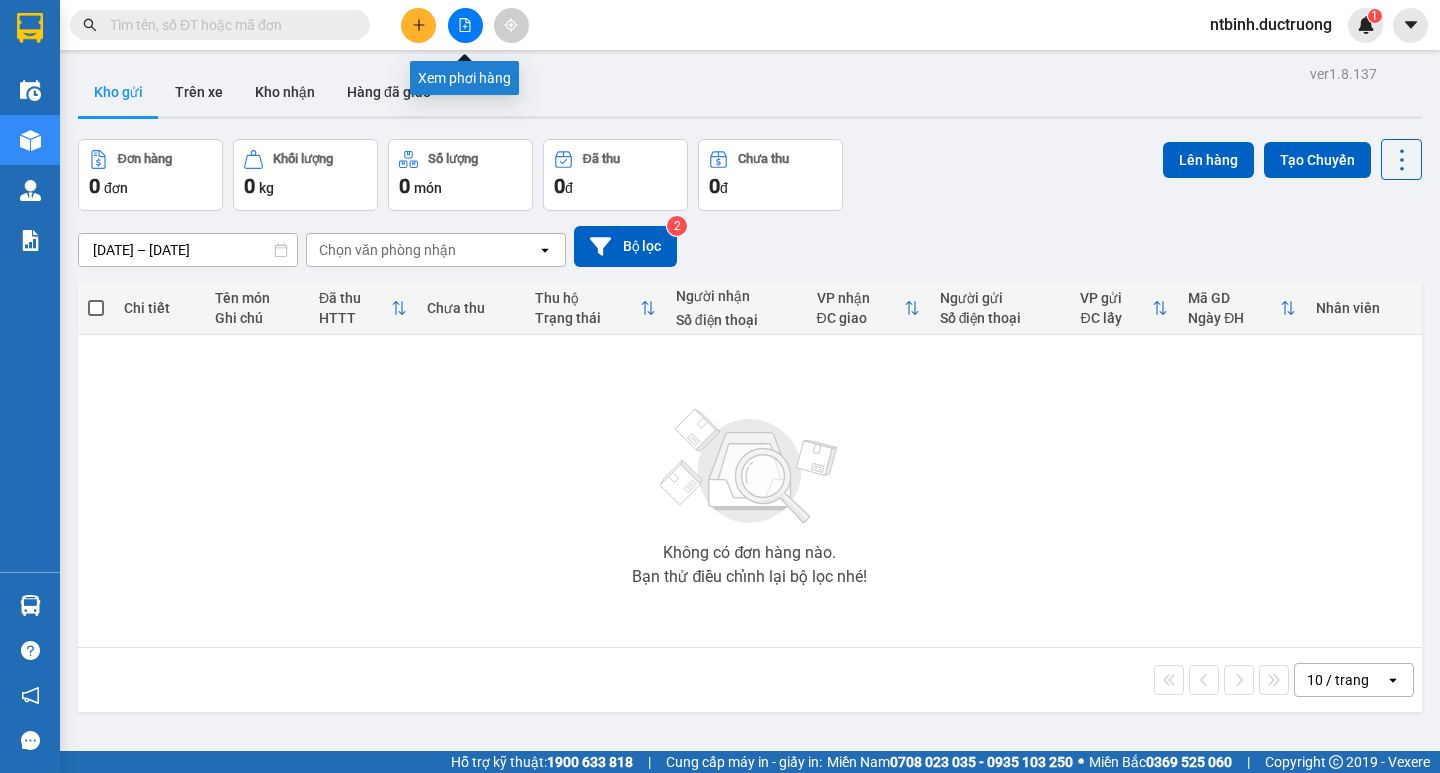 click at bounding box center (465, 25) 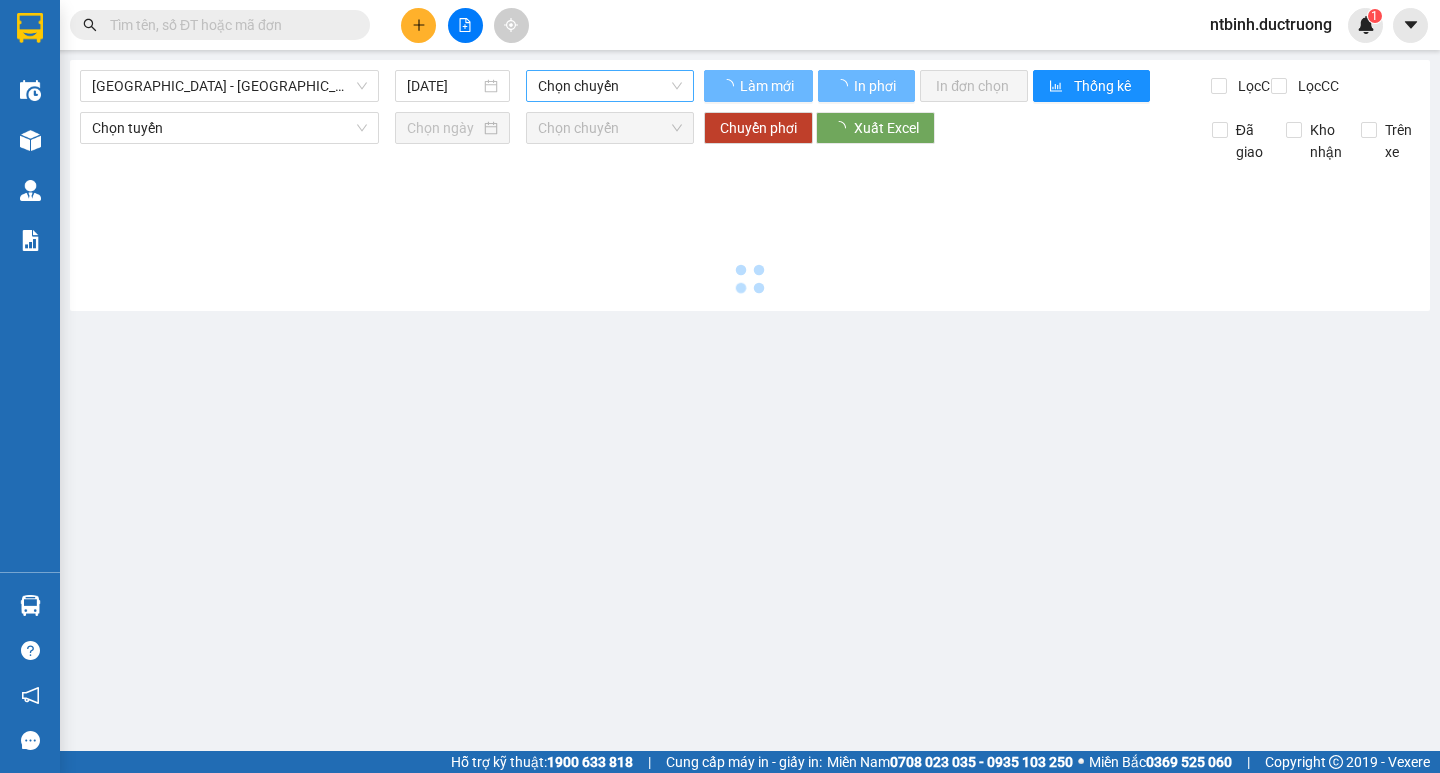 click on "Chọn chuyến" at bounding box center [610, 86] 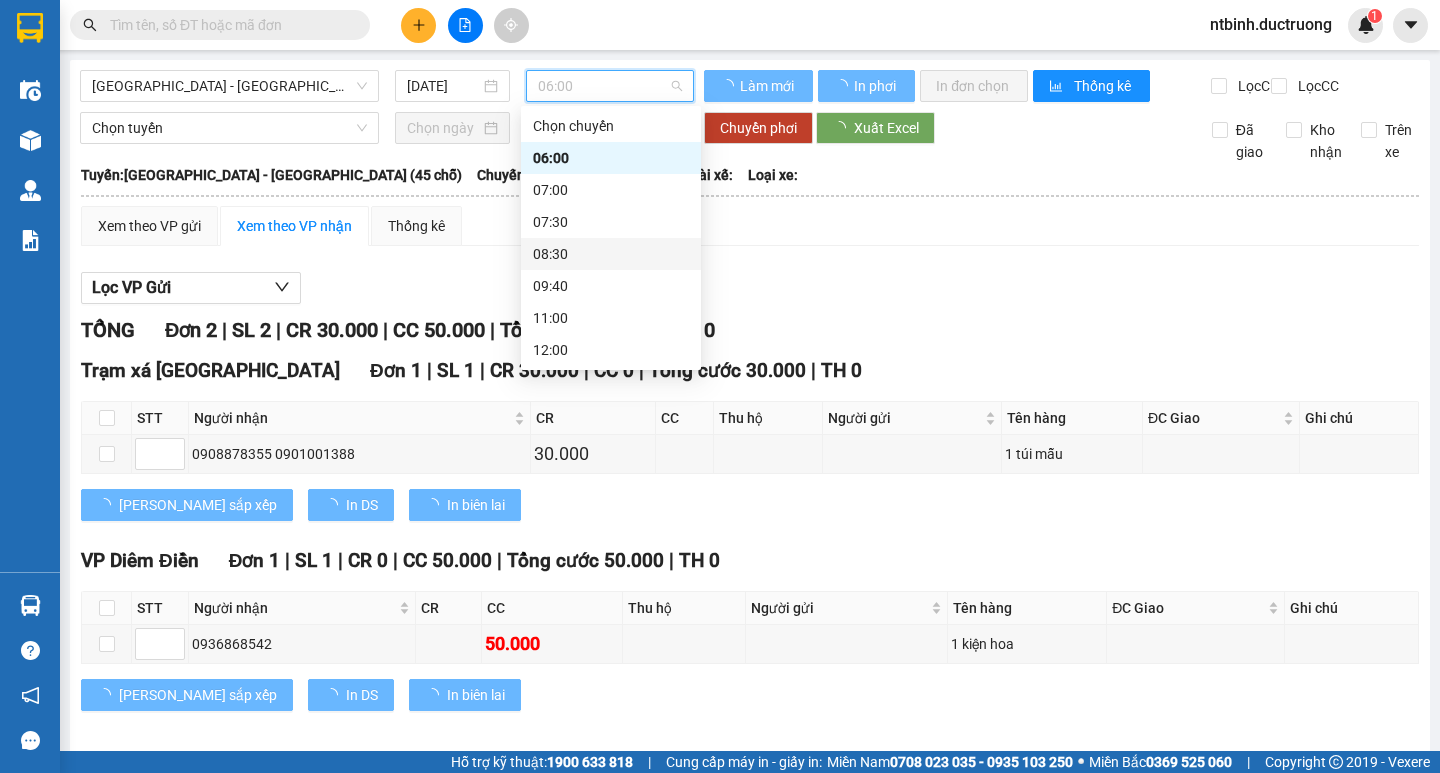 click on "11:00" at bounding box center (611, 318) 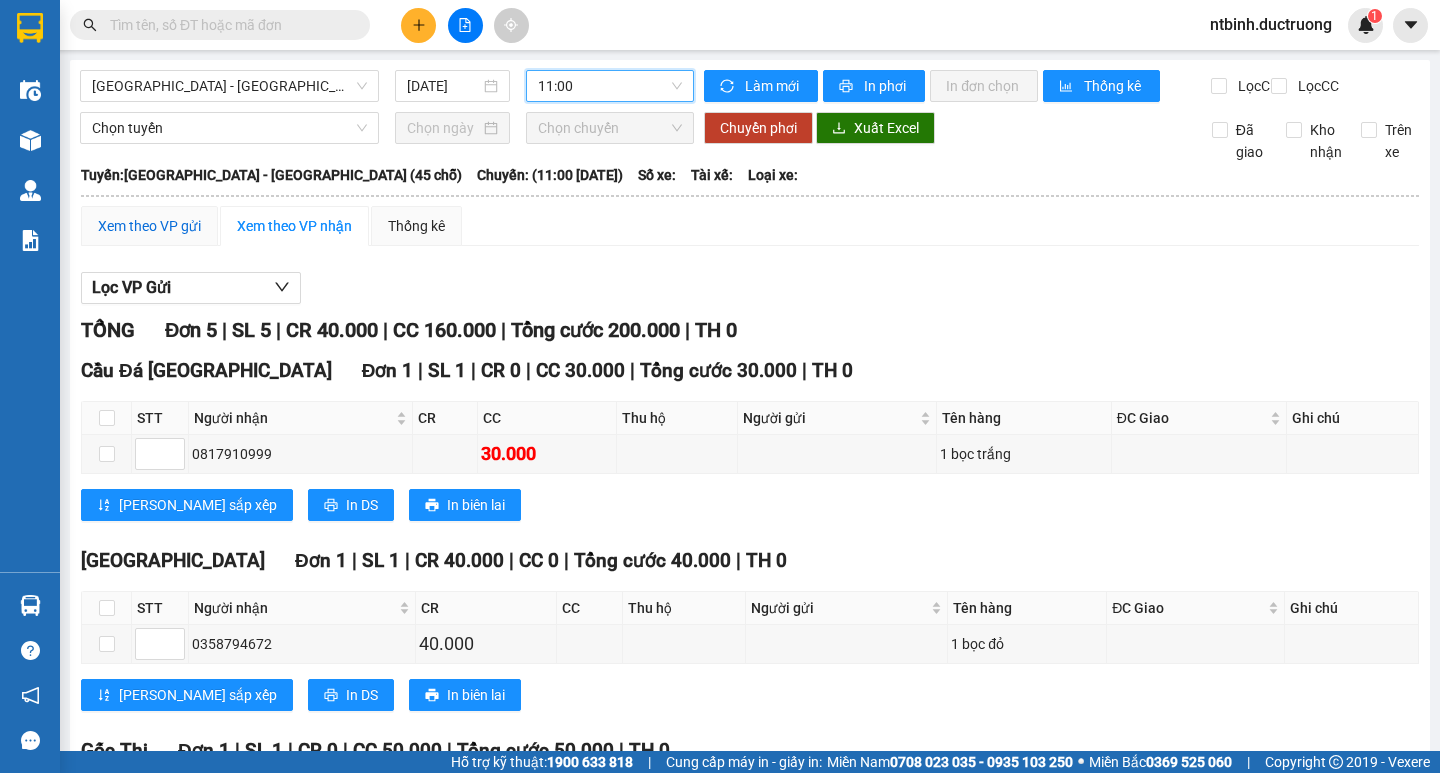 click on "Xem theo VP gửi" at bounding box center (149, 226) 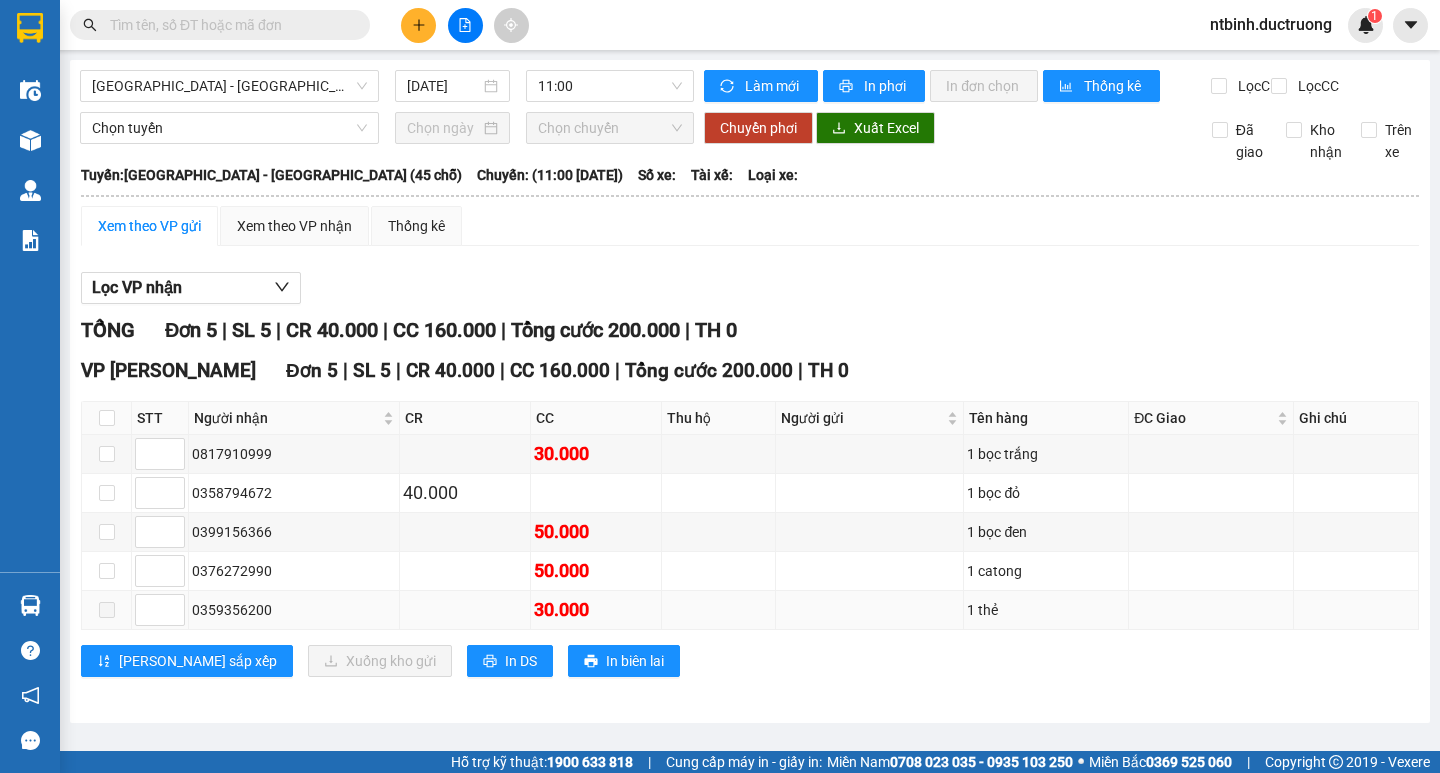 click on "0359356200" at bounding box center (294, 610) 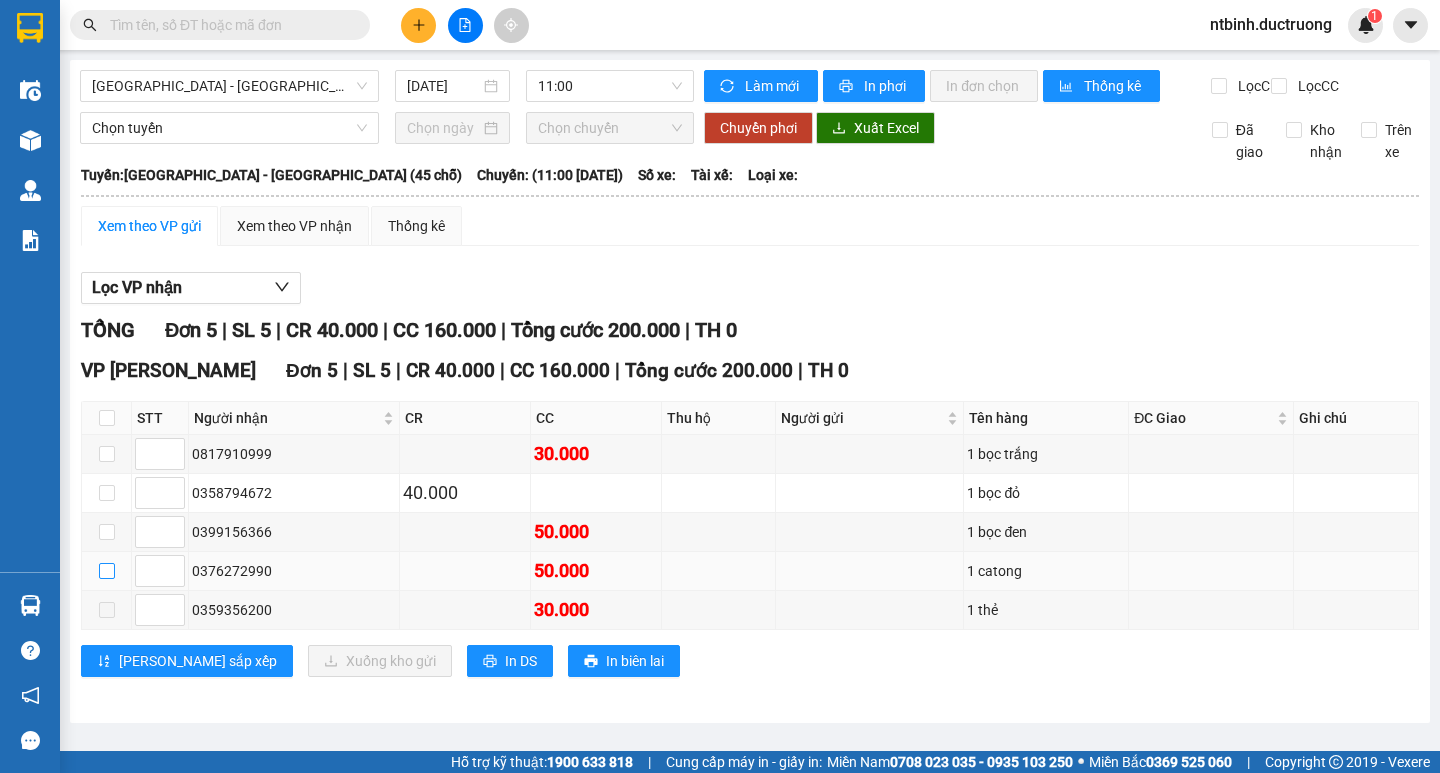 click at bounding box center (107, 571) 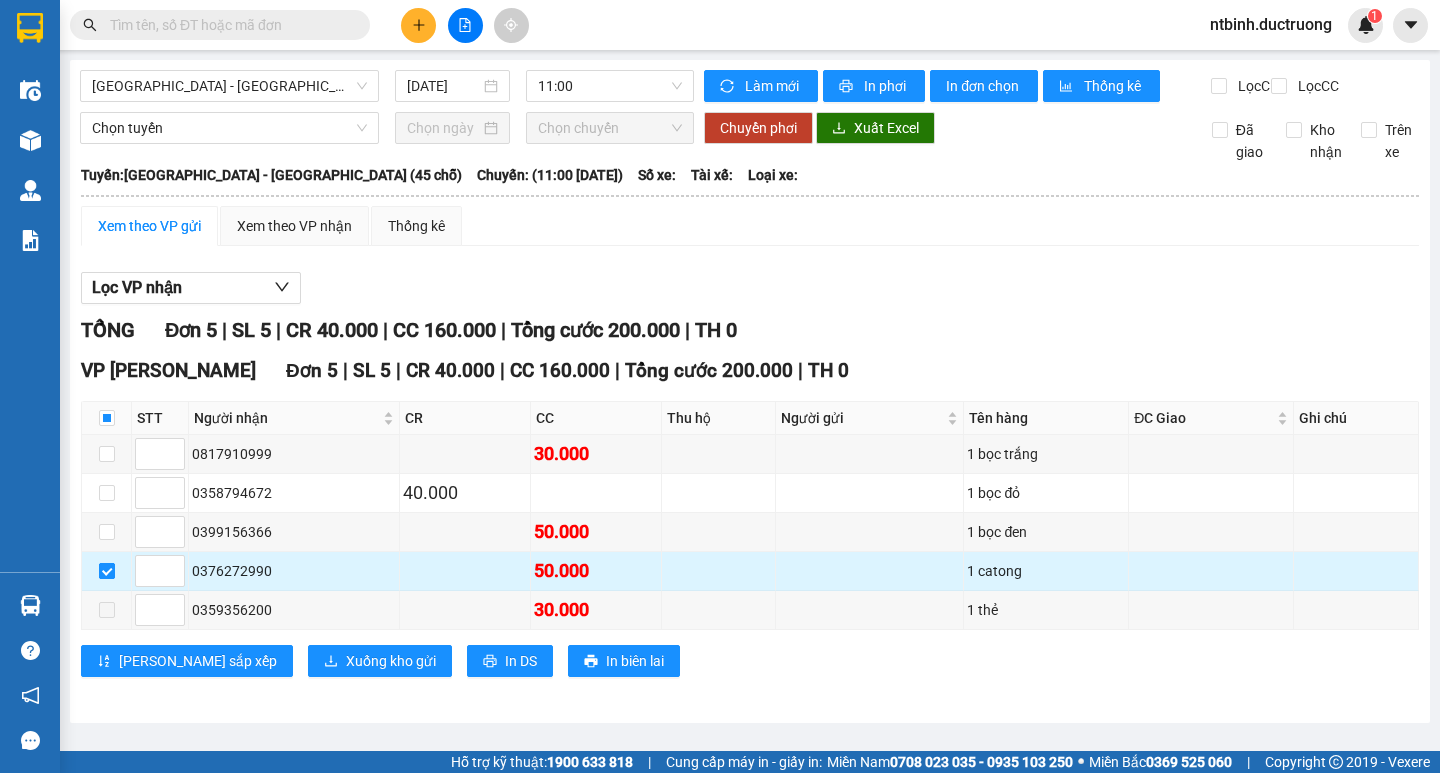 click at bounding box center [107, 571] 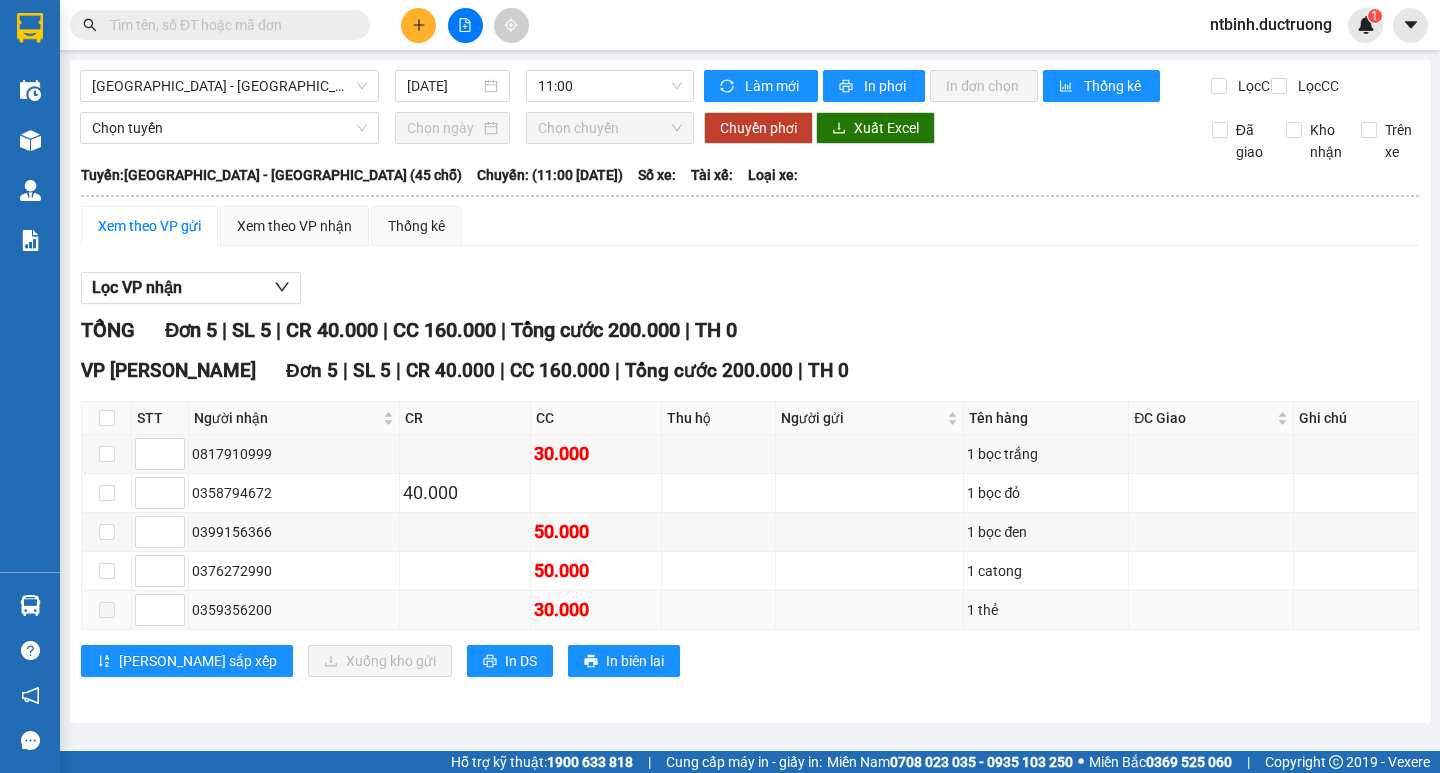 click at bounding box center (107, 610) 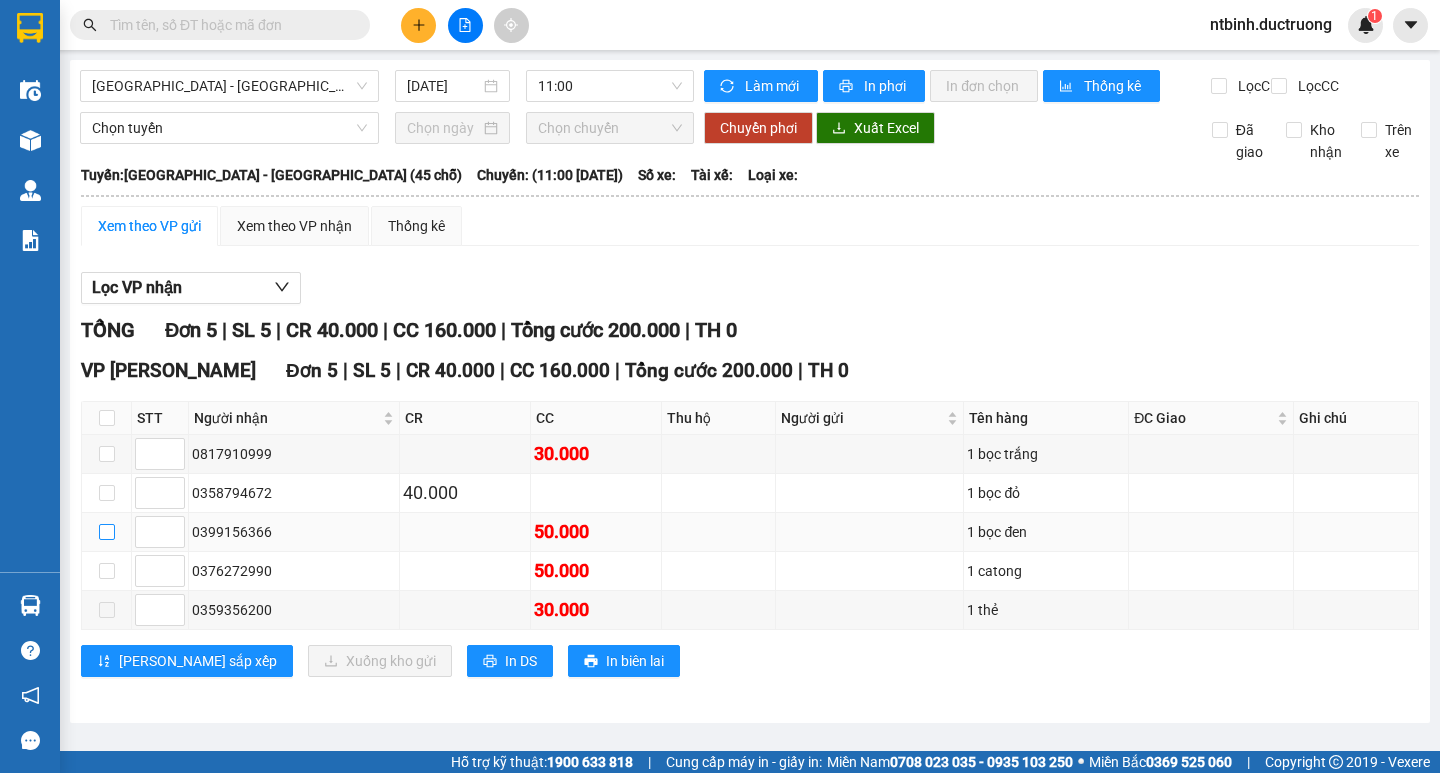 click at bounding box center [107, 532] 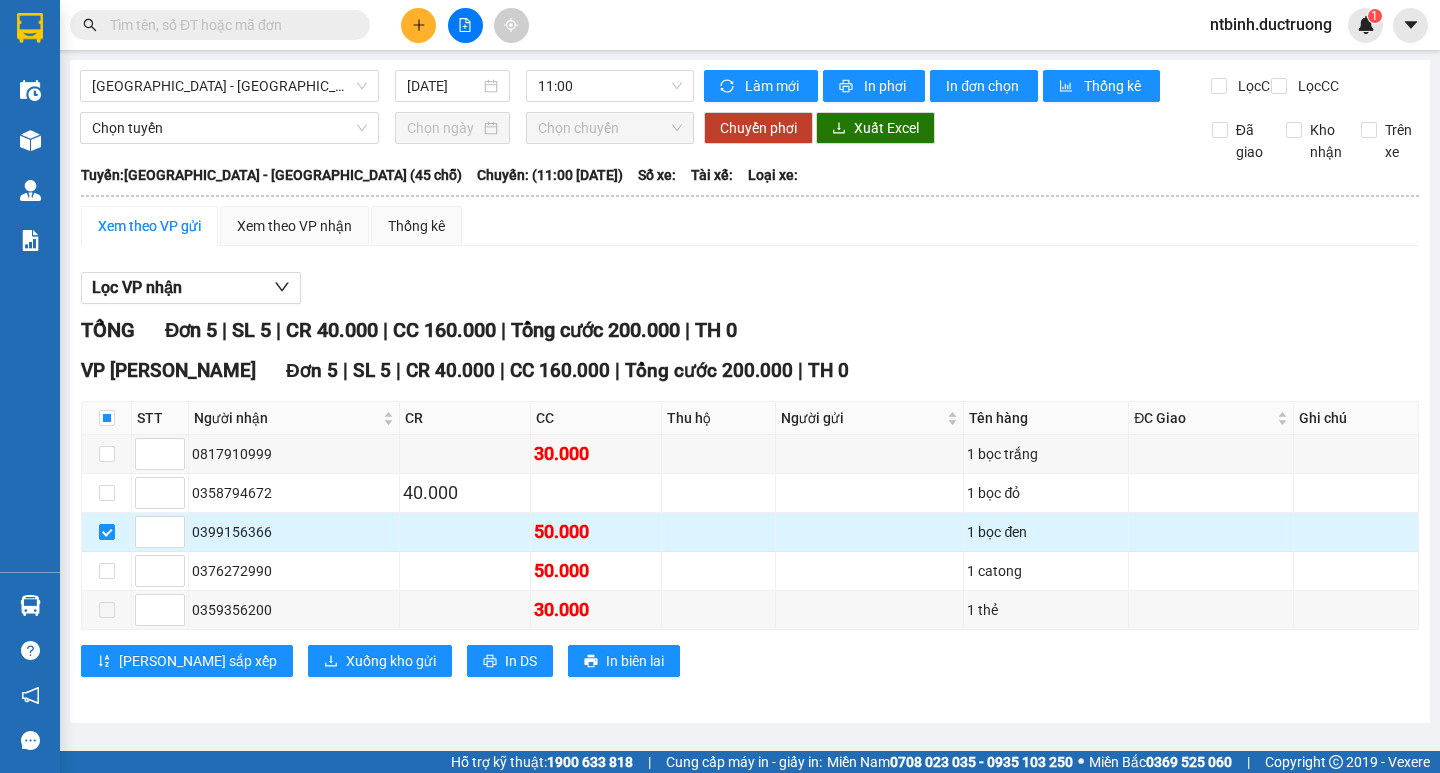 click at bounding box center (107, 532) 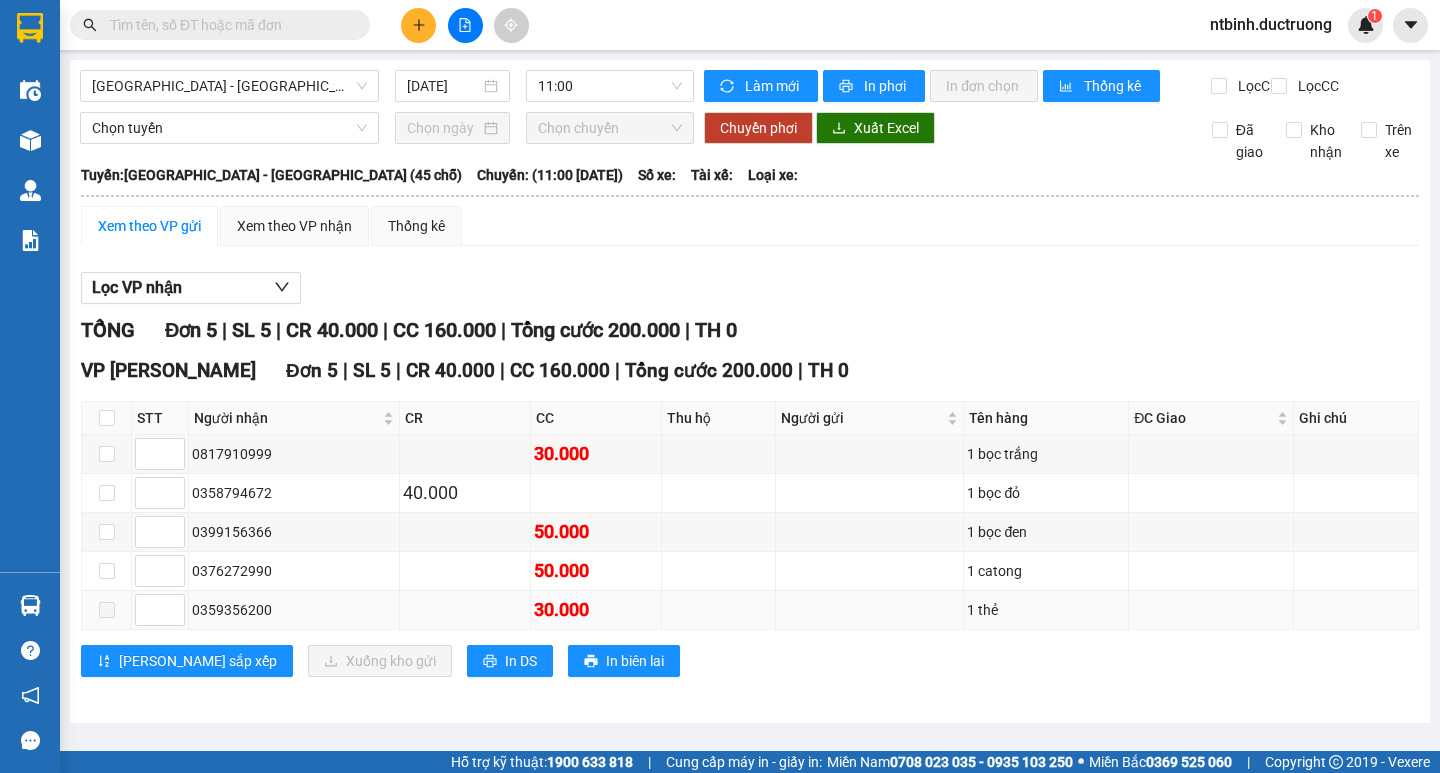 click at bounding box center [107, 610] 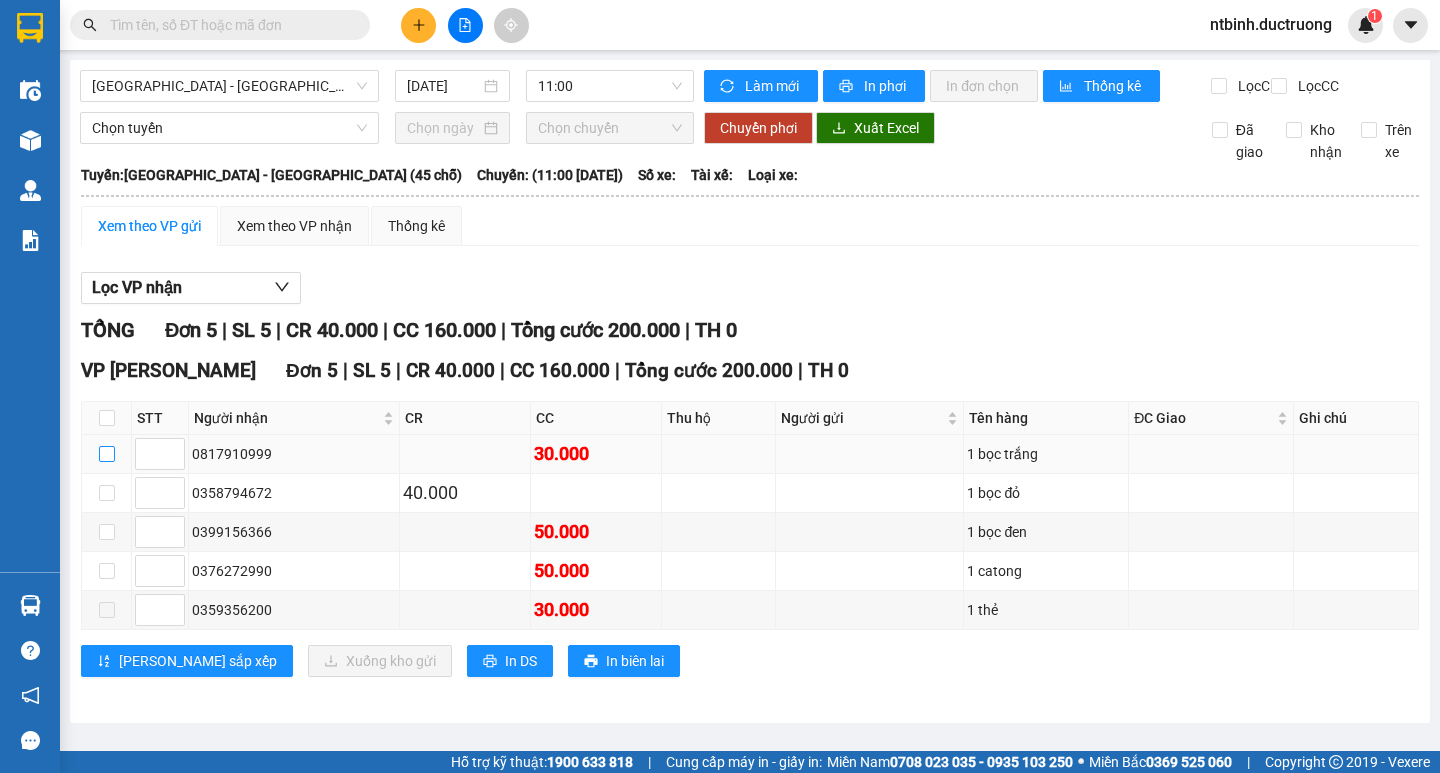 click at bounding box center [107, 454] 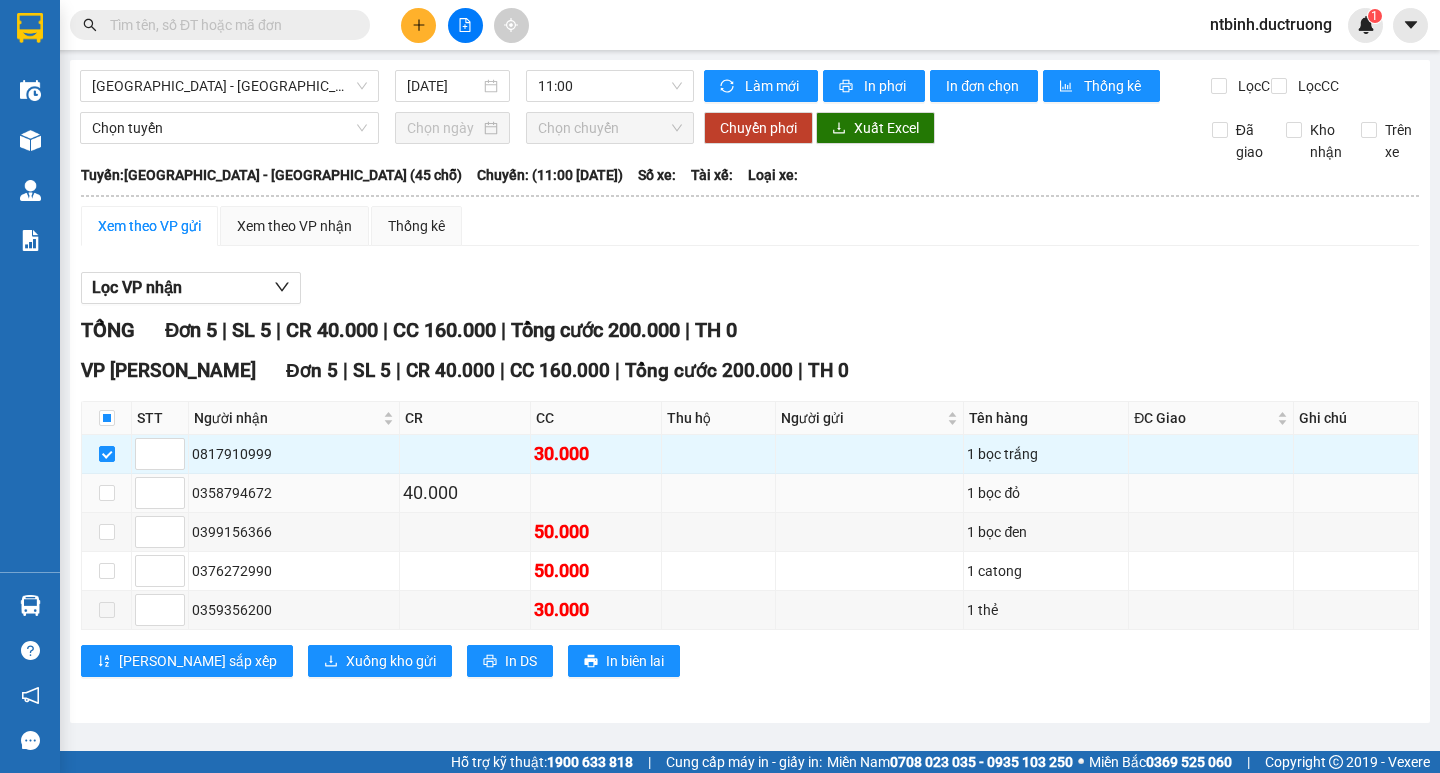 click at bounding box center (107, 493) 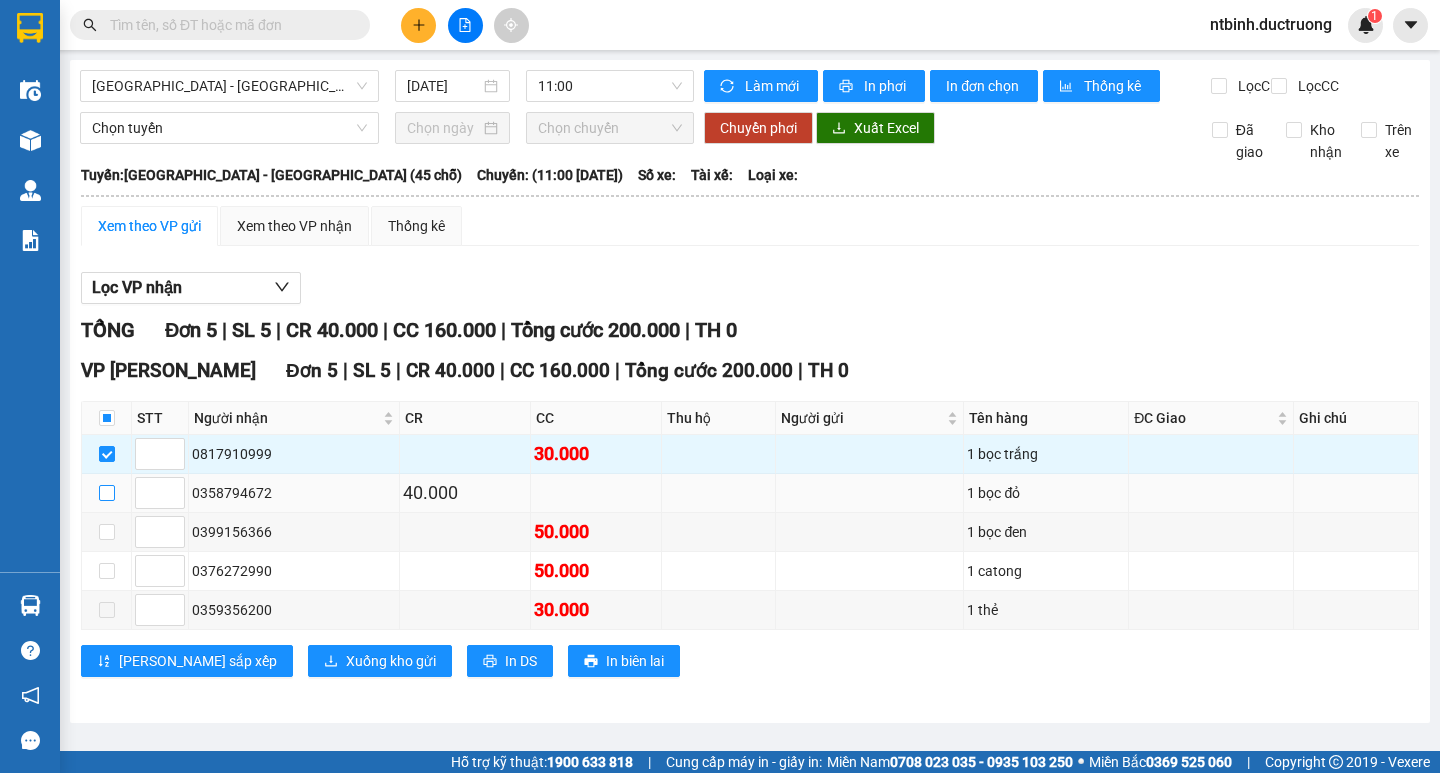 click at bounding box center [107, 493] 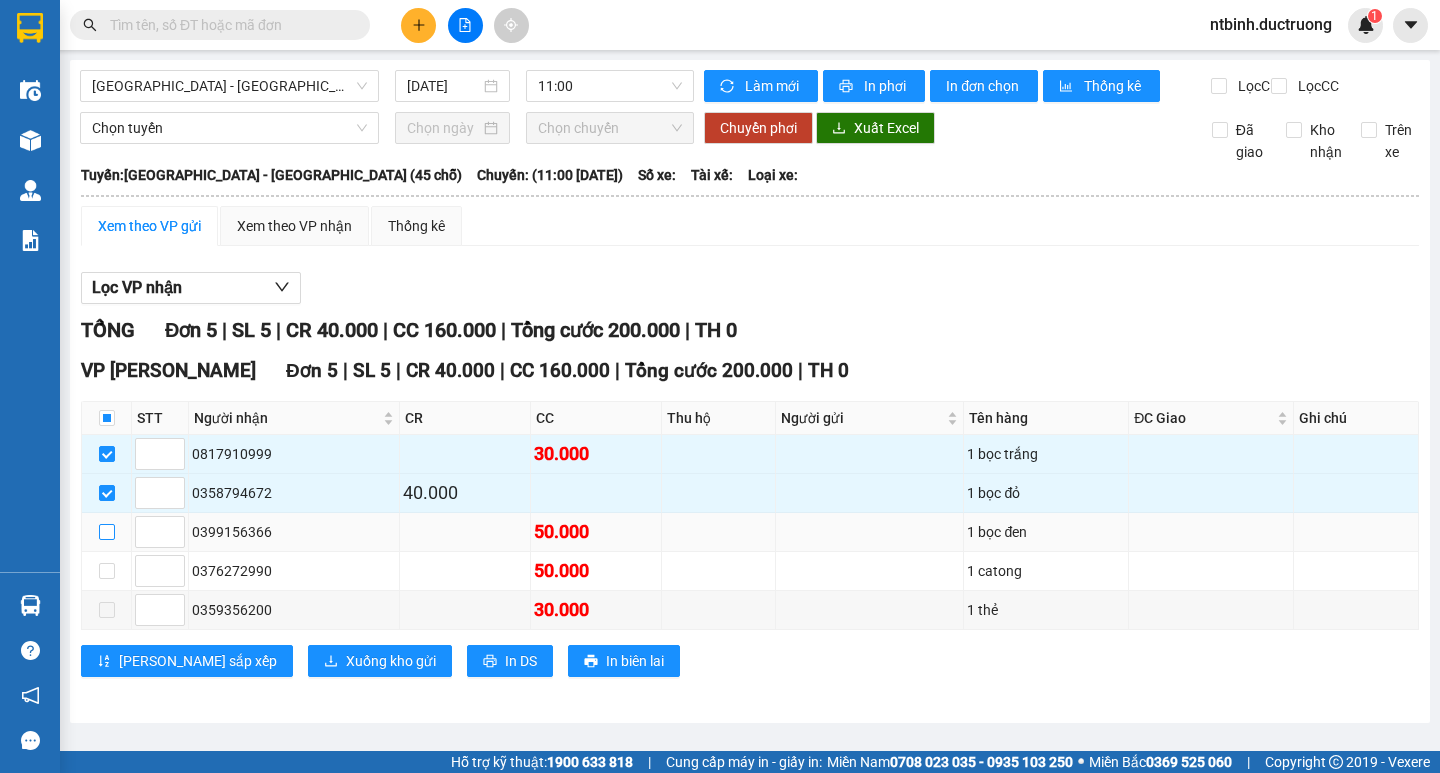 click at bounding box center [107, 532] 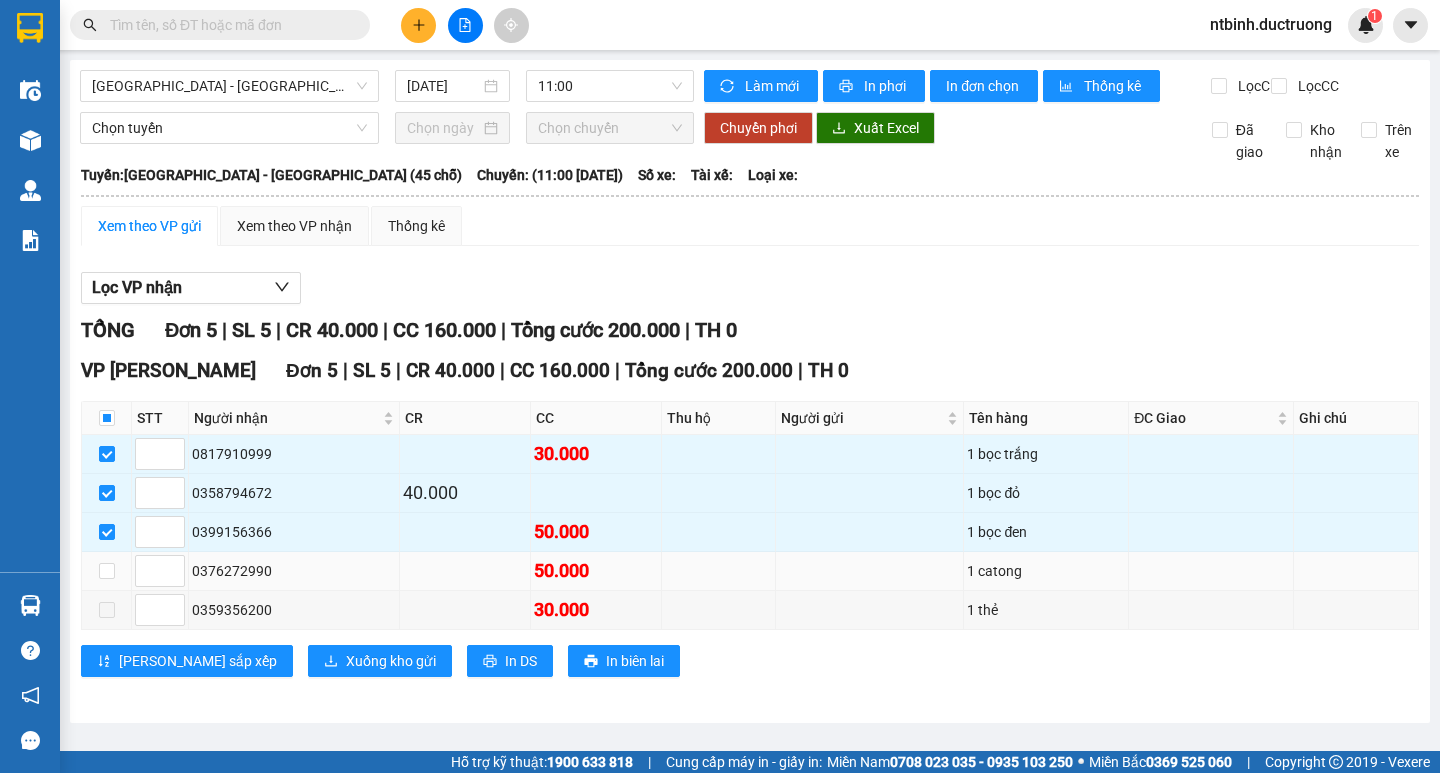 click at bounding box center [107, 571] 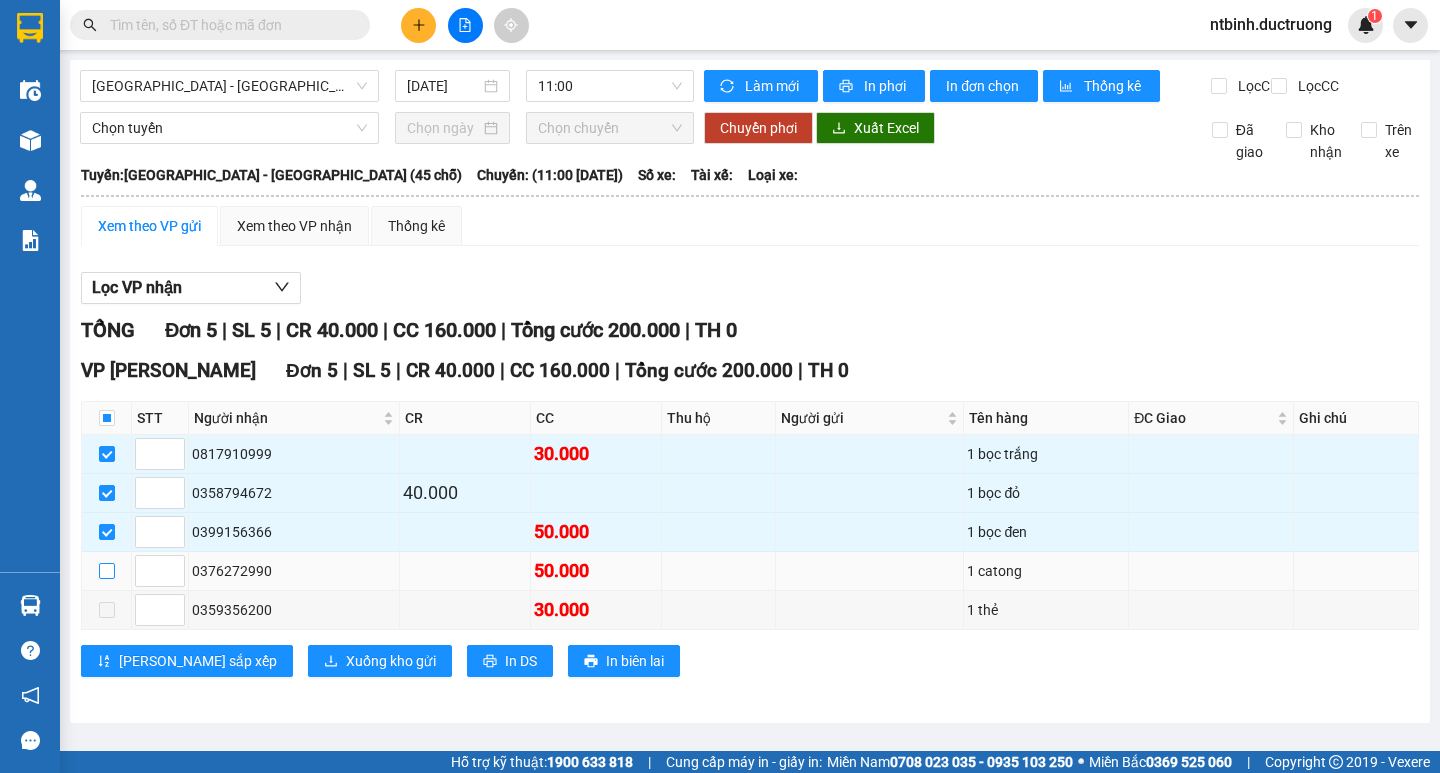 click at bounding box center (107, 571) 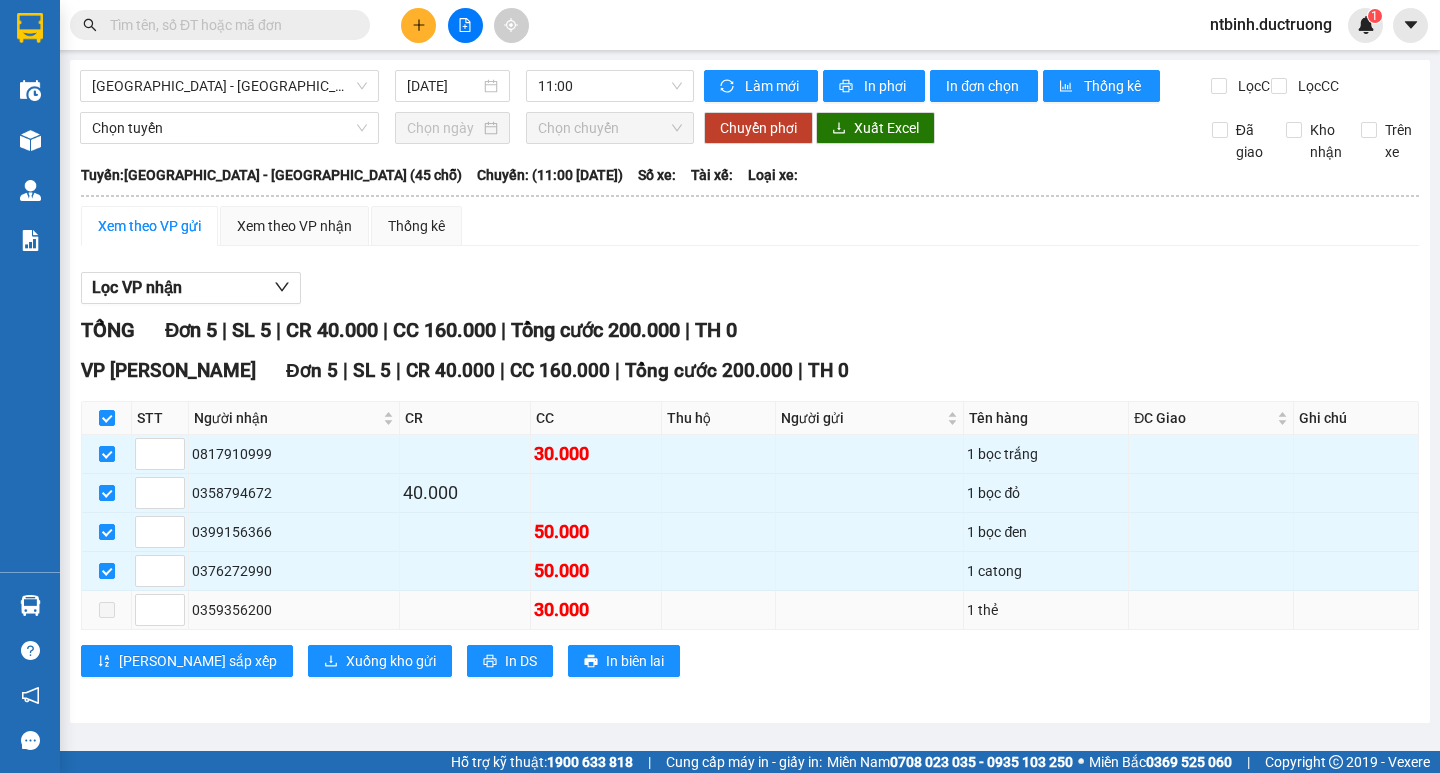 drag, startPoint x: 104, startPoint y: 627, endPoint x: 113, endPoint y: 635, distance: 12.0415945 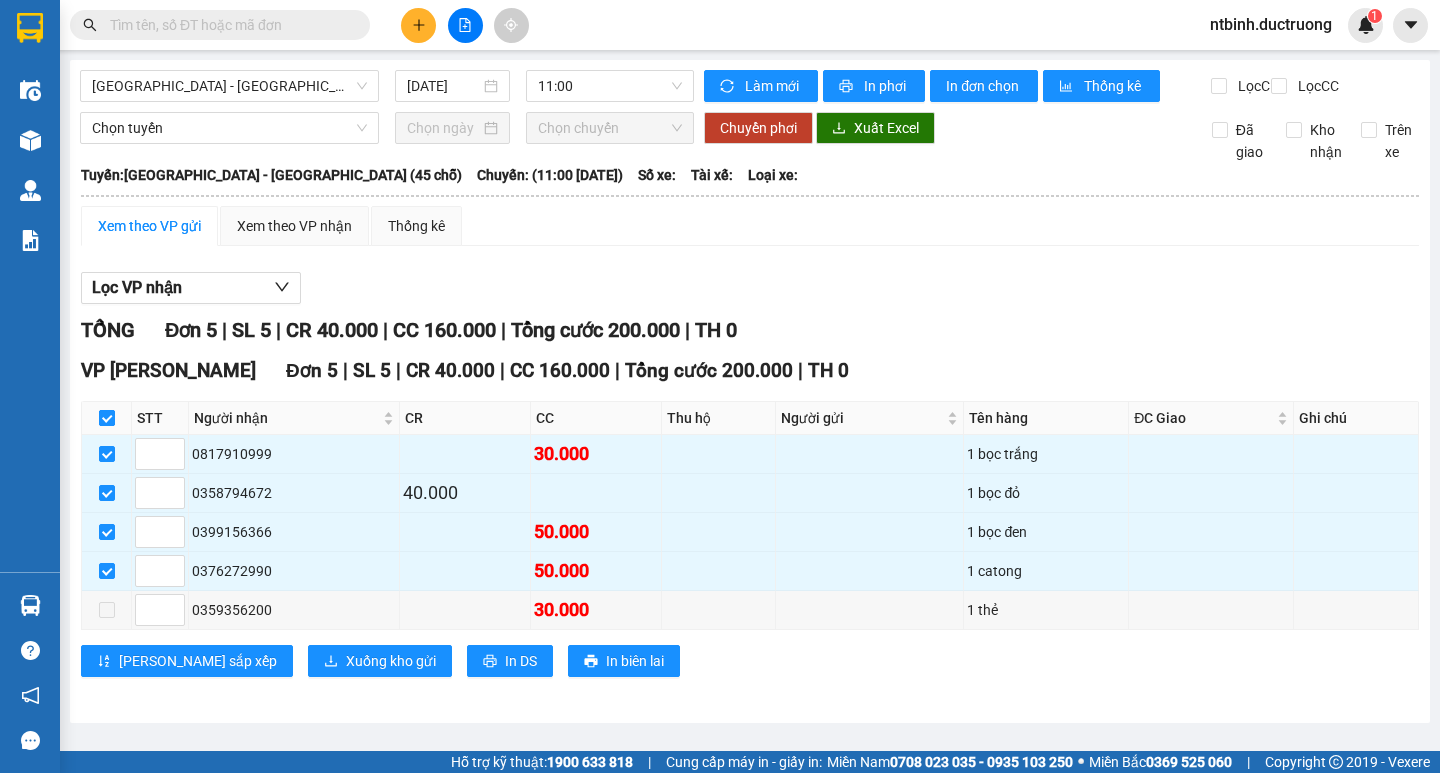 click at bounding box center [107, 418] 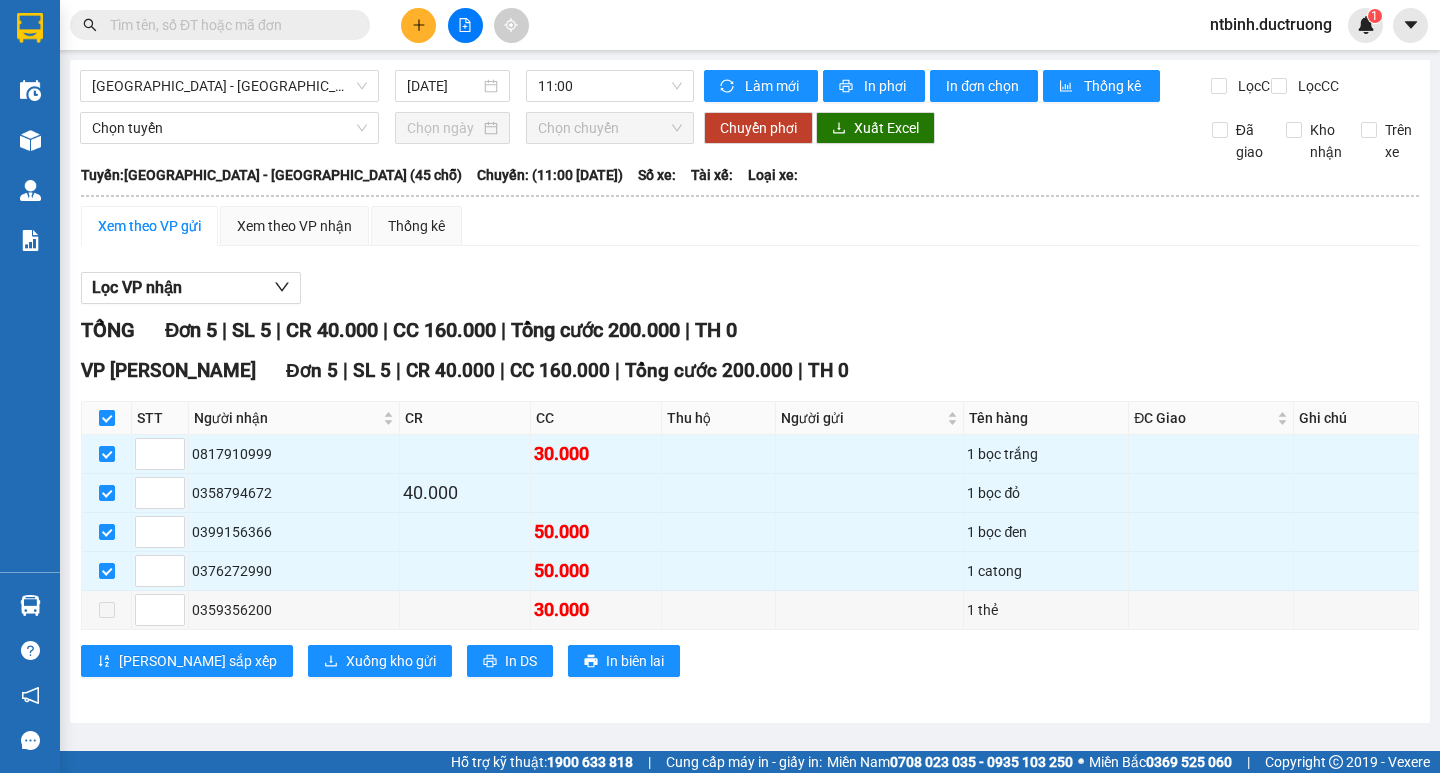 click at bounding box center (107, 418) 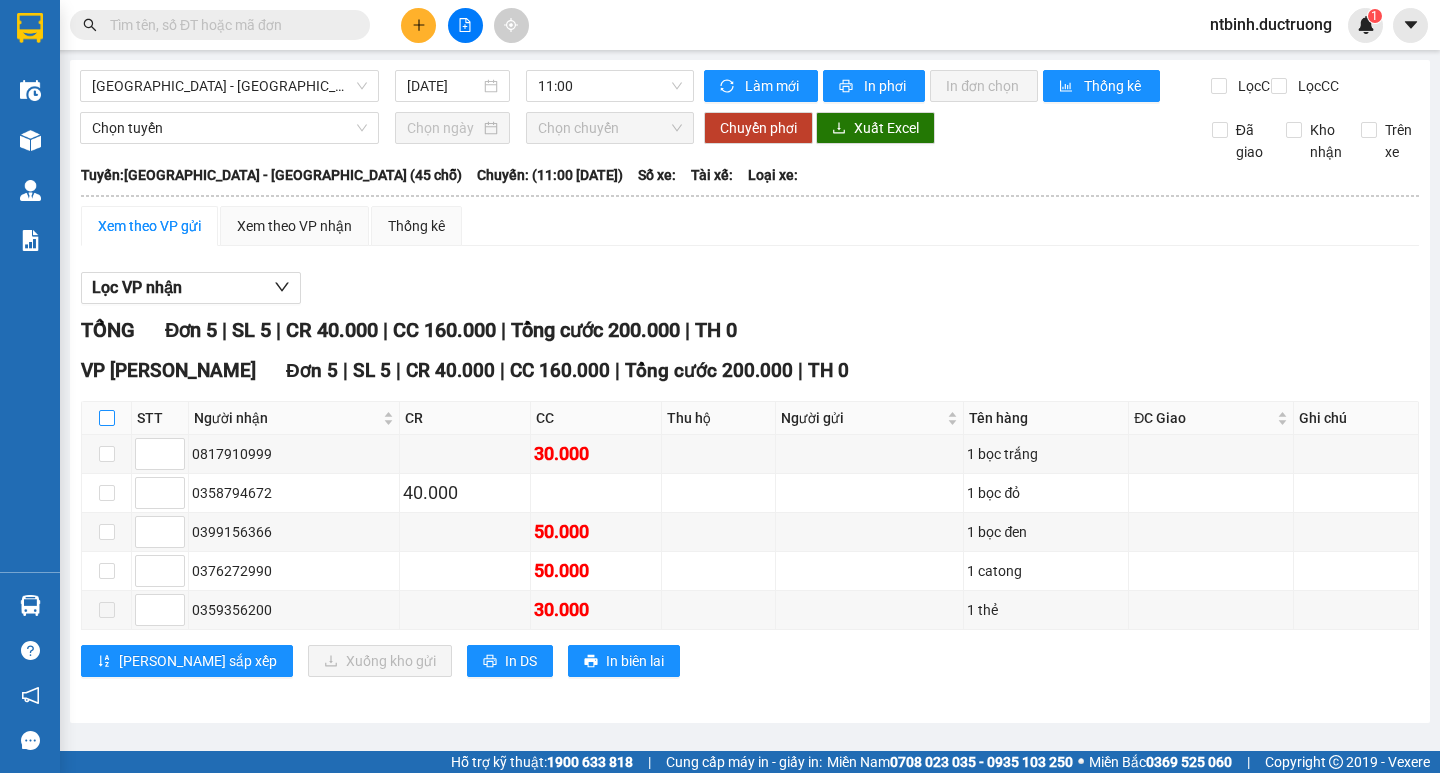 click at bounding box center (107, 418) 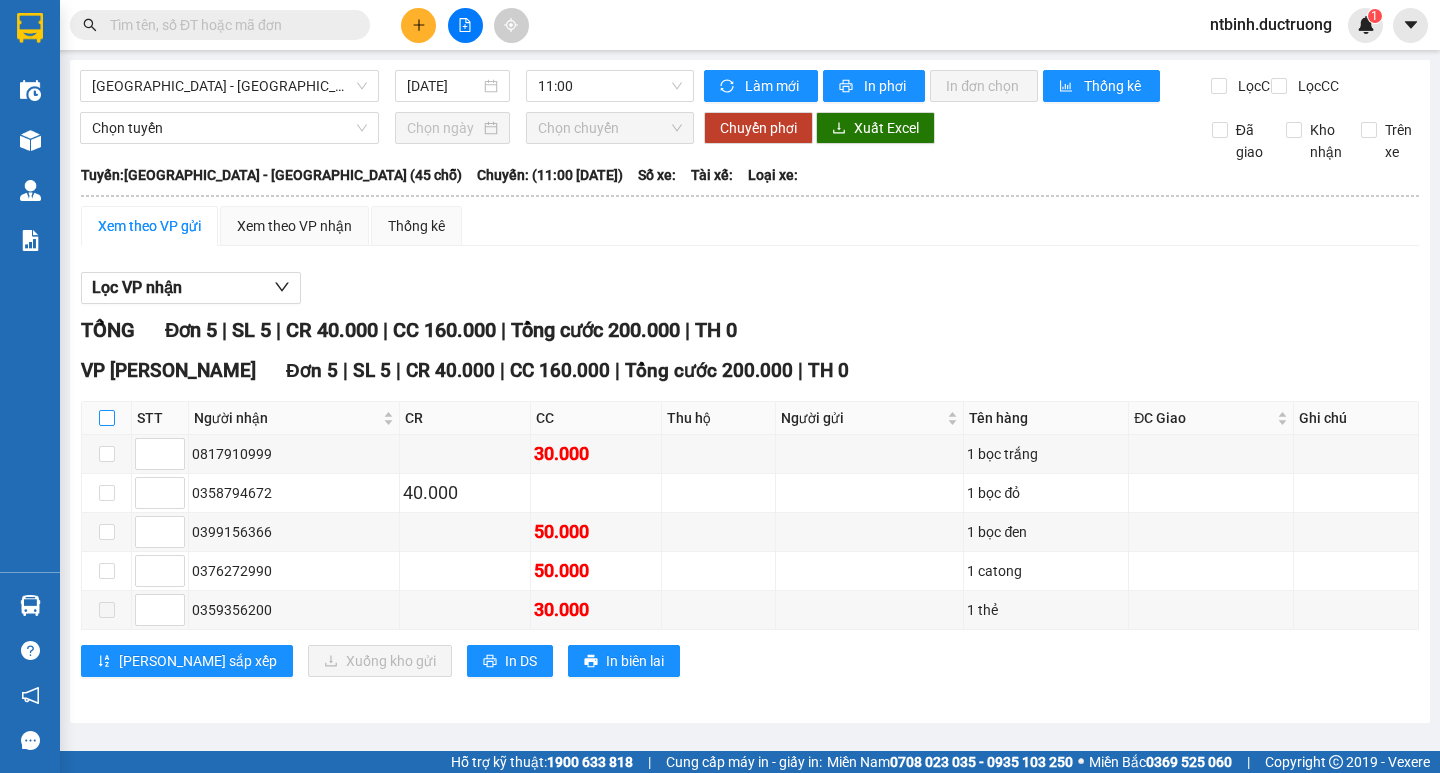 checkbox on "true" 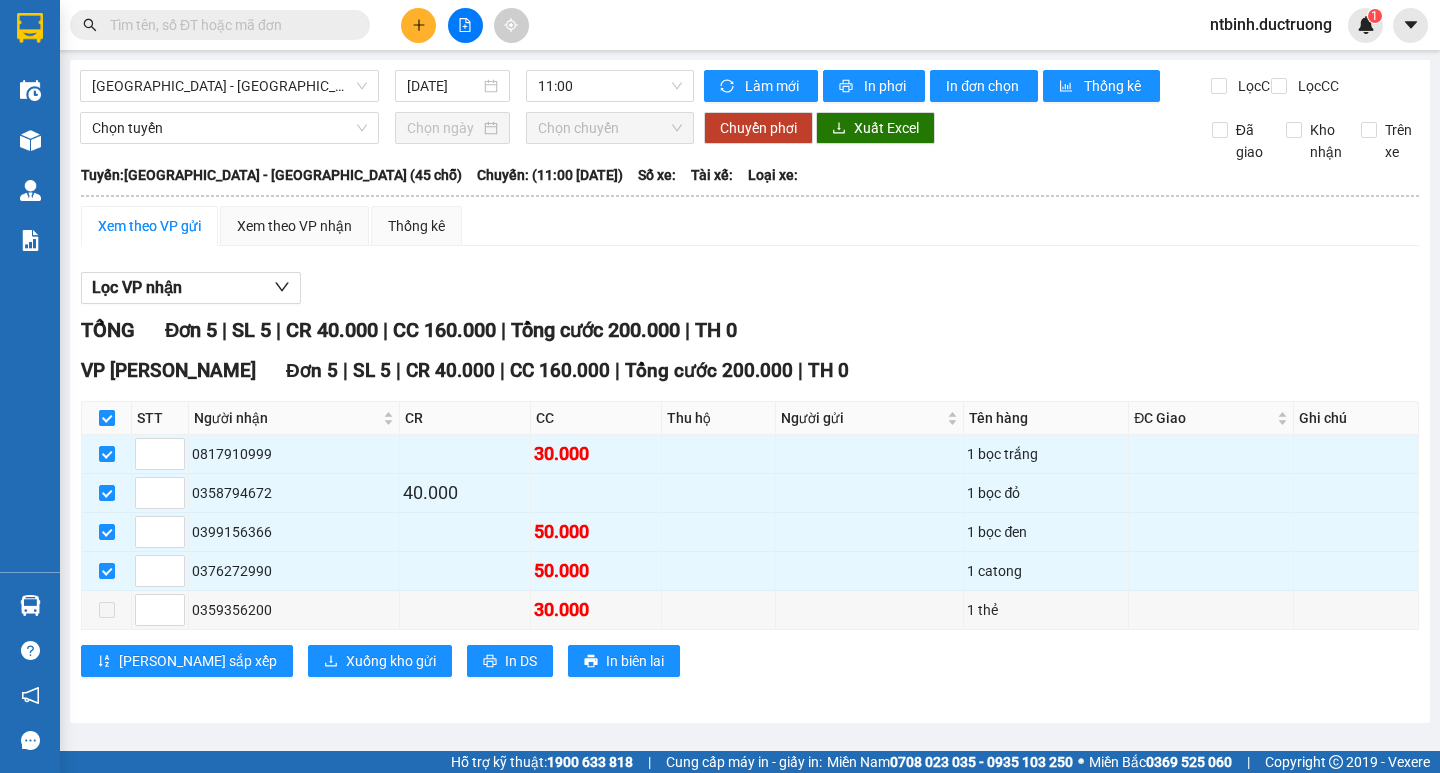 click at bounding box center (107, 418) 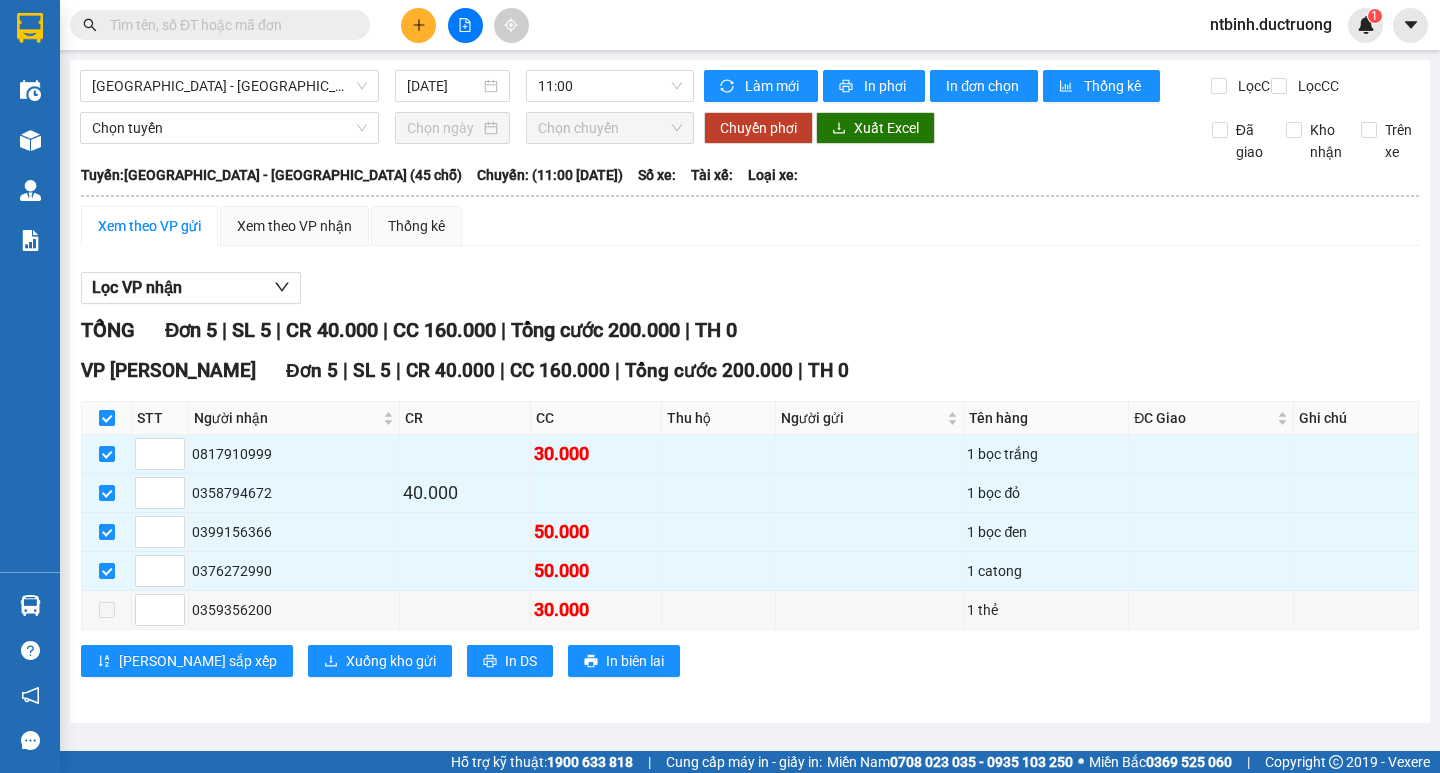 checkbox on "false" 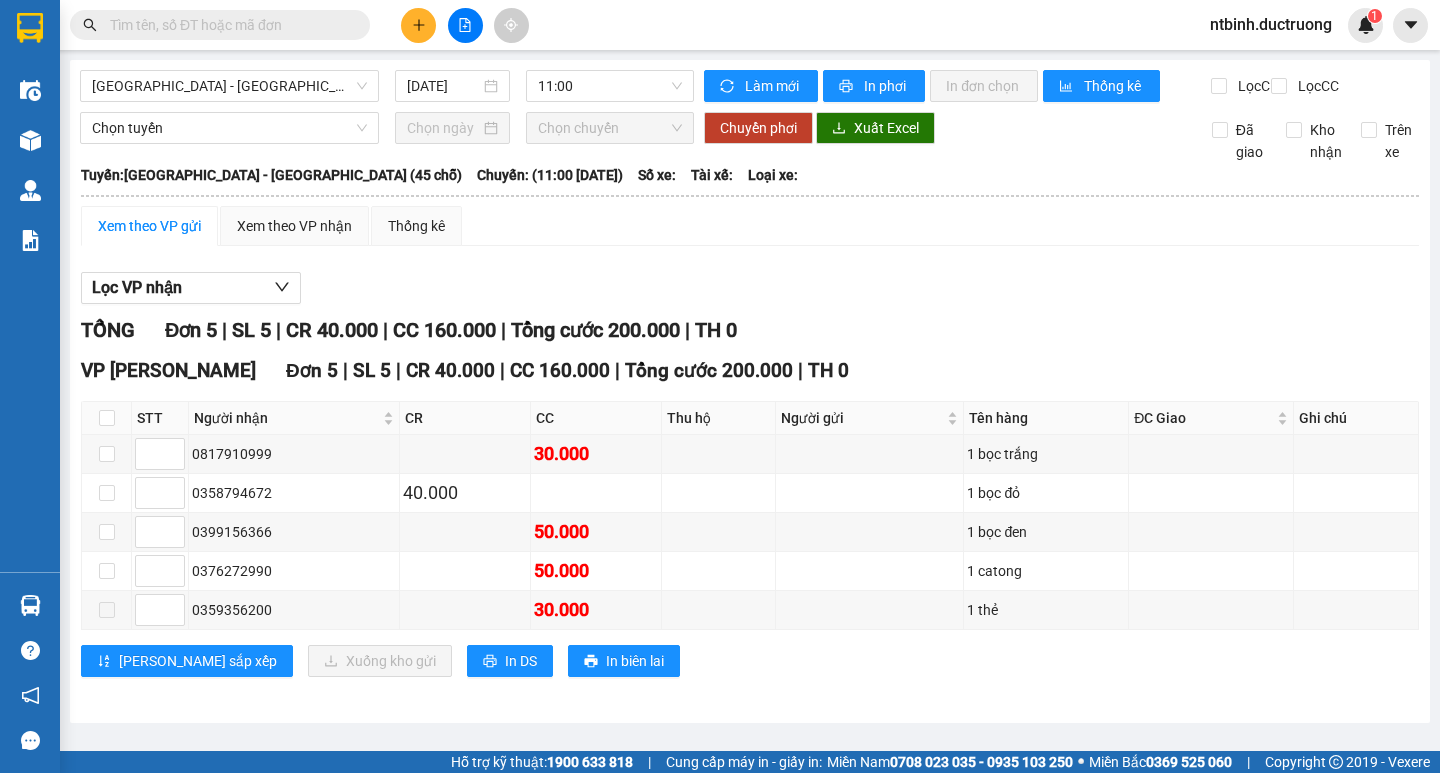 click on "VP Trần Bình Đơn   5 | SL   5 | CR   40.000 | CC   160.000 | Tổng cước   200.000 | TH   0 STT Người nhận CR CC Thu hộ Người gửi Tên hàng ĐC Giao Ghi chú Ký nhận                        0817910999 30.000   1 bọc trắng  0358794672 40.000   1 bọc đỏ  0399156366 50.000   1 bọc đen  0376272990 50.000   1 catong  0359356200 30.000   1 thẻ Lưu sắp xếp Xuống kho gửi In DS In biên lai Đức Trưởng Limousine VP Trần Bình  -  10:50 - 11/07/2025 Tuyến:  Hà Nội - Thái Thụy (45 chỗ) Chuyến:   (11:00 - 11/07/2025) STT Người nhận CR CC Thu hộ Người gửi Tên hàng ĐC Giao Ghi chú Ký nhận VP Trần Bình Đơn   5 | SL   5 | CR   40.000 | CC   160.000 | Tổng cước   200.000 | TH   0 1  0817910999 30.000   1 bọc trắng 2  0358794672 40.000   1 bọc đỏ 3  0399156366 50.000   1 bọc đen 4  0376272990 50.000   1 catong 5  0359356200 30.000   1 thẻ Tổng 40.000 160.000 0 Cước rồi :   40.000  VNĐ Chưa cước :" at bounding box center [750, 524] 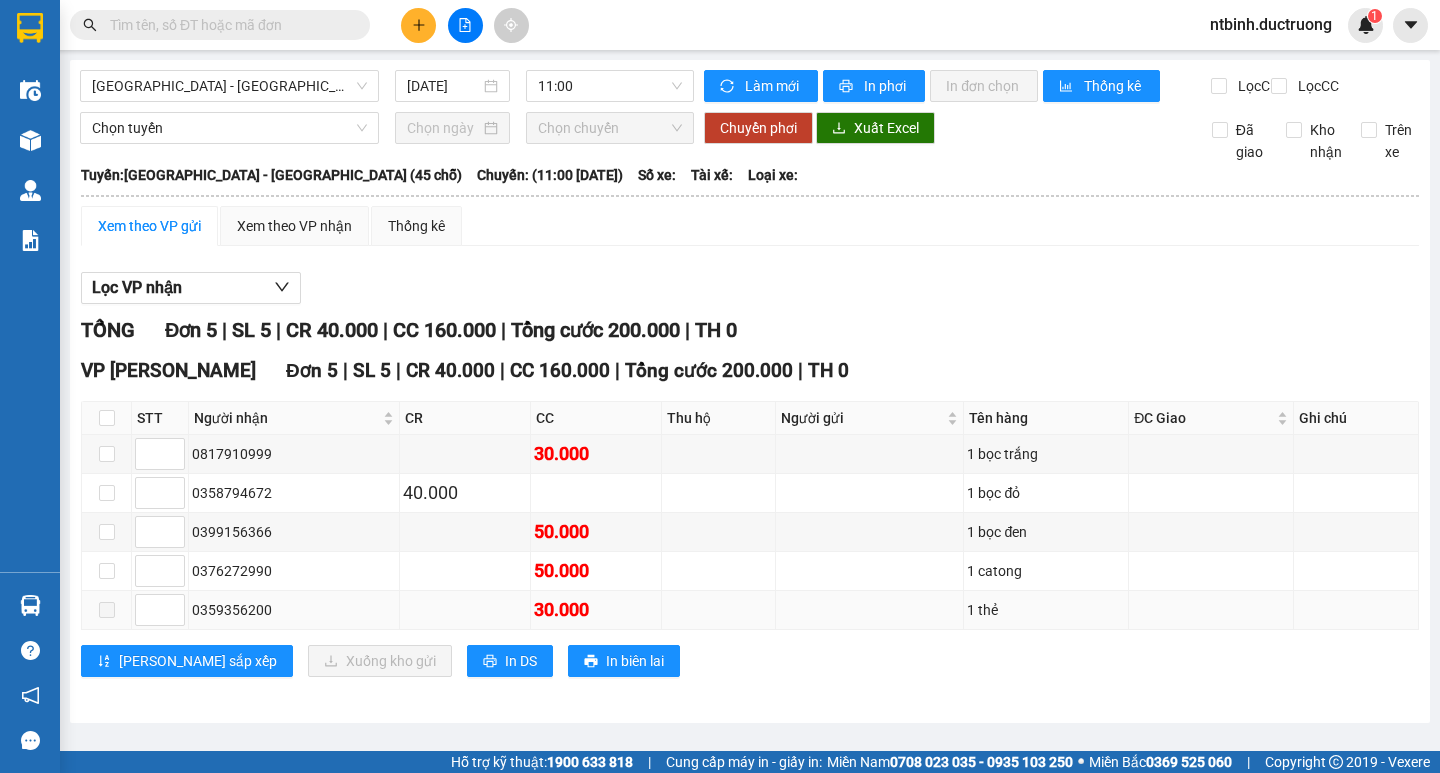 click on "0359356200" at bounding box center [294, 610] 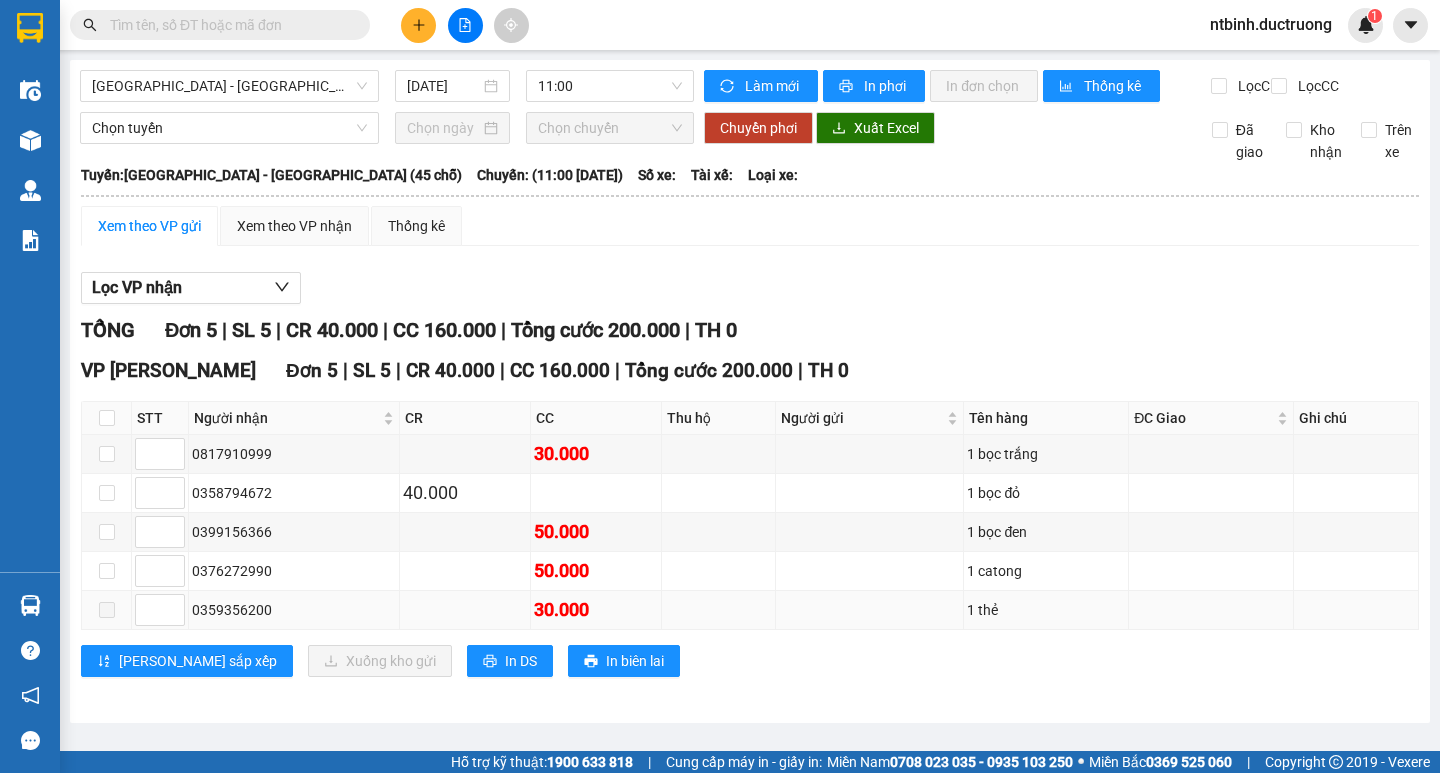 click on "0359356200" at bounding box center [294, 610] 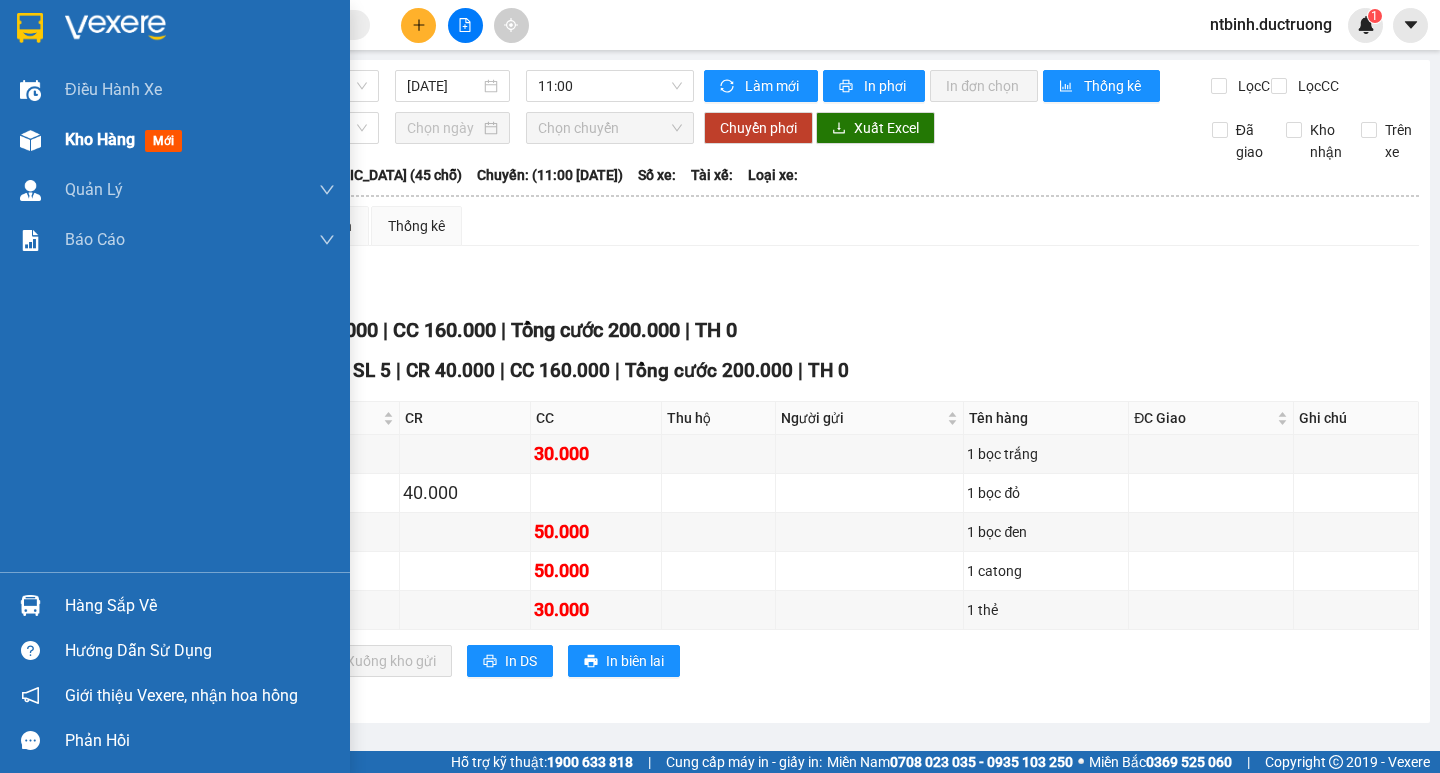 click at bounding box center (30, 140) 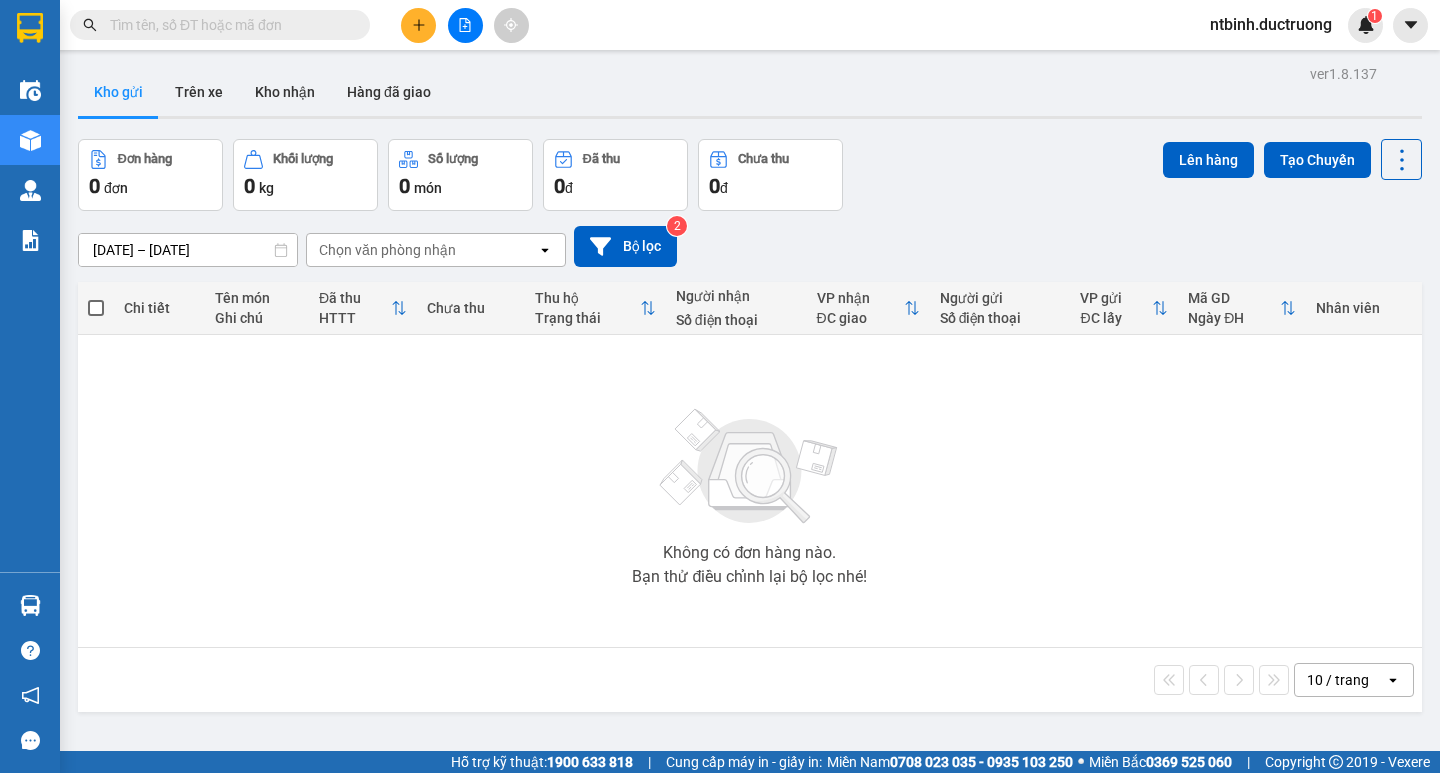 click at bounding box center (465, 25) 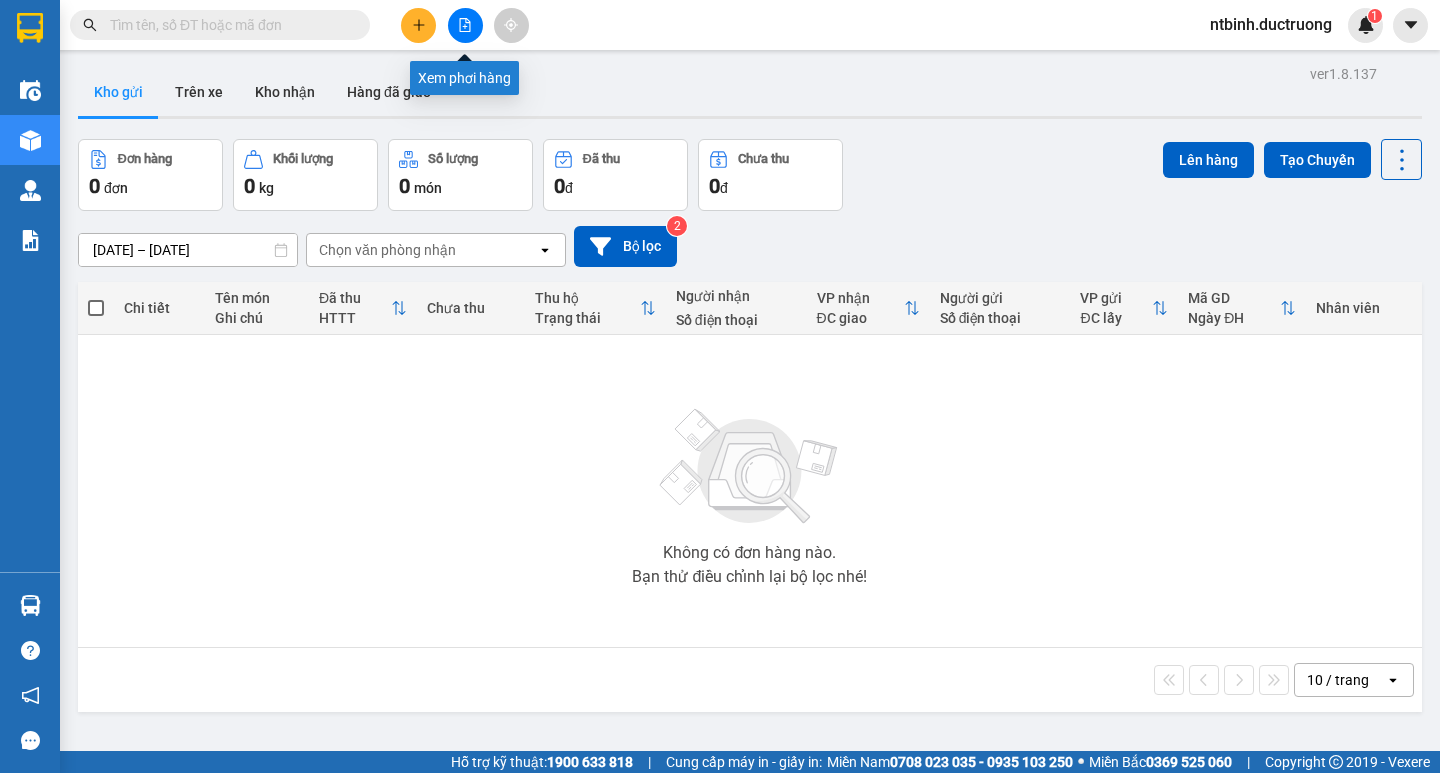 click at bounding box center [465, 25] 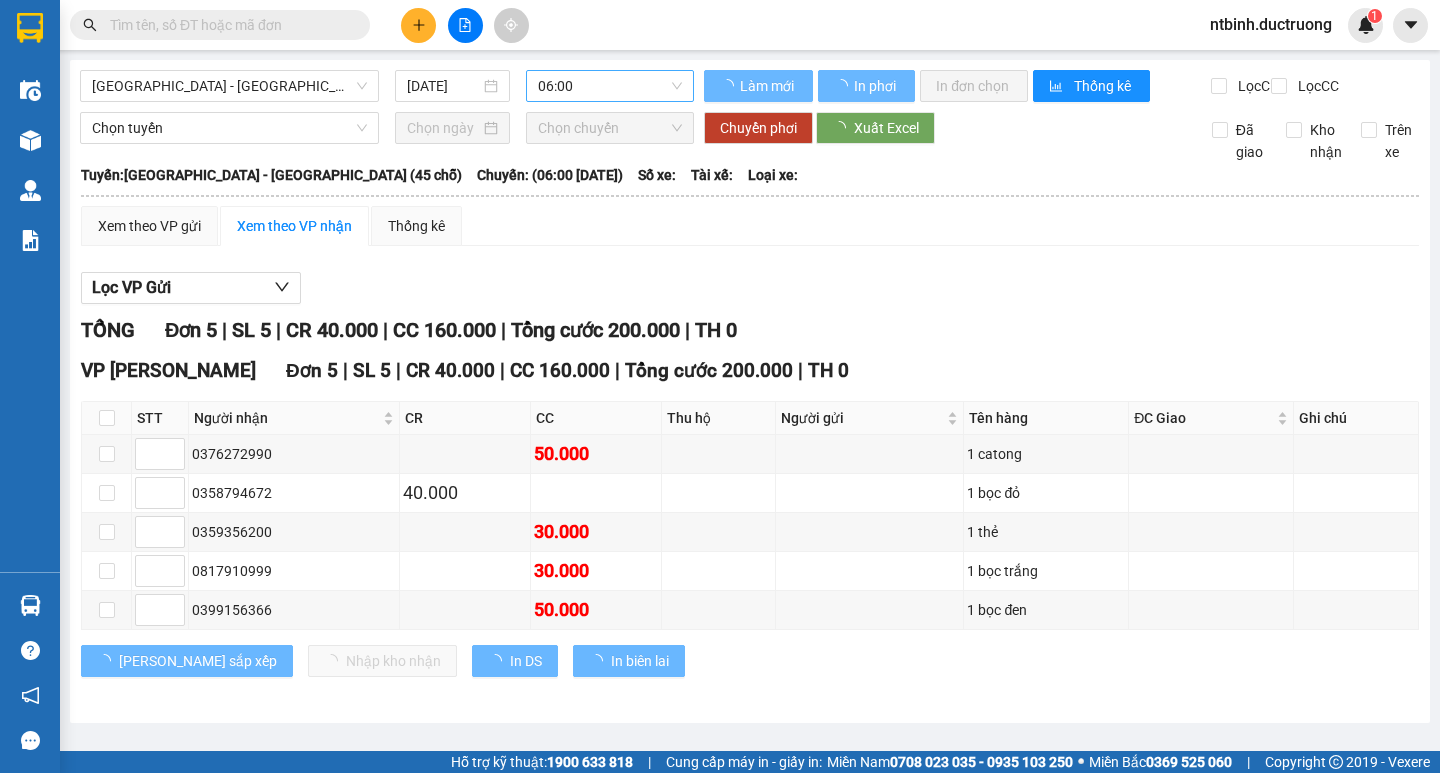 click on "06:00" at bounding box center (610, 86) 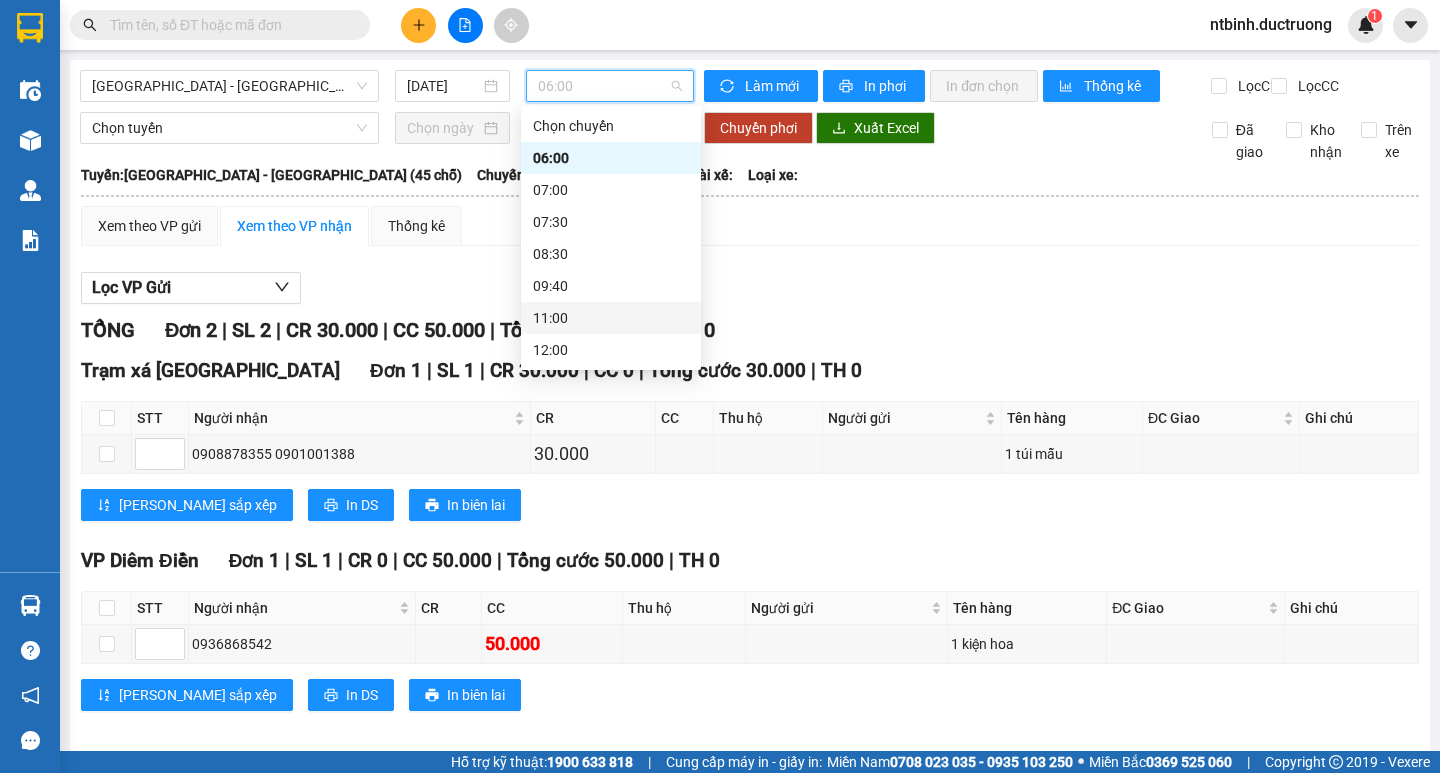 click on "11:00" at bounding box center (611, 318) 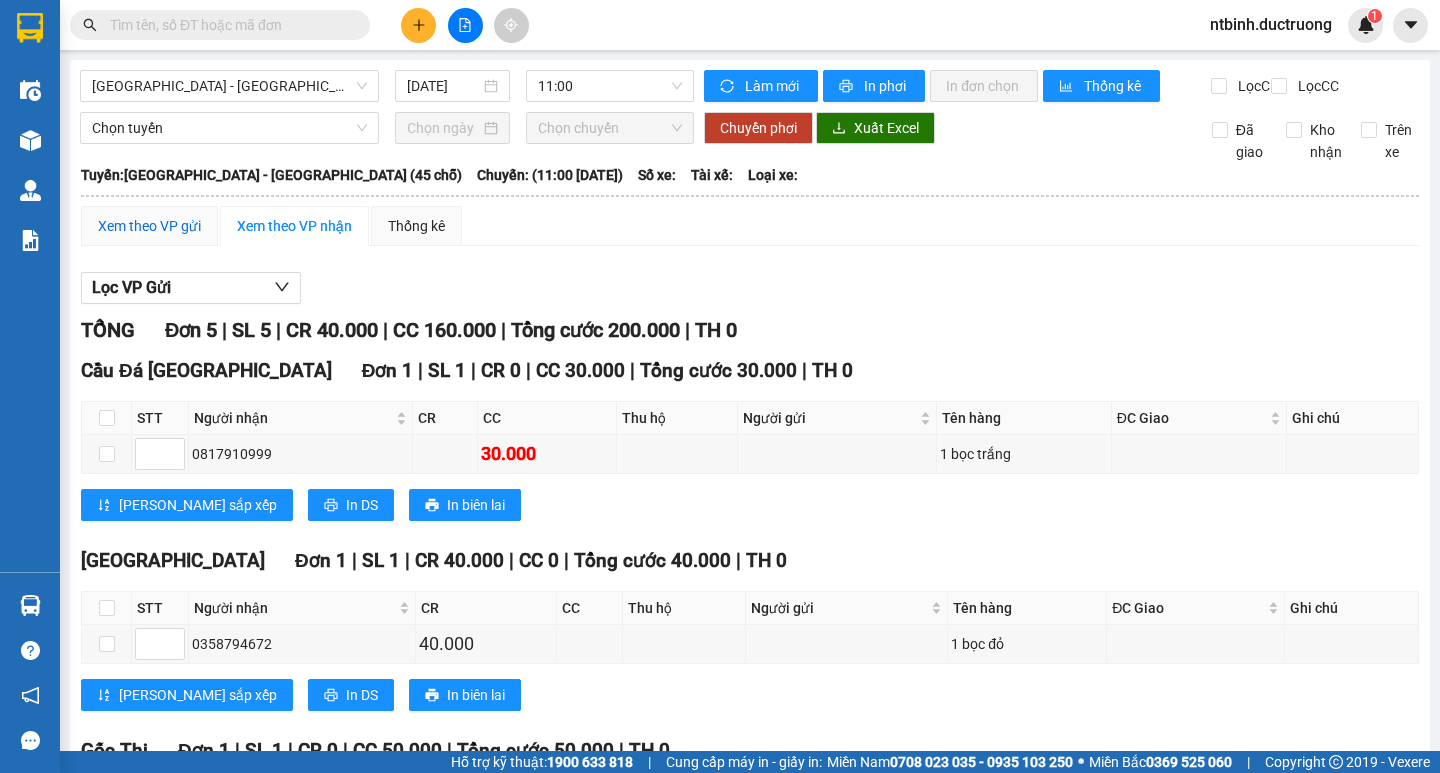 click on "Xem theo VP gửi" at bounding box center (149, 226) 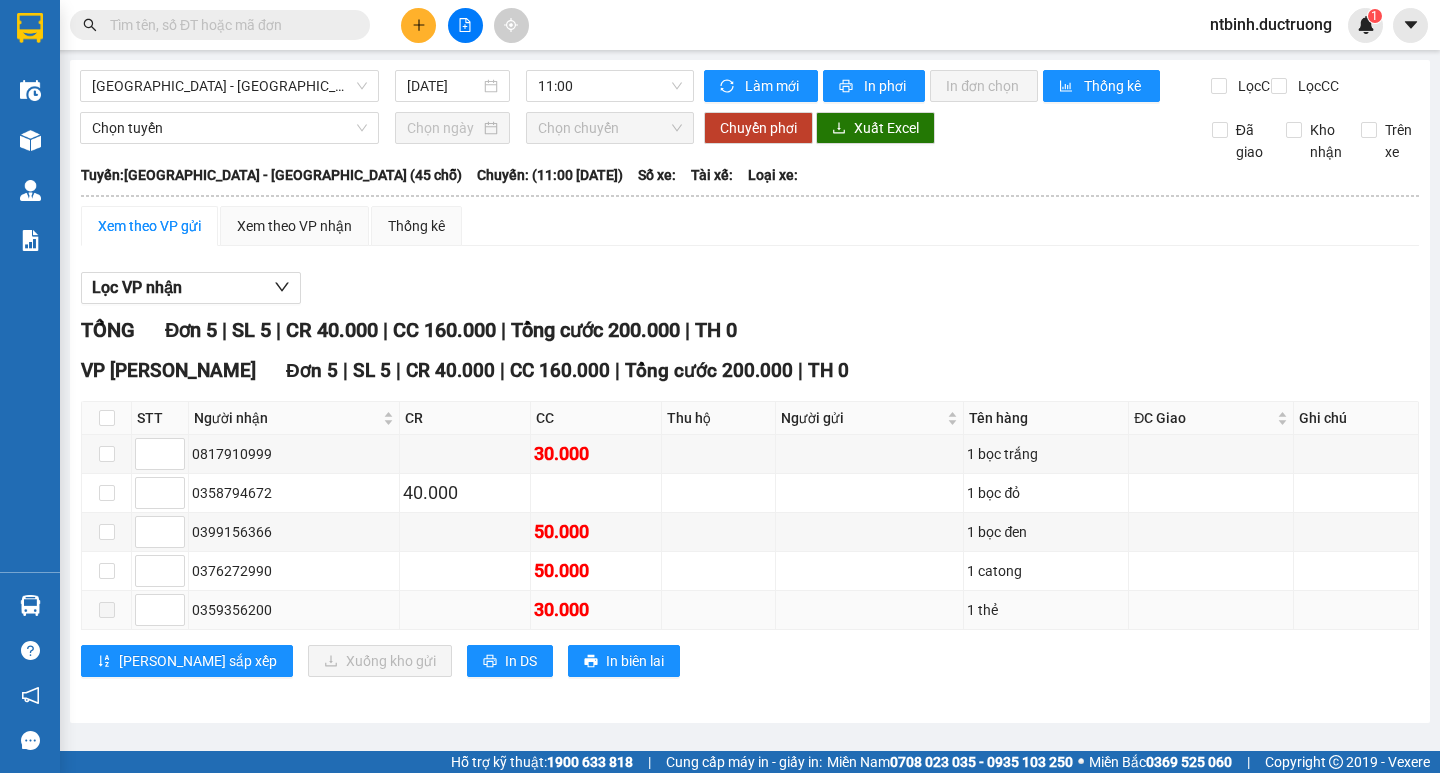 click at bounding box center (107, 610) 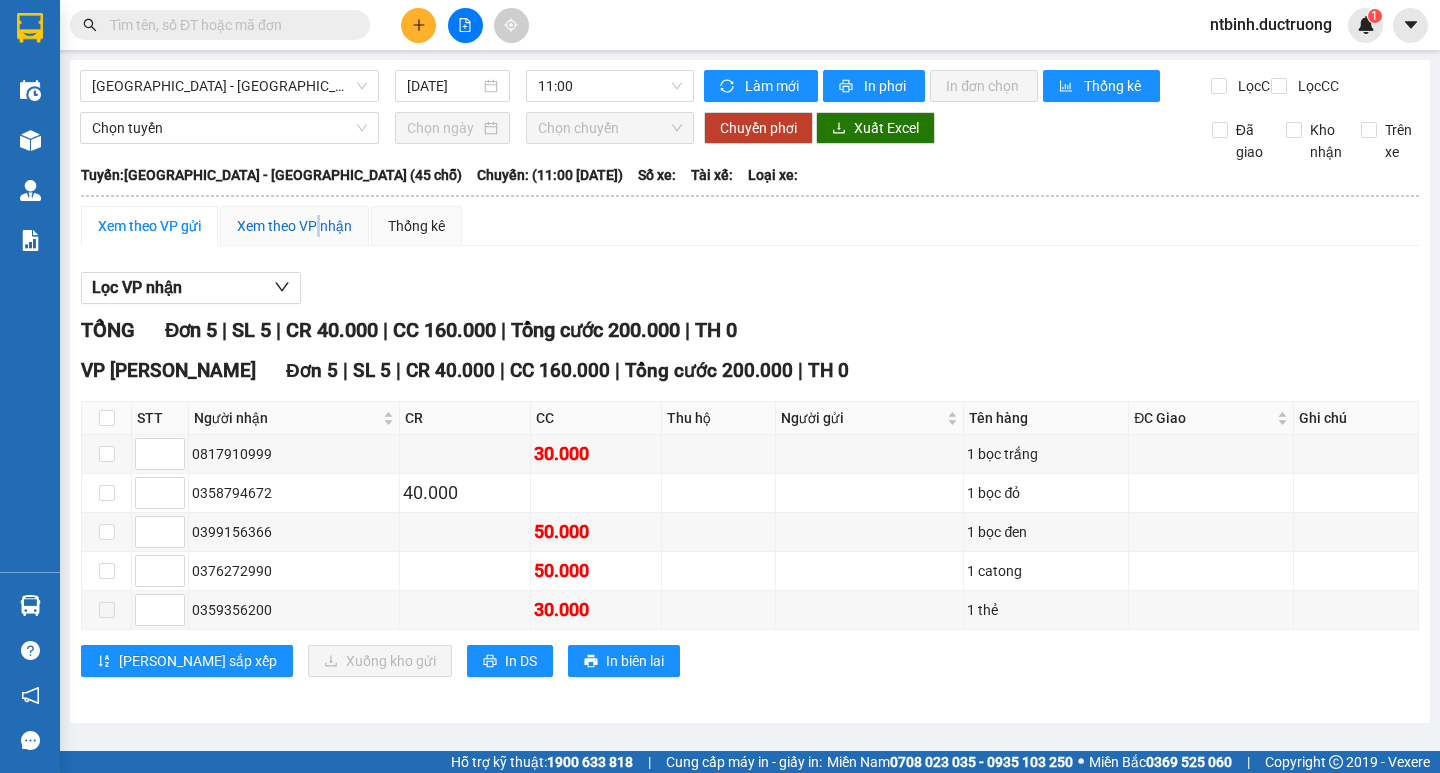 click on "Xem theo VP nhận" at bounding box center [294, 226] 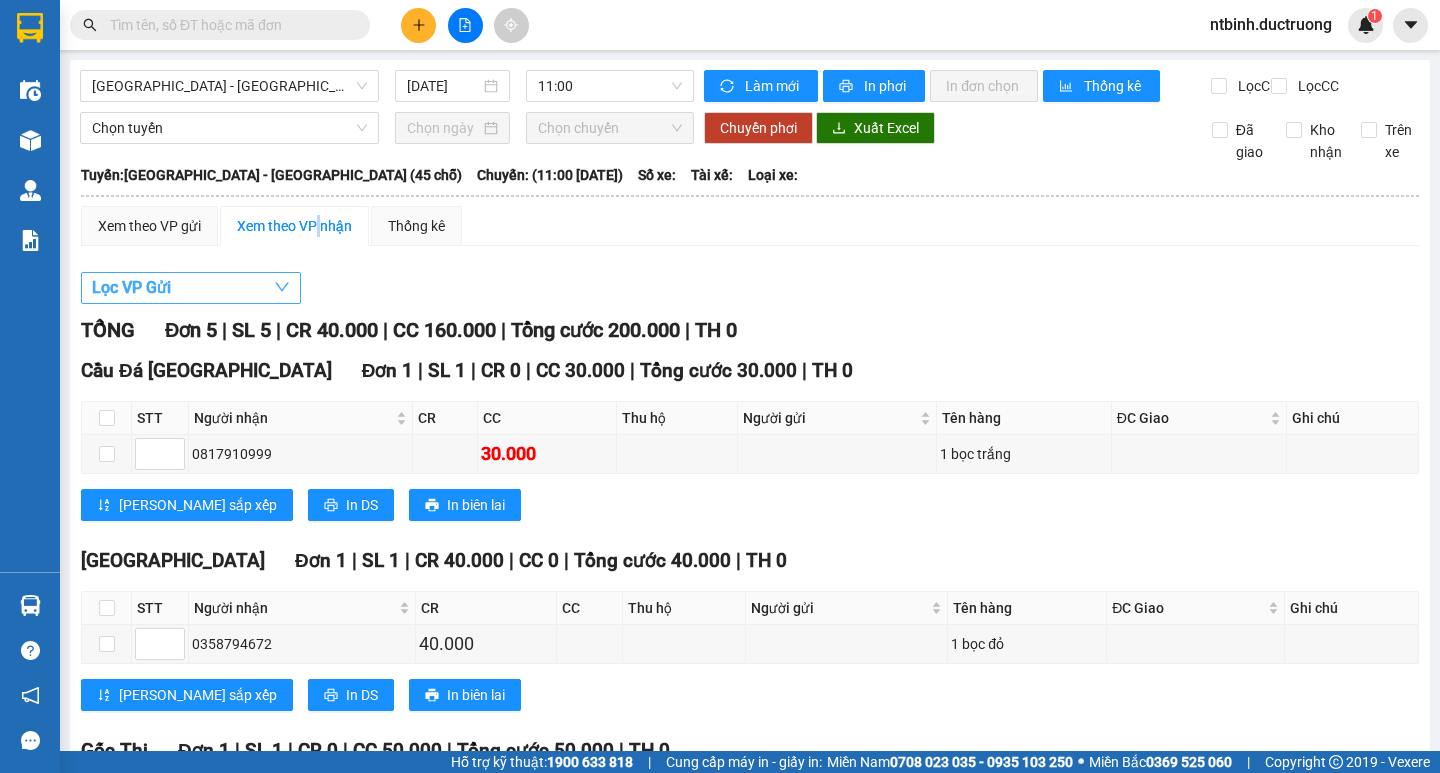 click on "Lọc VP Gửi" at bounding box center [191, 288] 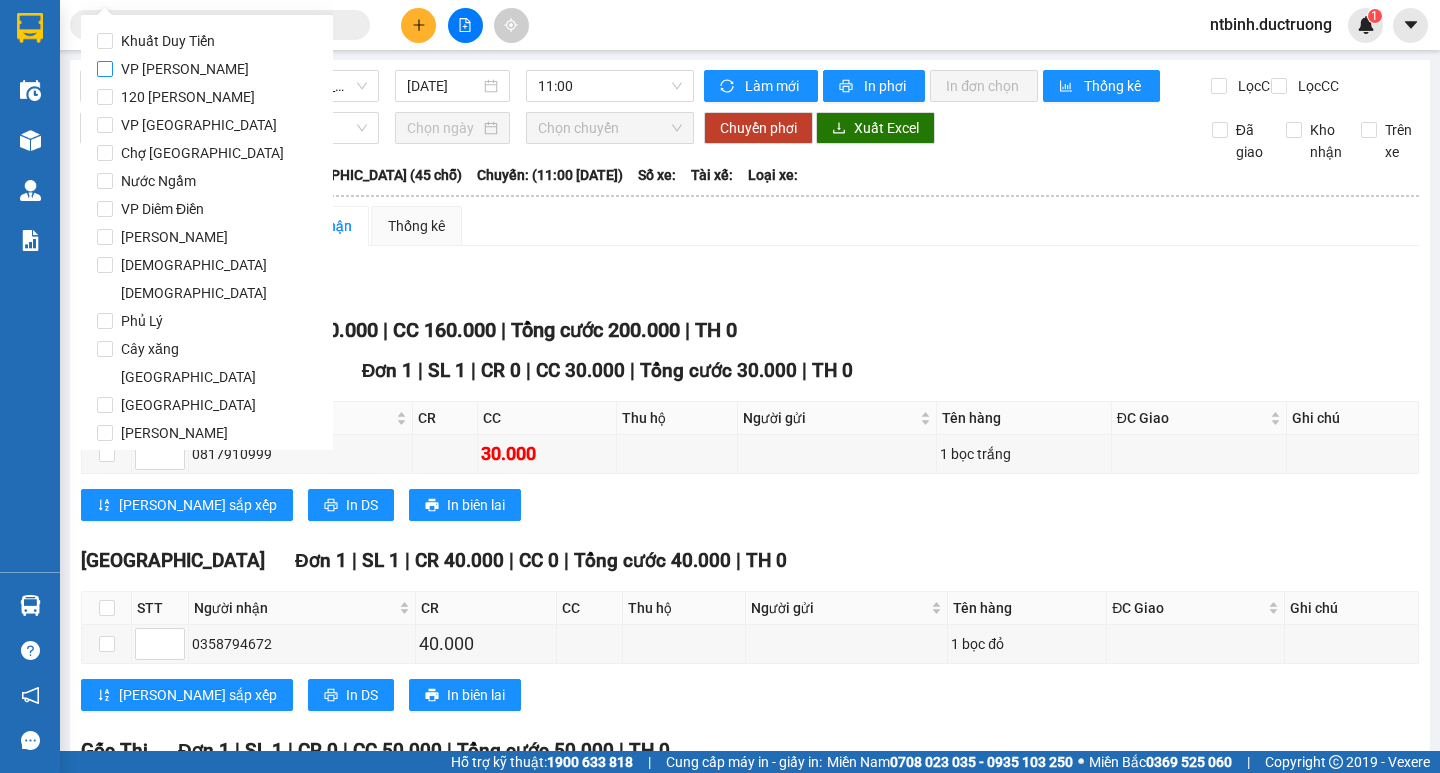 click on "VP [PERSON_NAME]" at bounding box center [185, 69] 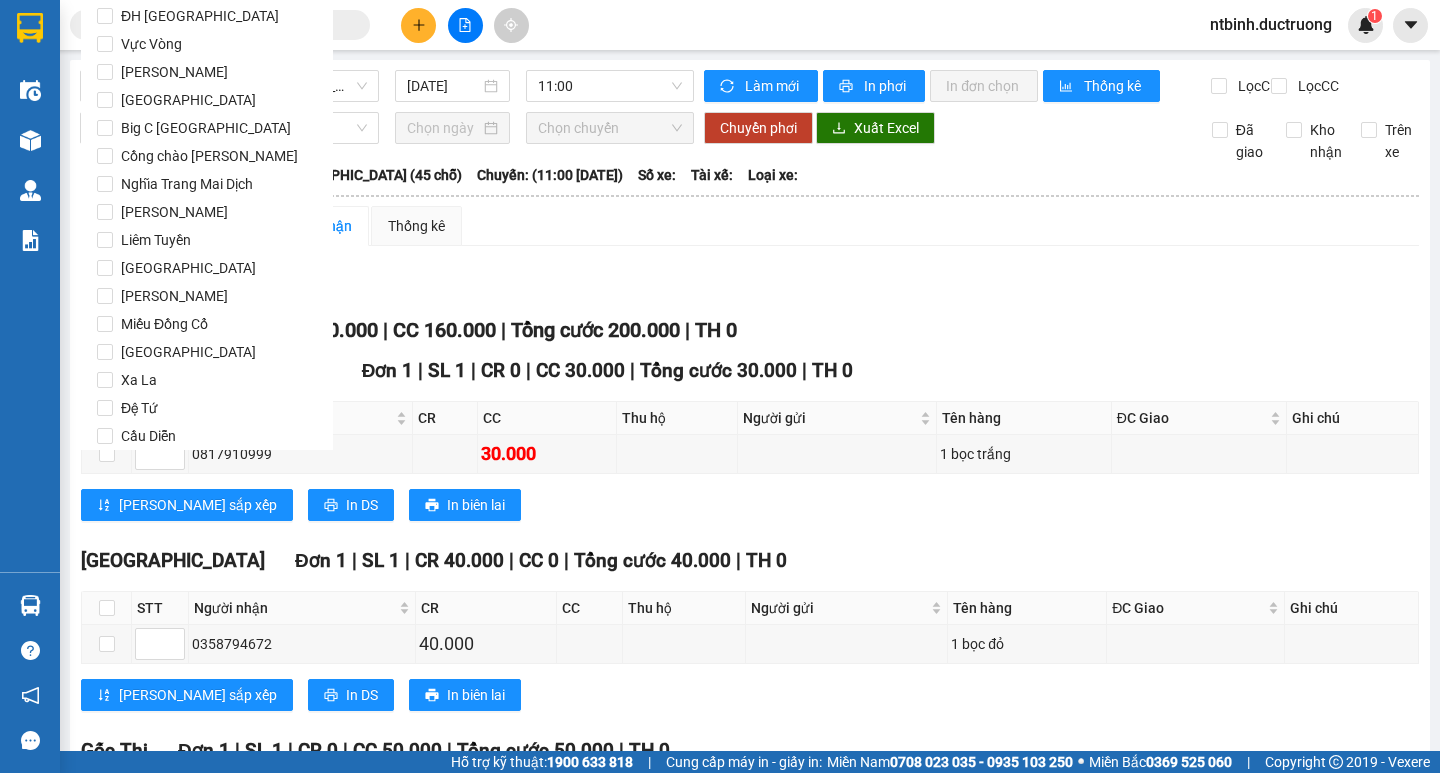 scroll, scrollTop: 1665, scrollLeft: 0, axis: vertical 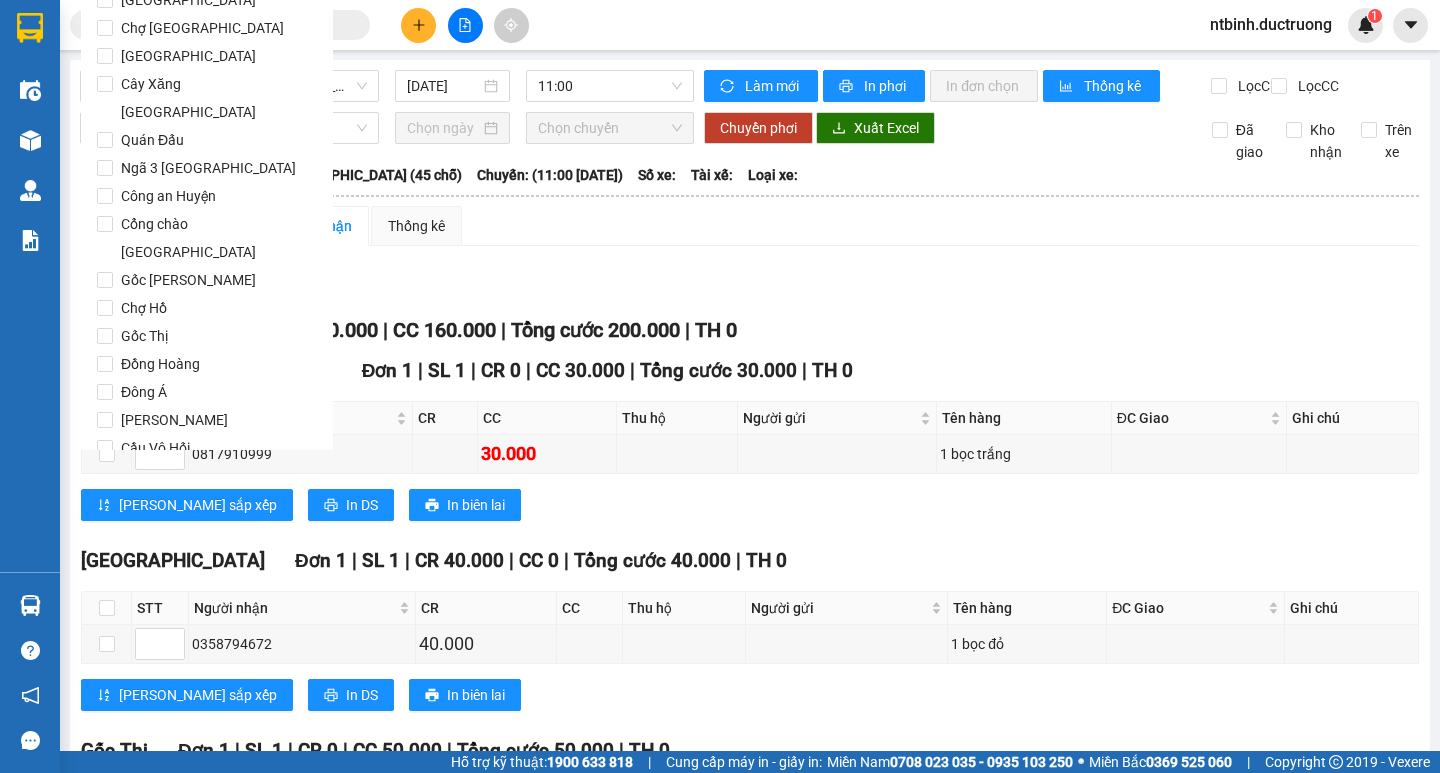 click on "Lọc" at bounding box center (124, 562) 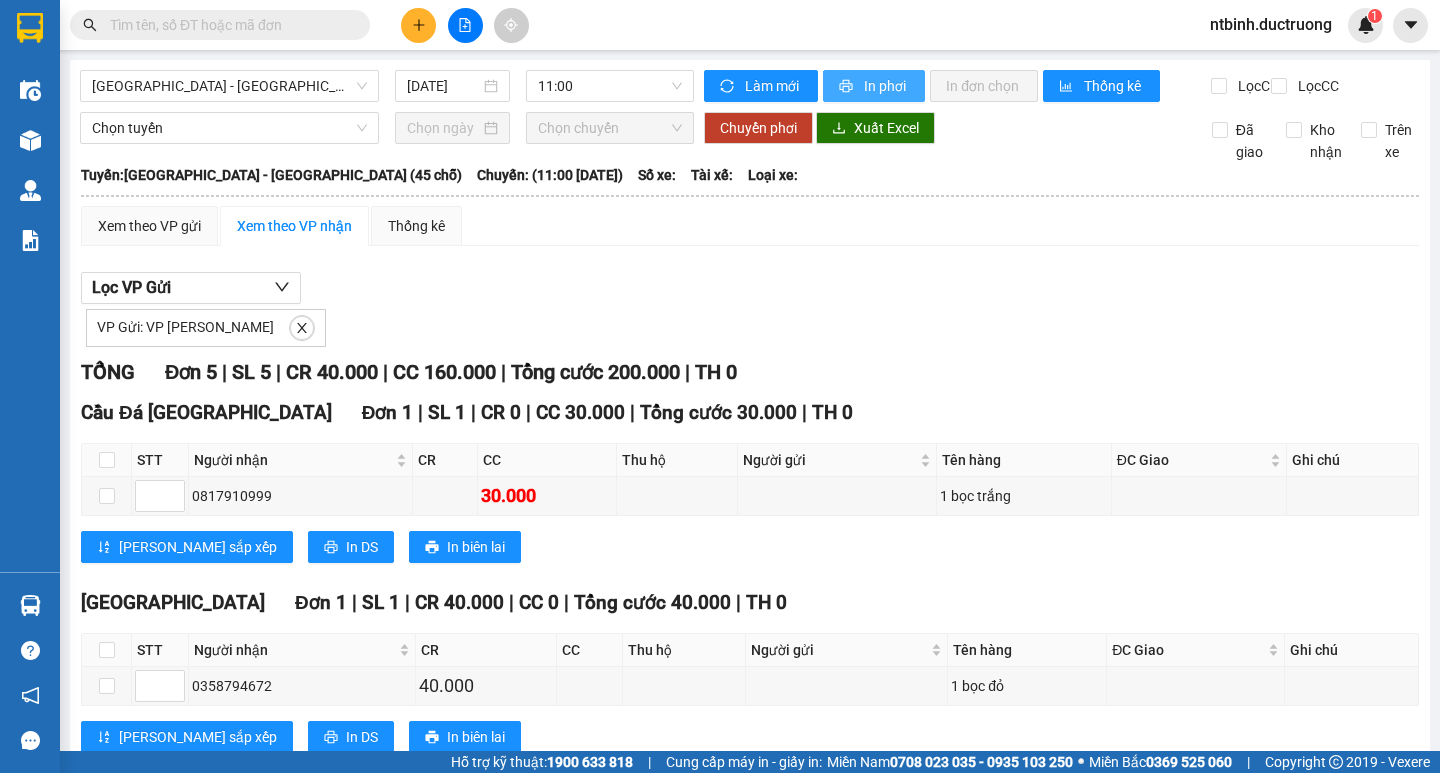 click on "In phơi" at bounding box center (886, 86) 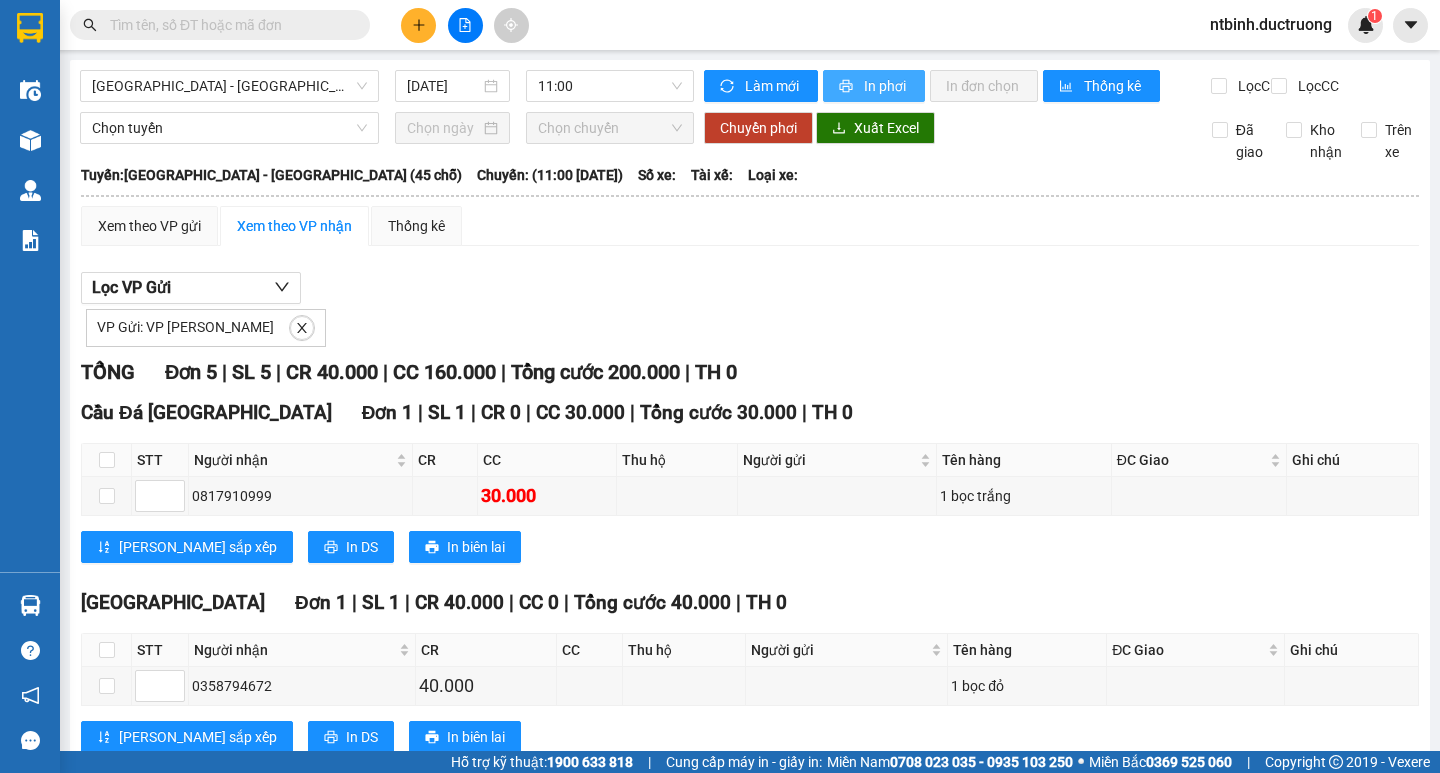 scroll, scrollTop: 0, scrollLeft: 0, axis: both 